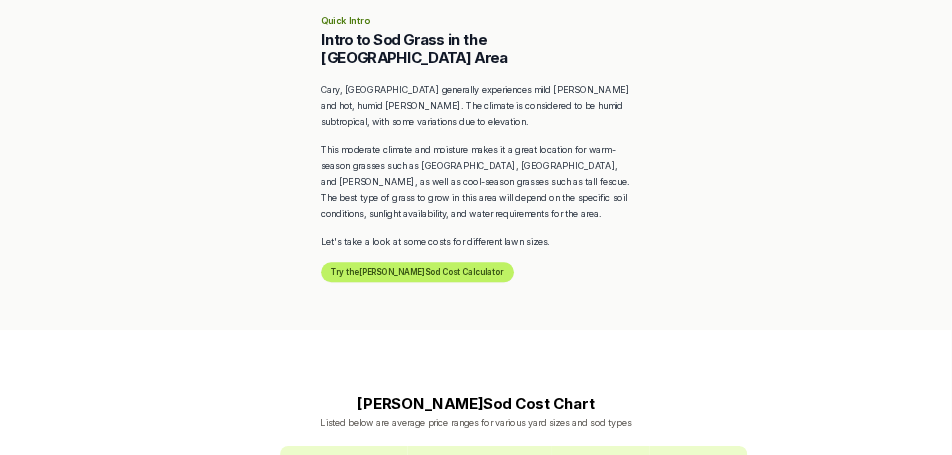 scroll, scrollTop: 900, scrollLeft: 0, axis: vertical 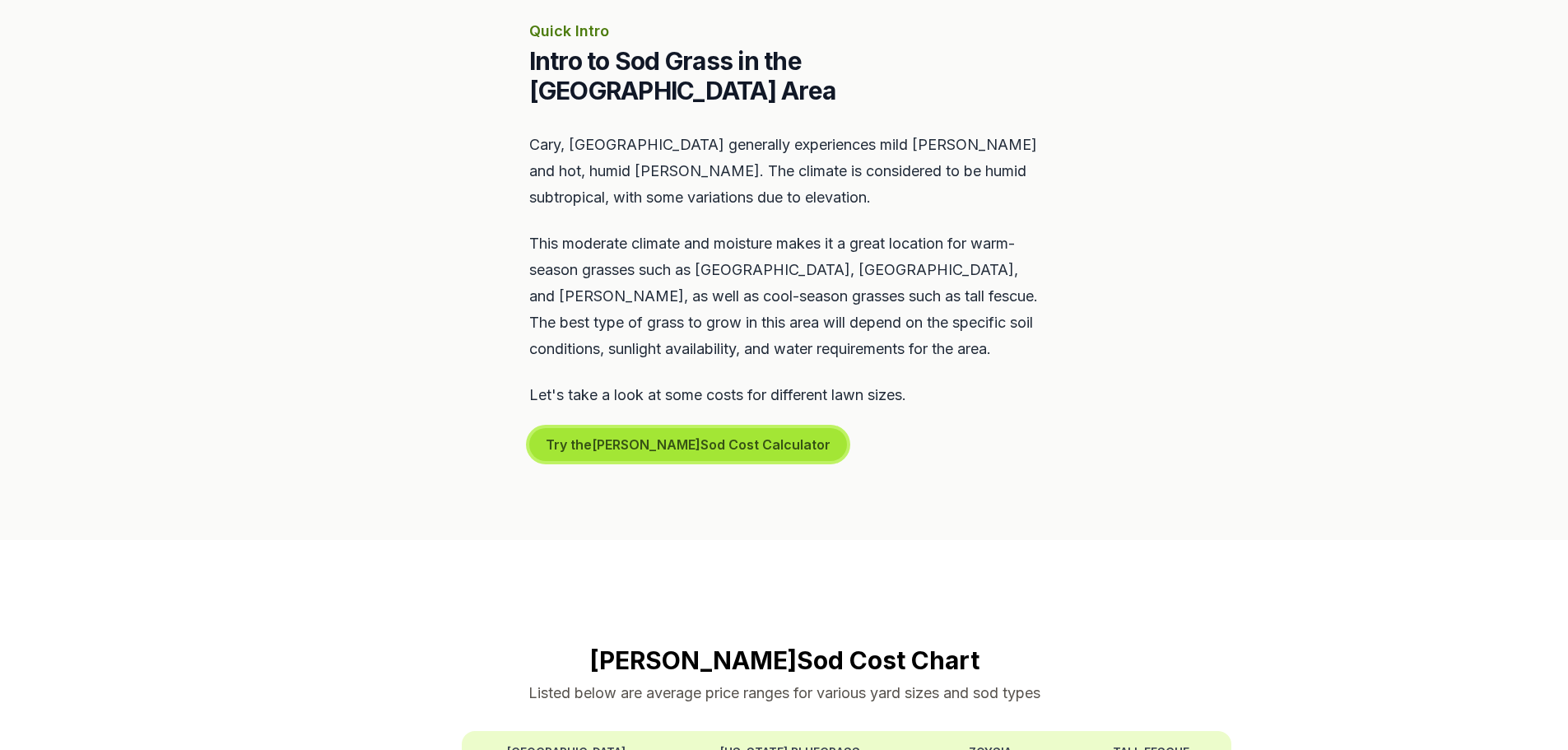 click on "Try the  [PERSON_NAME]  Sod Cost Calculator" at bounding box center (688, 445) 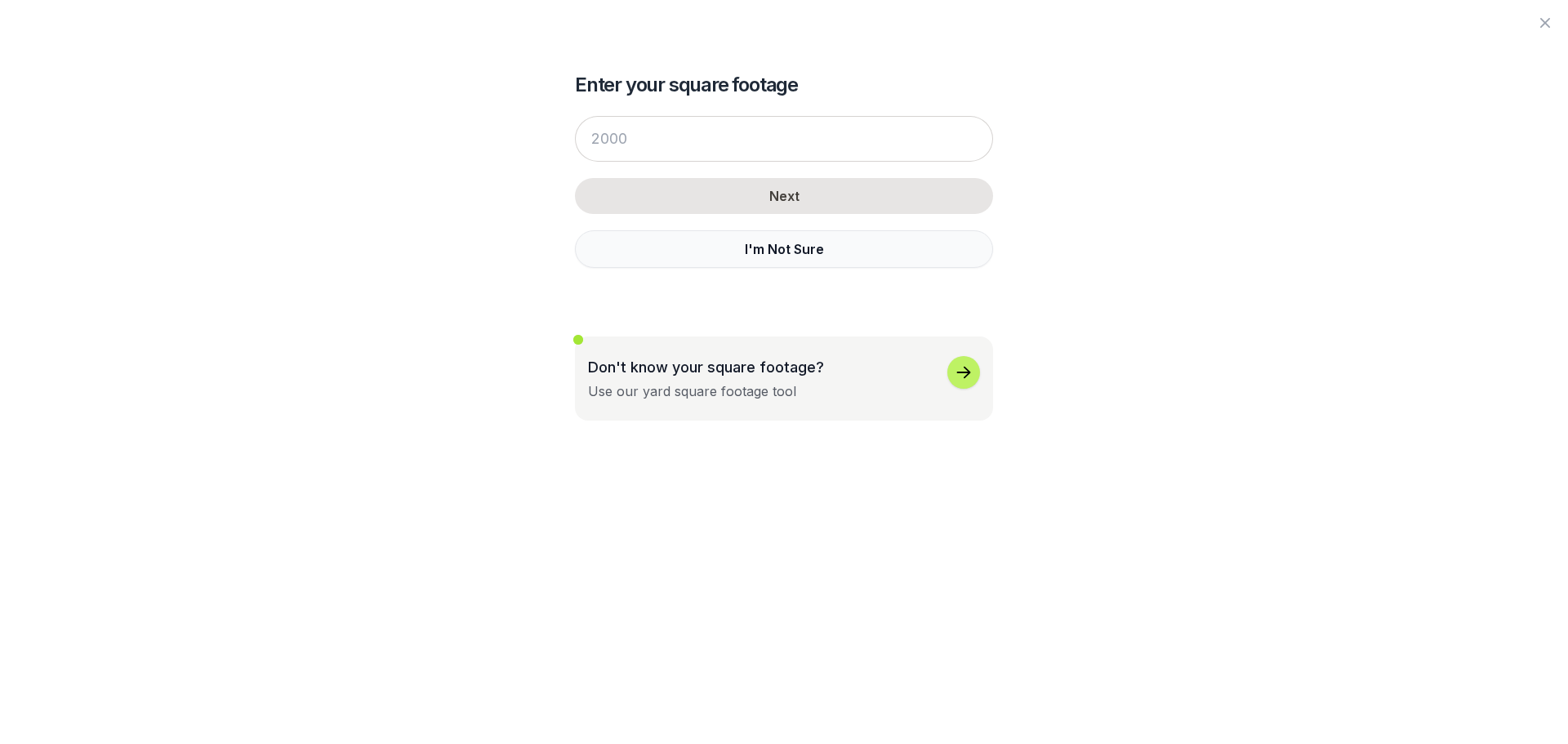 click on "I'm Not Sure" at bounding box center [784, 249] 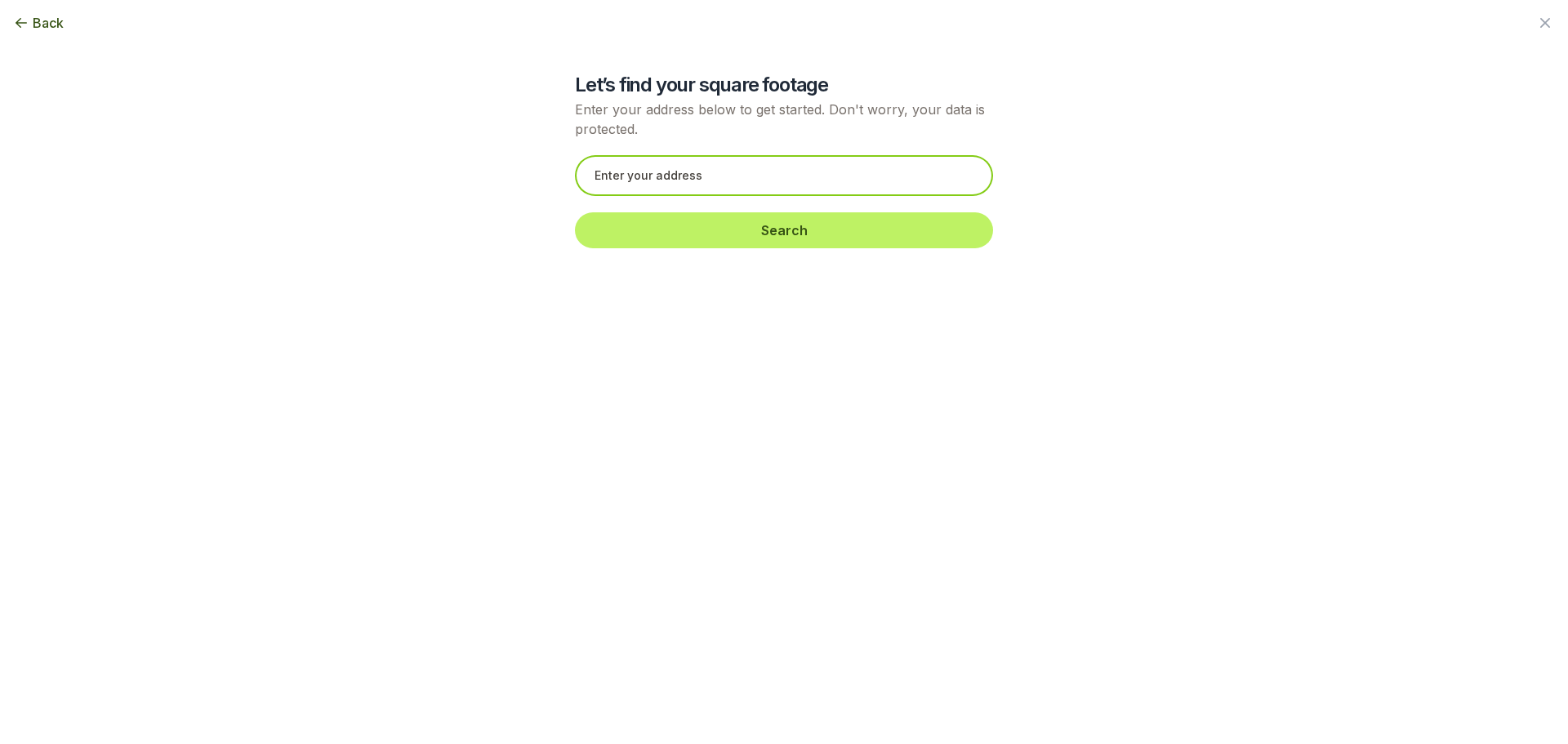 click at bounding box center (784, 176) 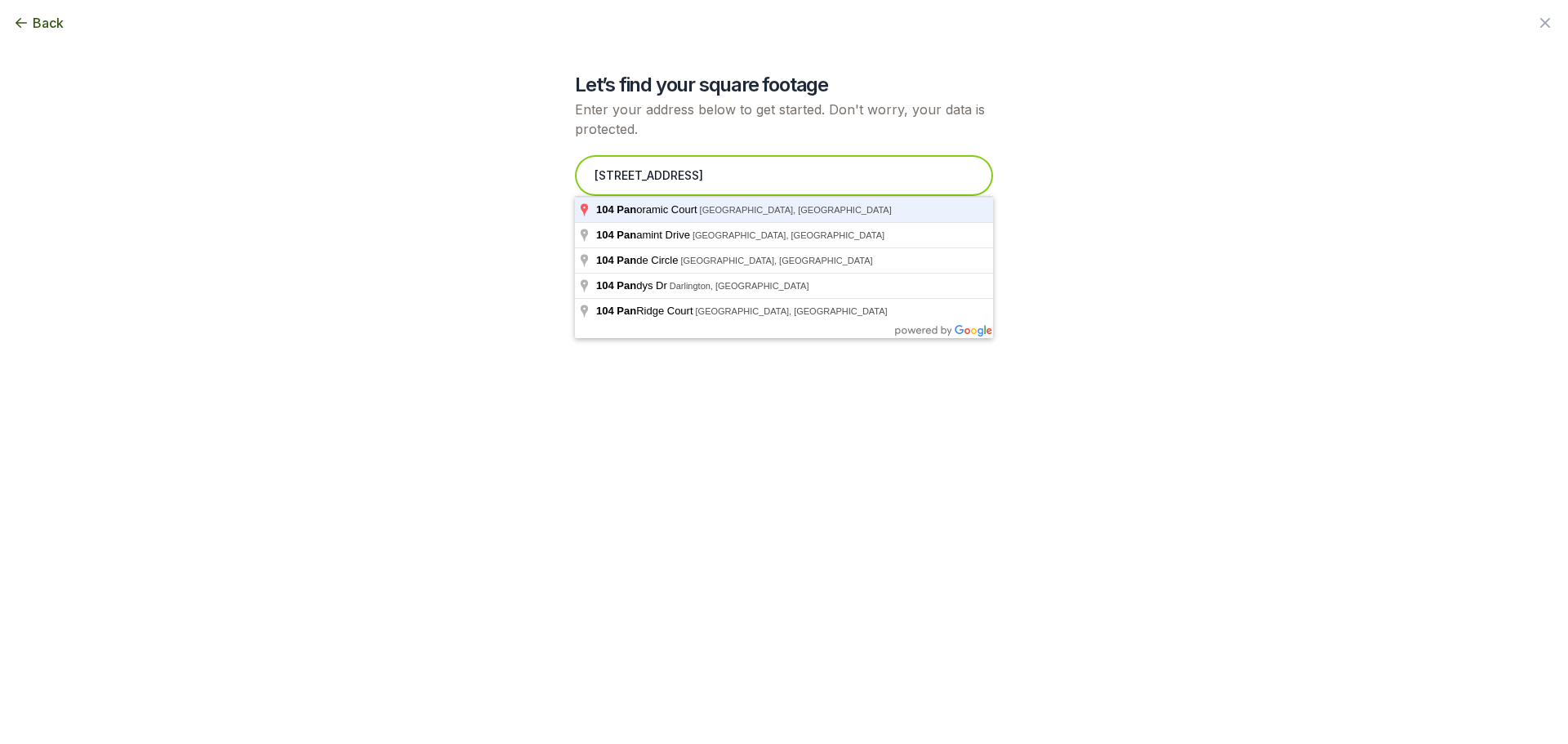 type on "[STREET_ADDRESS]" 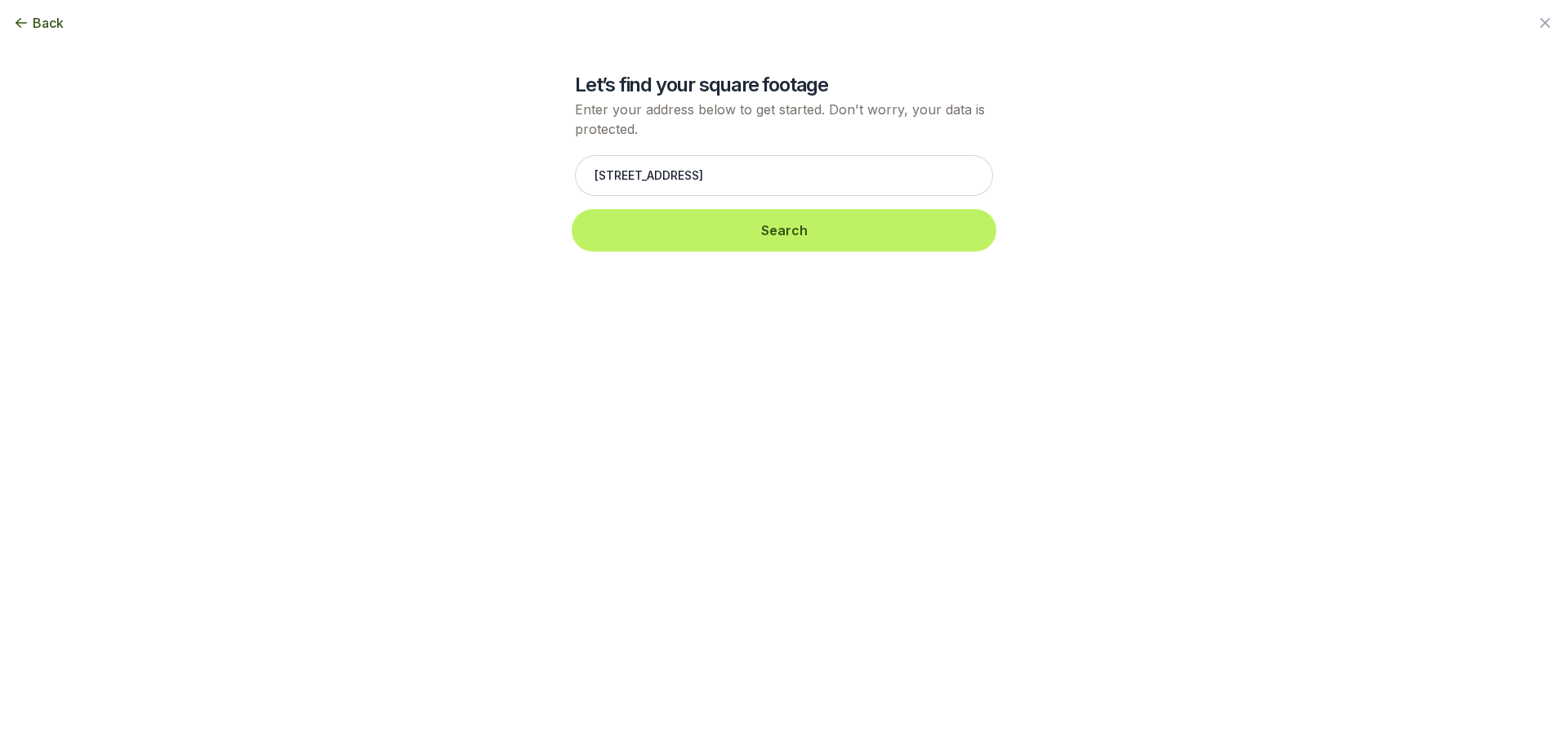 click on "Search" at bounding box center [784, 230] 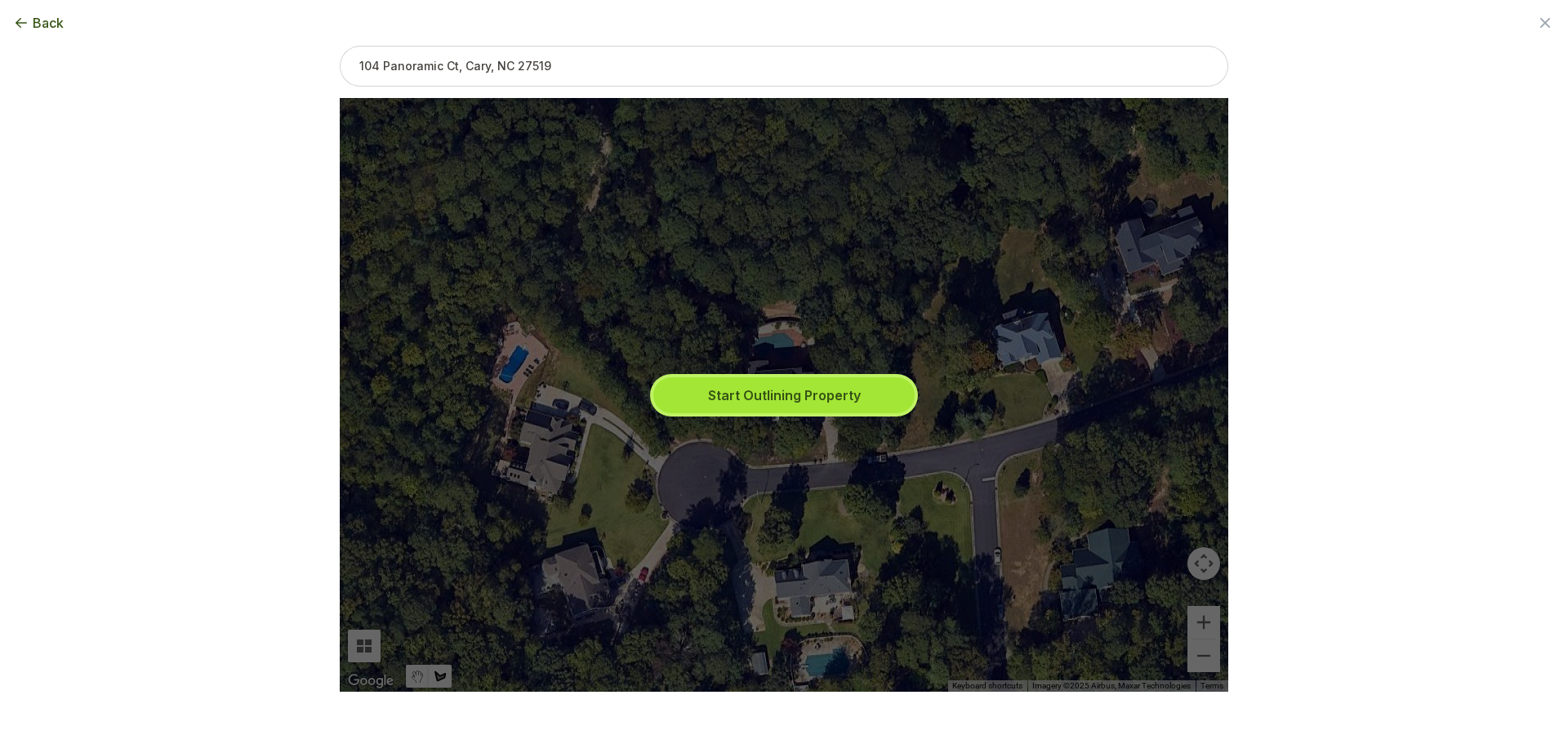 click on "Start Outlining Property" at bounding box center [784, 395] 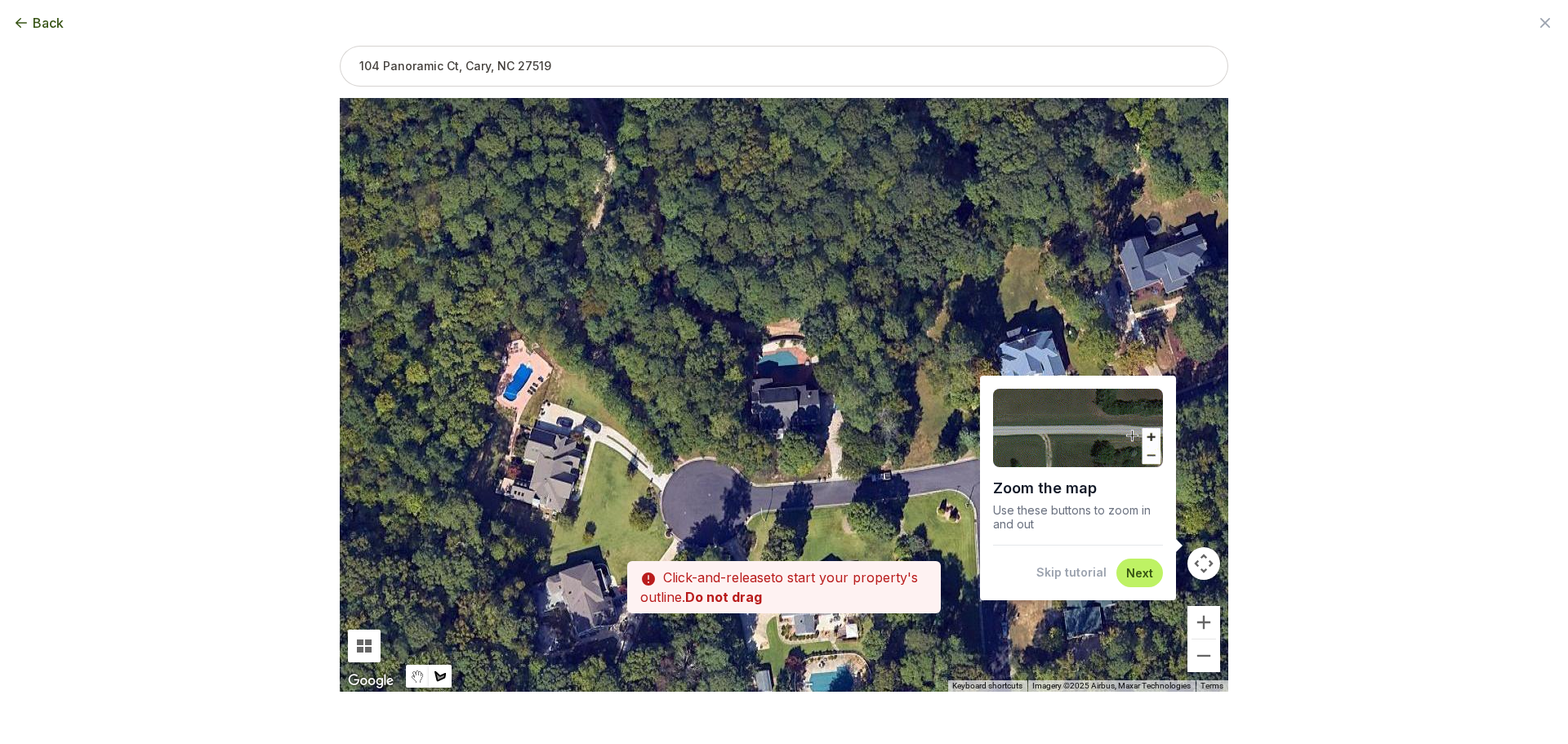 drag, startPoint x: 821, startPoint y: 420, endPoint x: 826, endPoint y: 439, distance: 19.646883 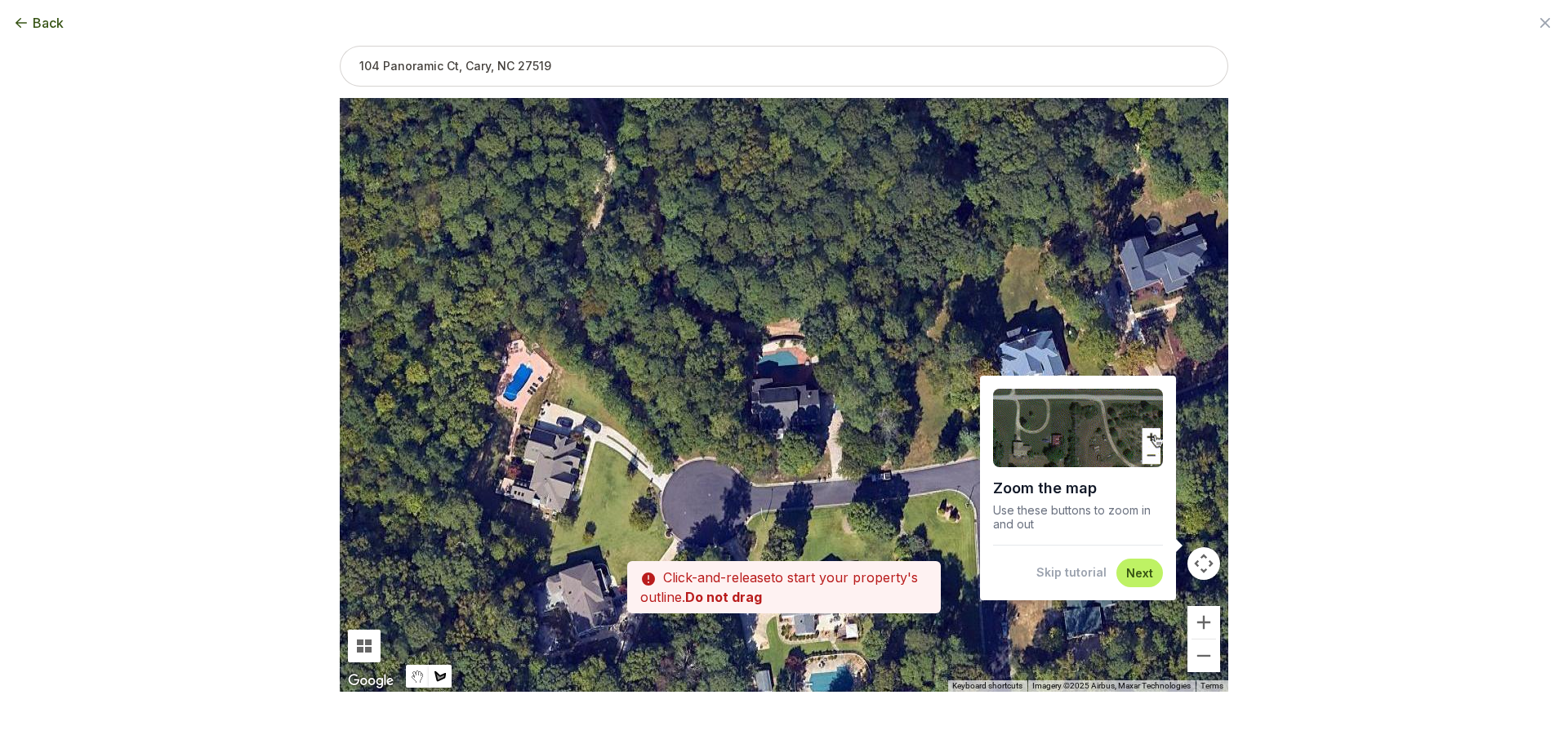 click at bounding box center [784, 395] 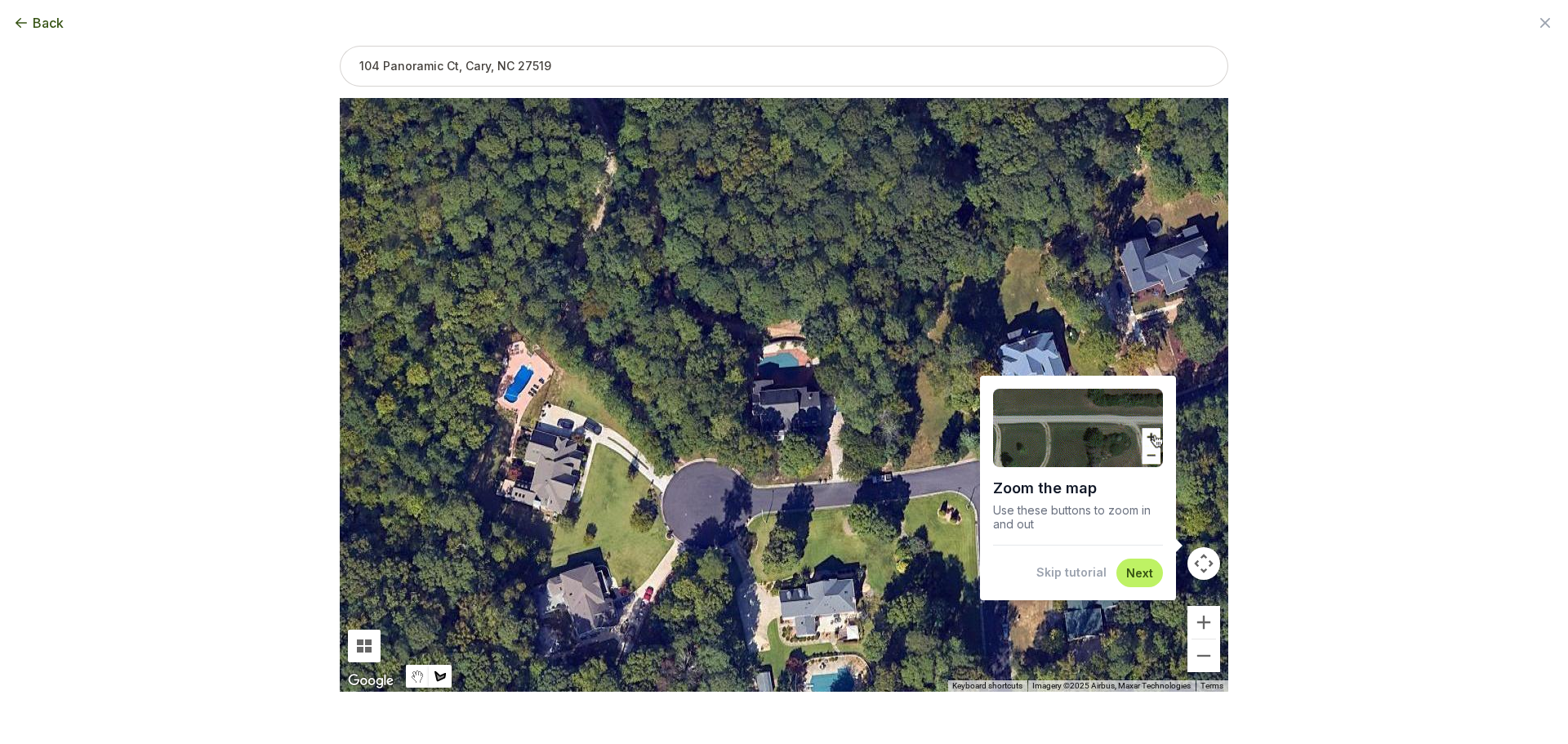 click at bounding box center (784, 395) 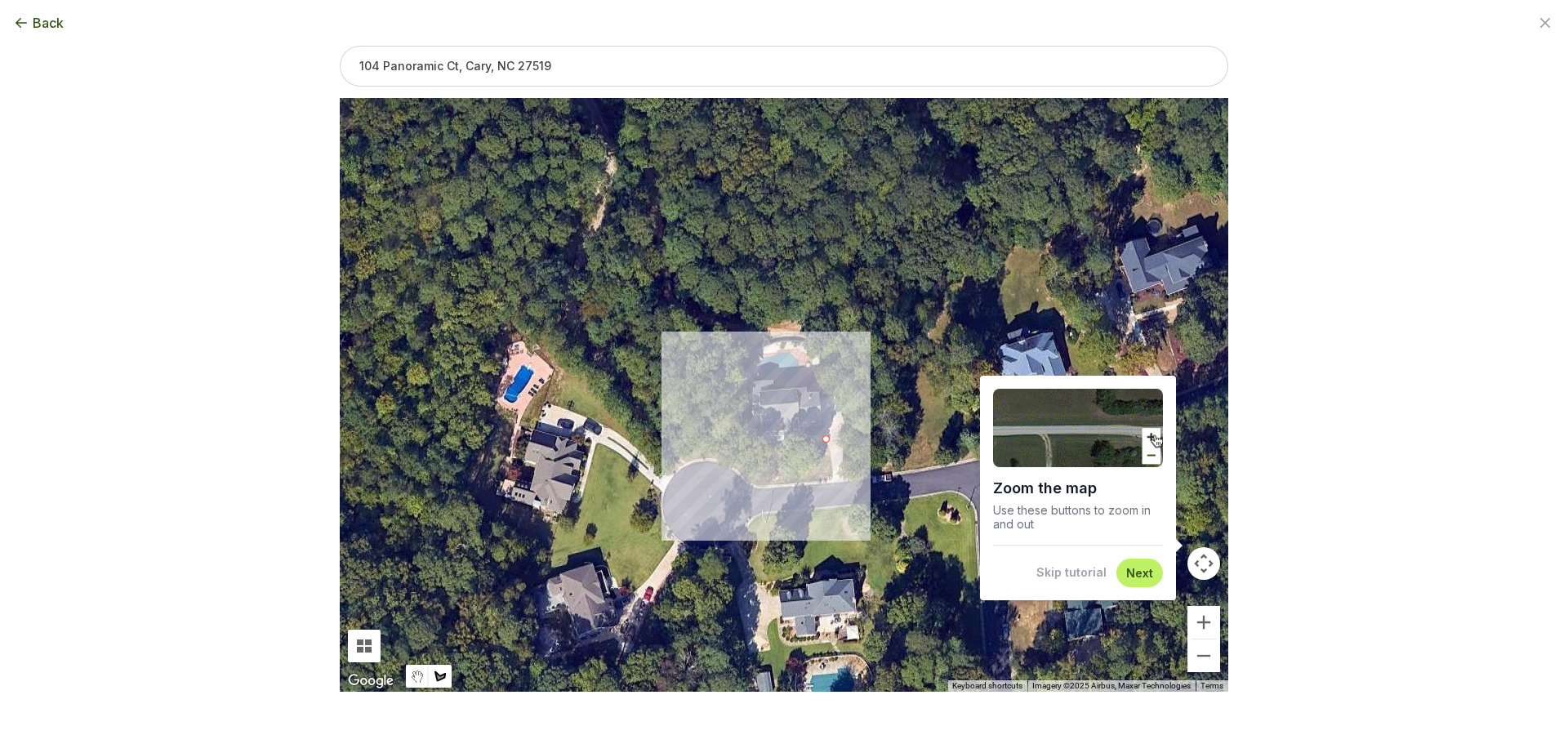 click at bounding box center [784, 395] 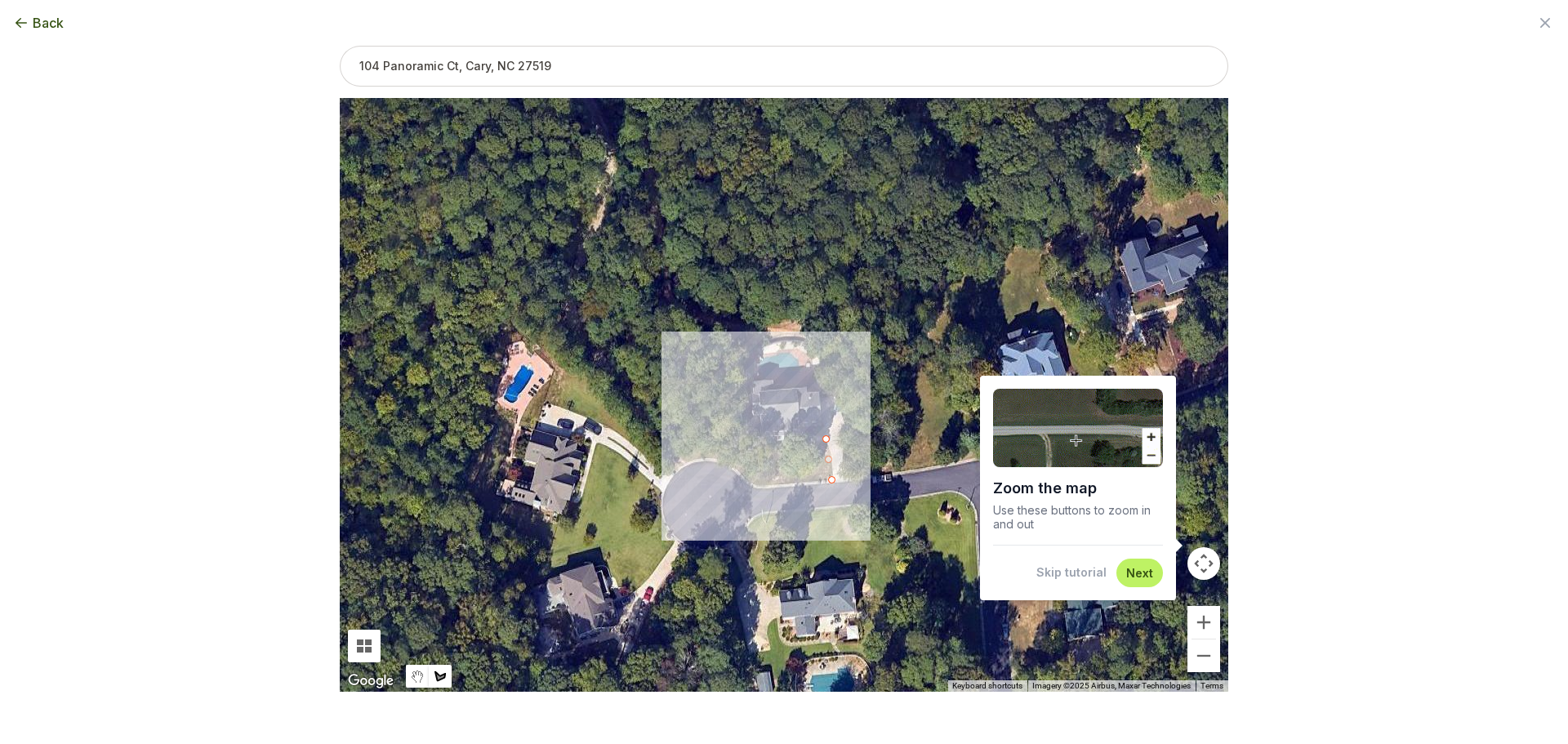 click at bounding box center [784, 395] 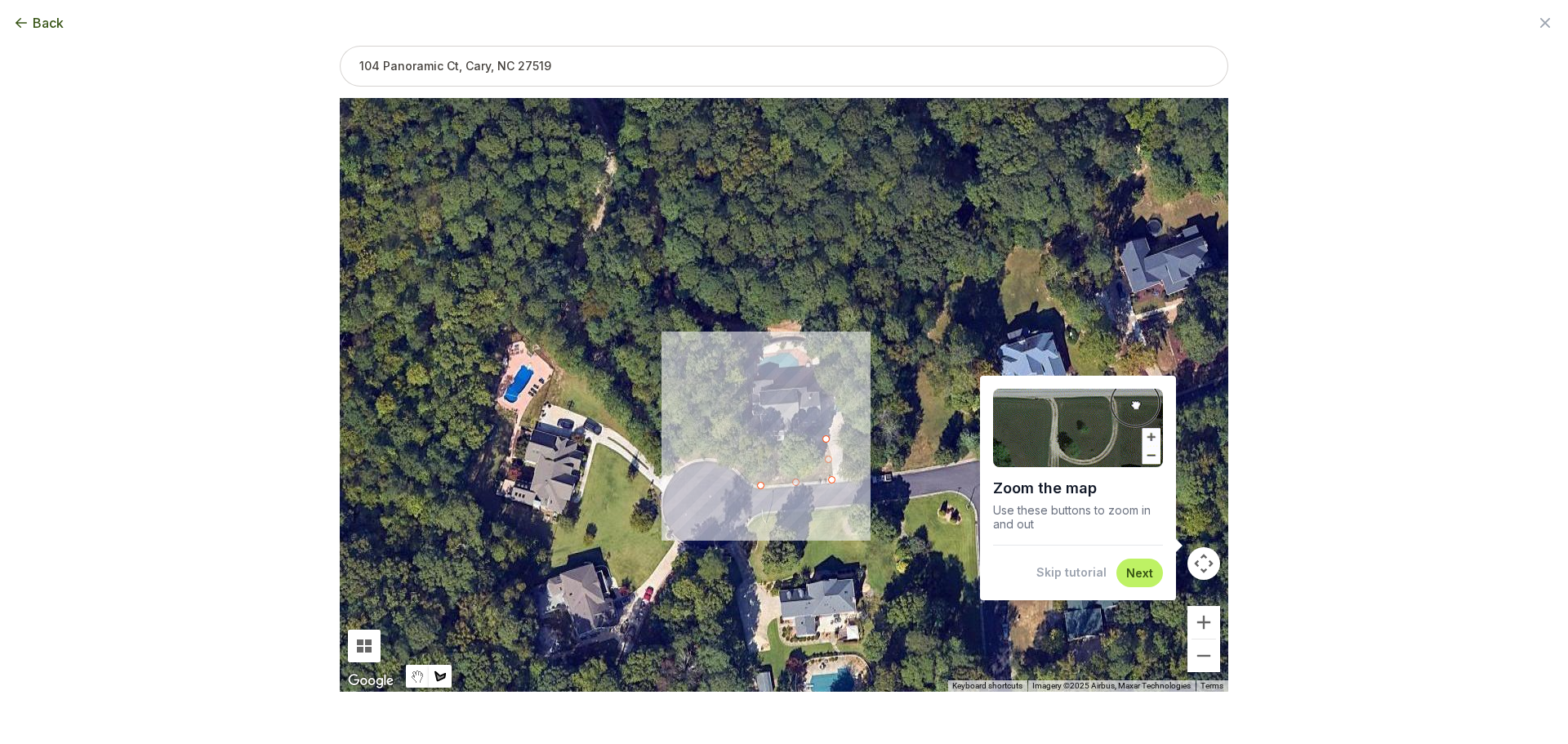 click at bounding box center [784, 395] 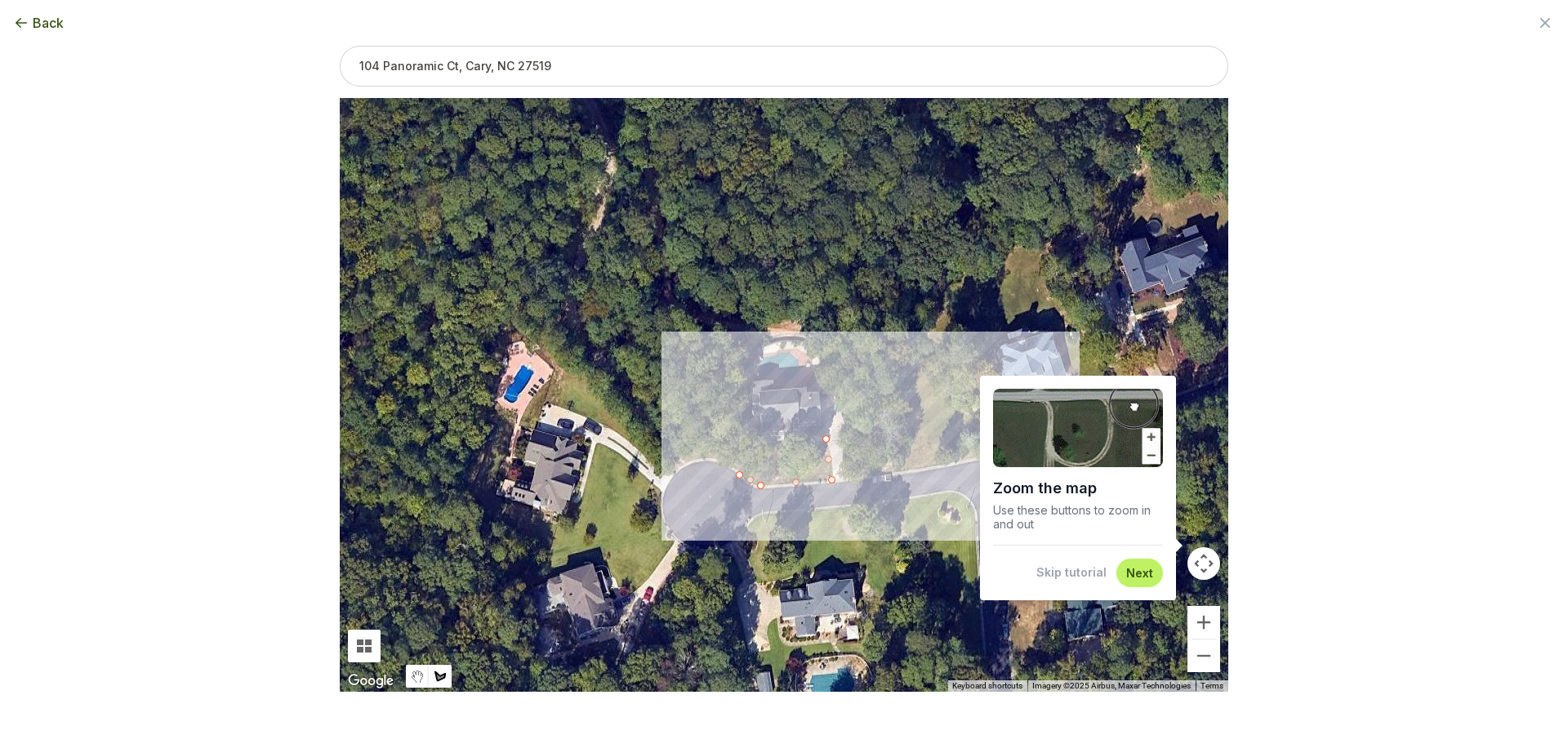 click at bounding box center [1078, 428] 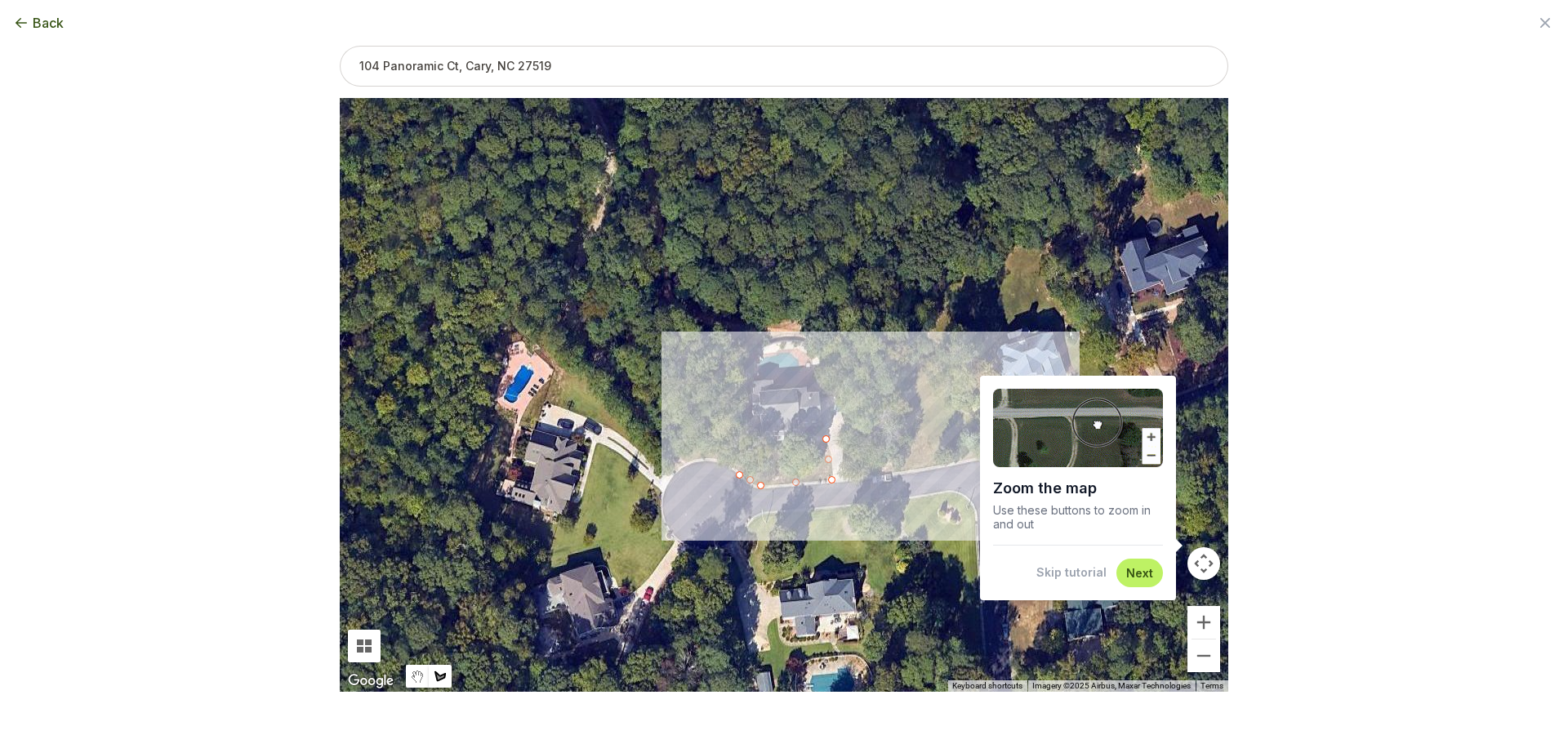 click at bounding box center [1078, 428] 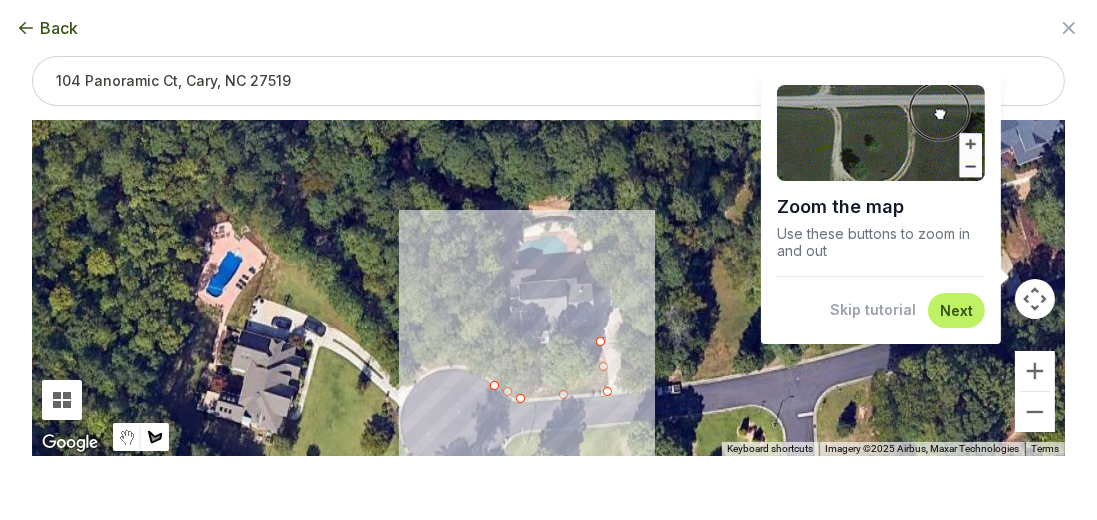 click at bounding box center (548, 288) 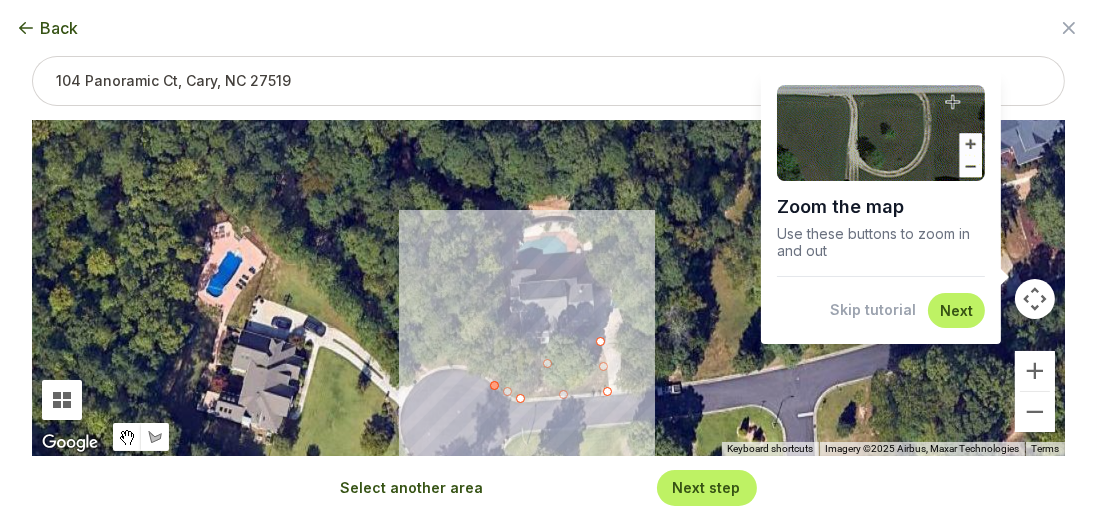 type on "2185" 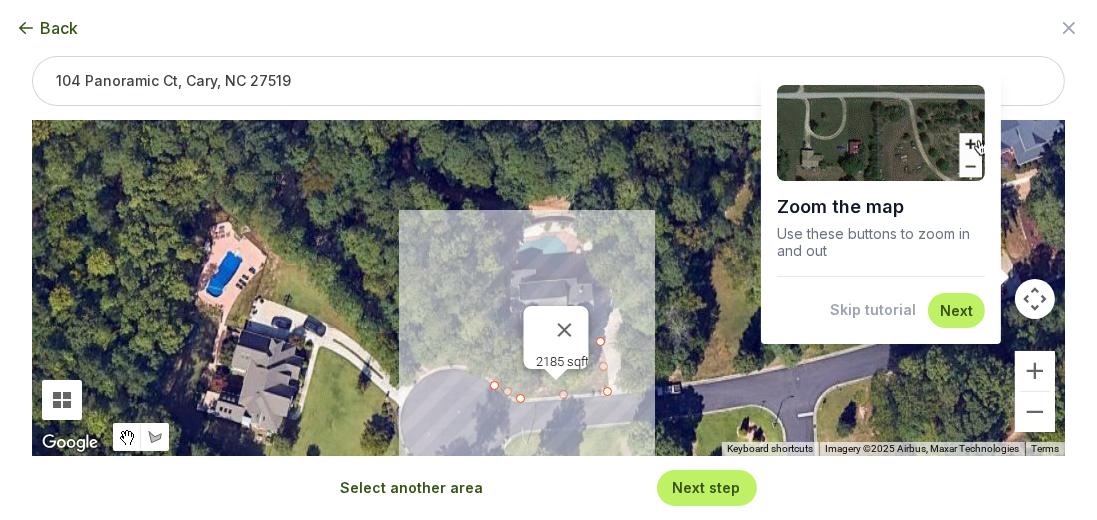 type 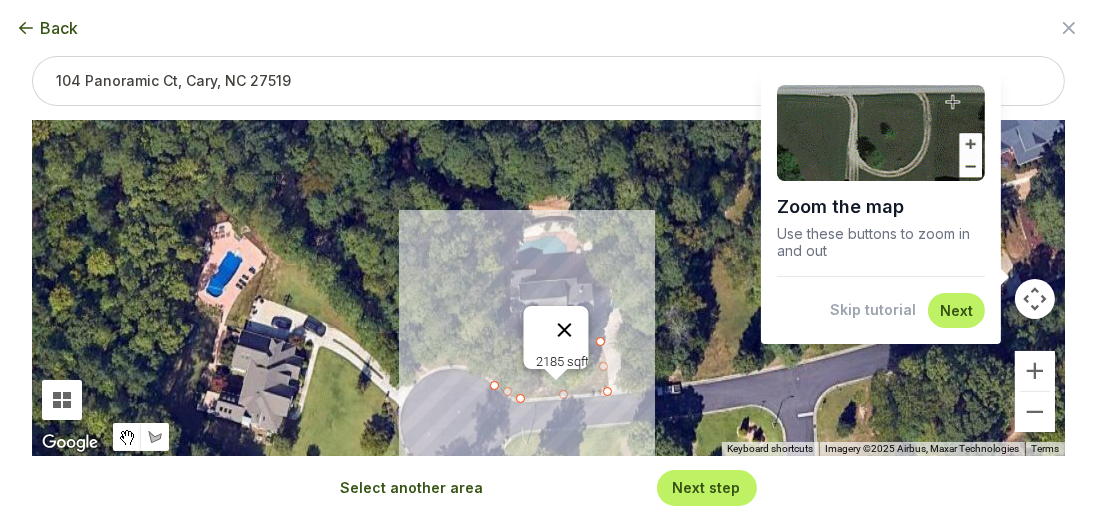 click at bounding box center [564, 330] 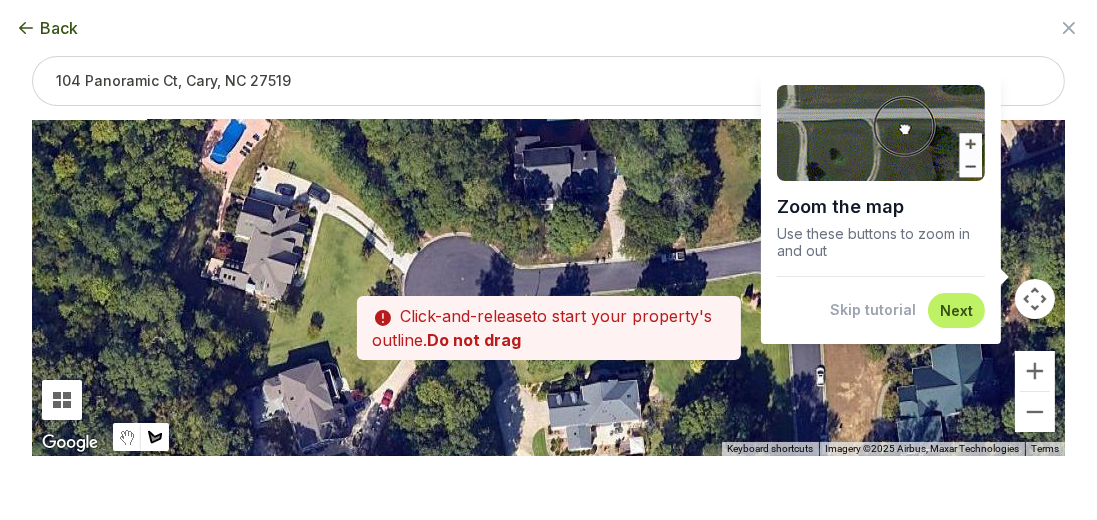 drag, startPoint x: 554, startPoint y: 330, endPoint x: 558, endPoint y: 196, distance: 134.0597 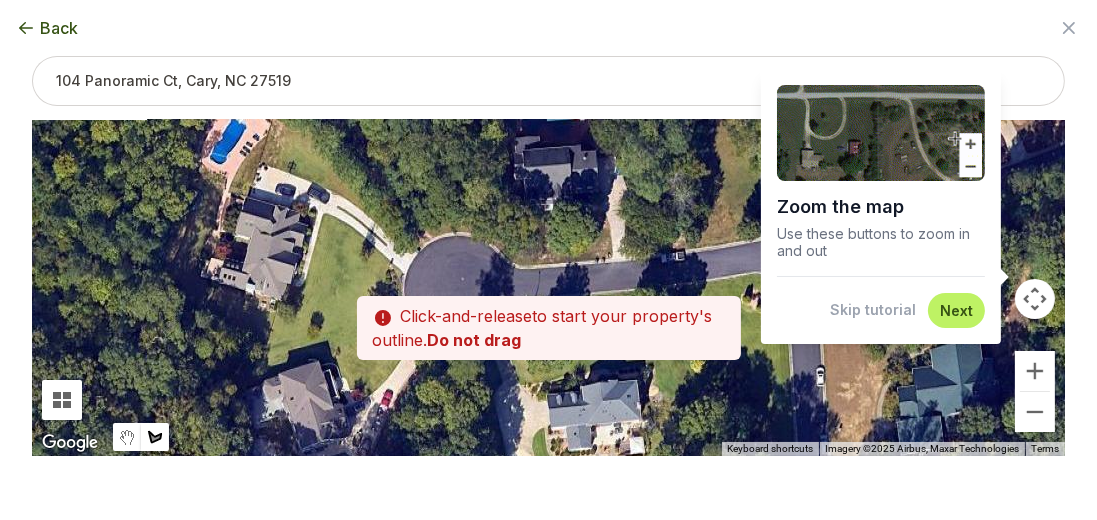 click at bounding box center [548, 288] 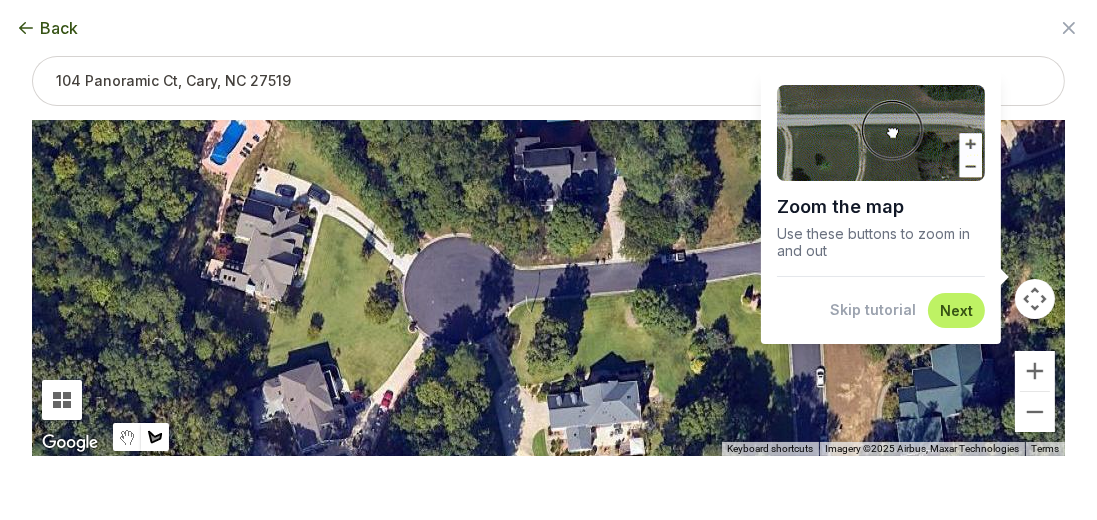 click at bounding box center [548, 288] 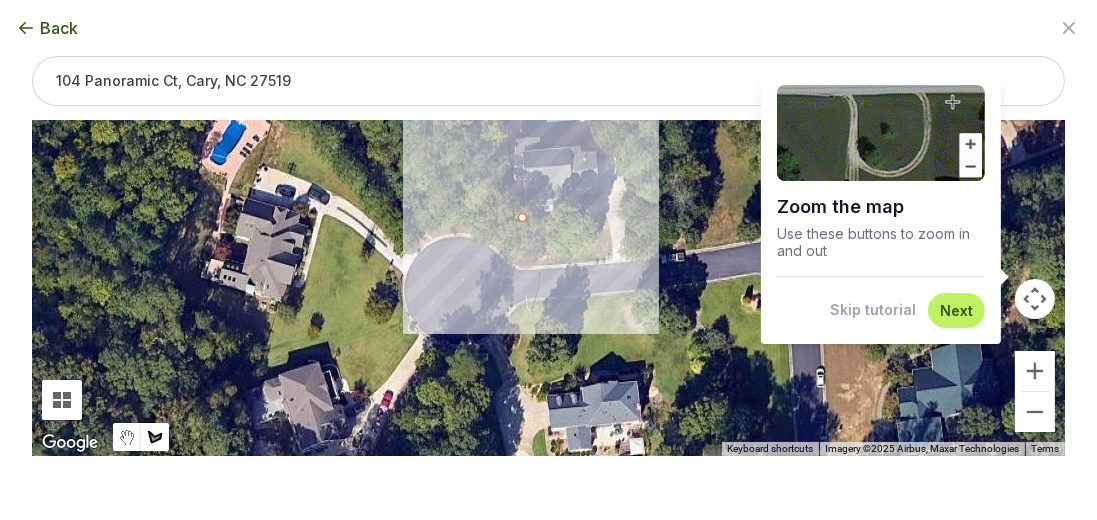 click at bounding box center (548, 288) 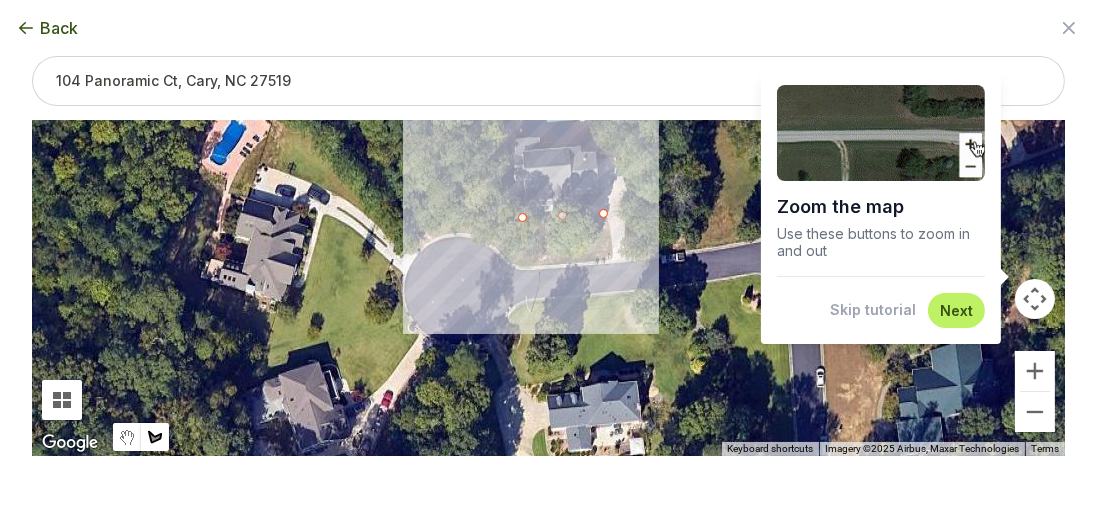 click at bounding box center [548, 288] 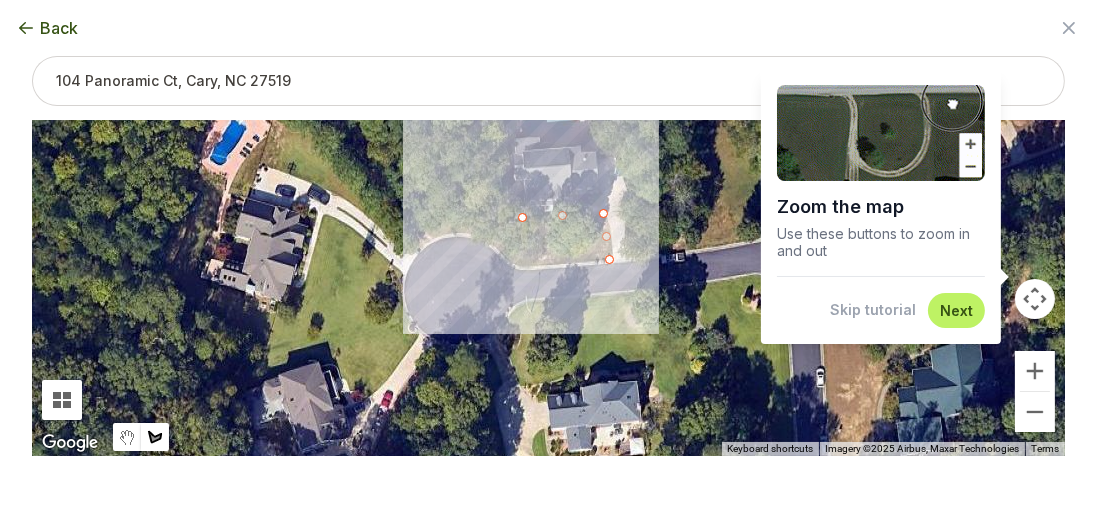 click at bounding box center [548, 288] 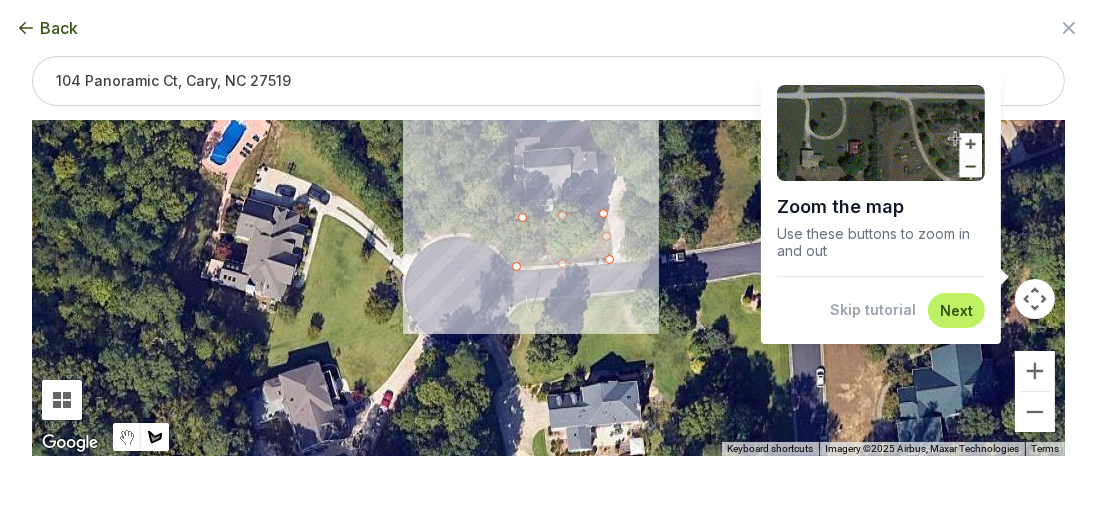 click at bounding box center (548, 288) 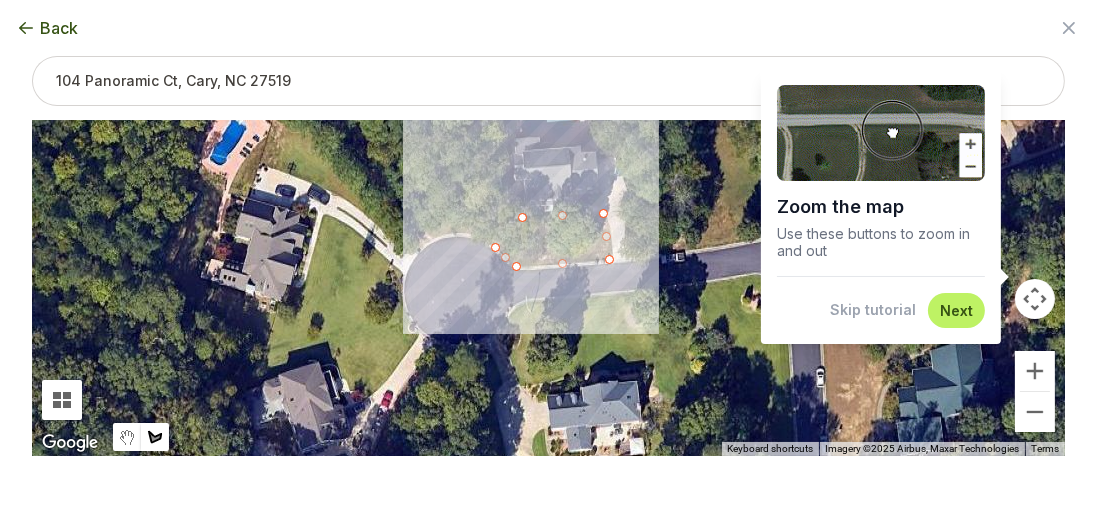 click at bounding box center (548, 288) 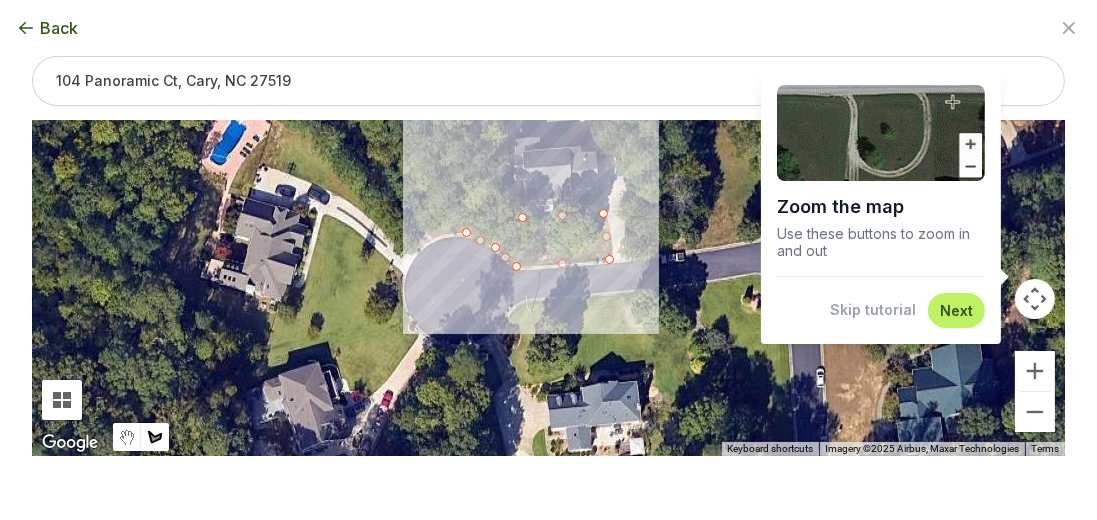click at bounding box center (548, 288) 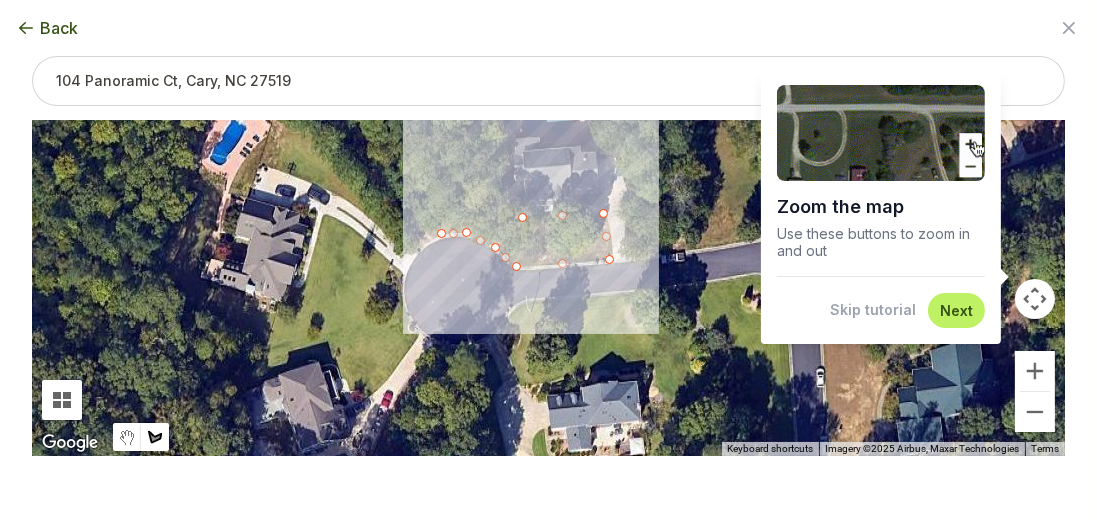 click at bounding box center (548, 288) 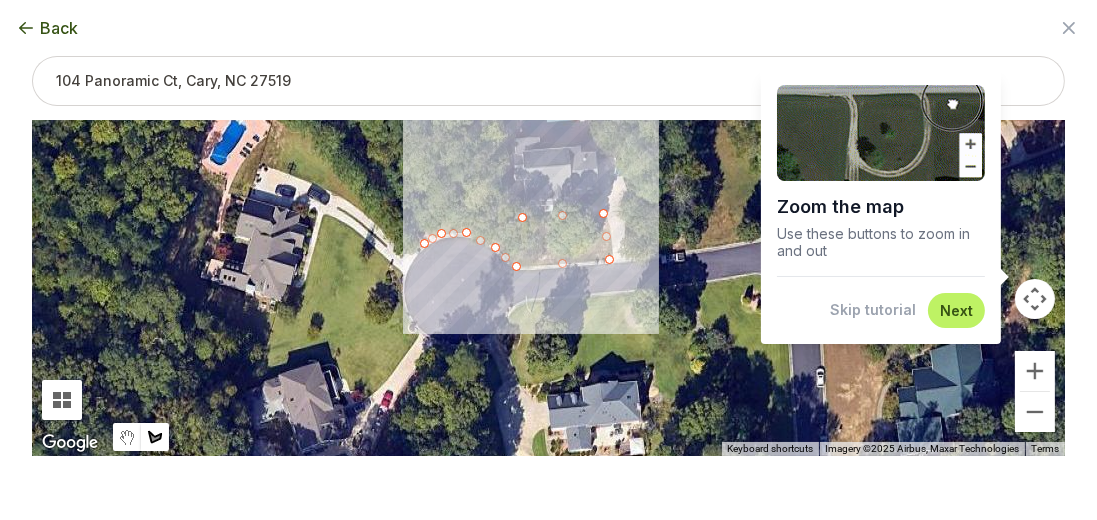 click at bounding box center [548, 288] 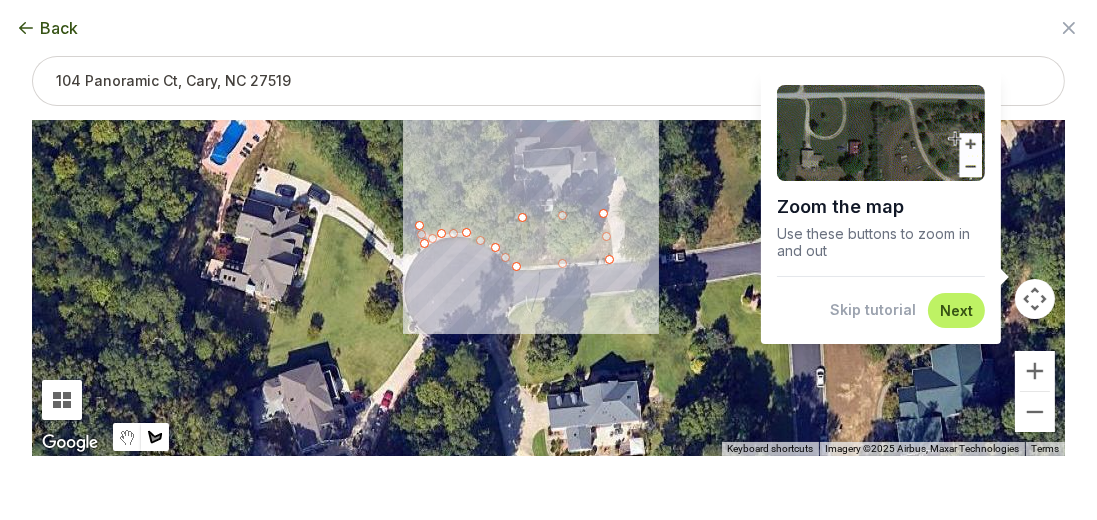 click at bounding box center (548, 288) 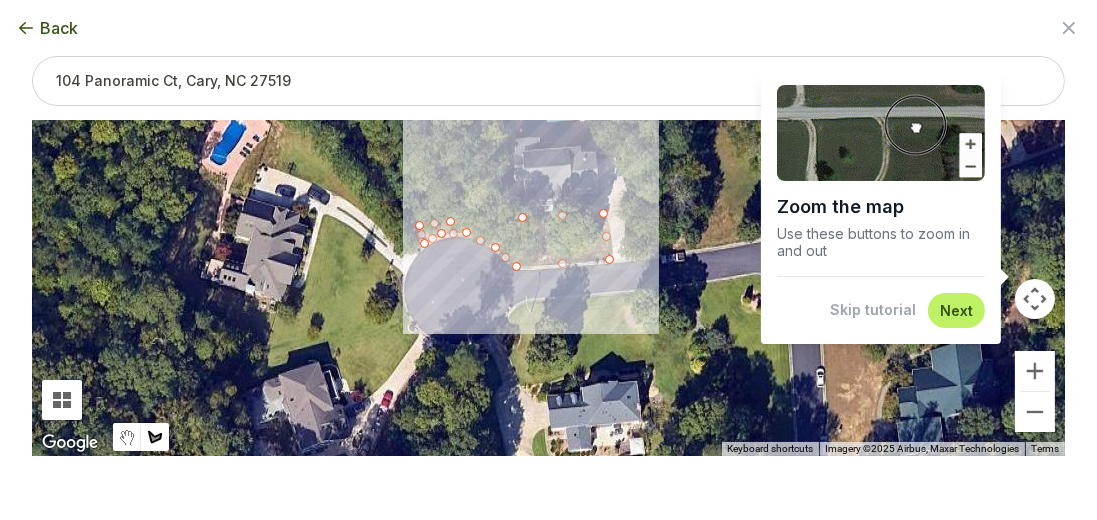 click at bounding box center (548, 288) 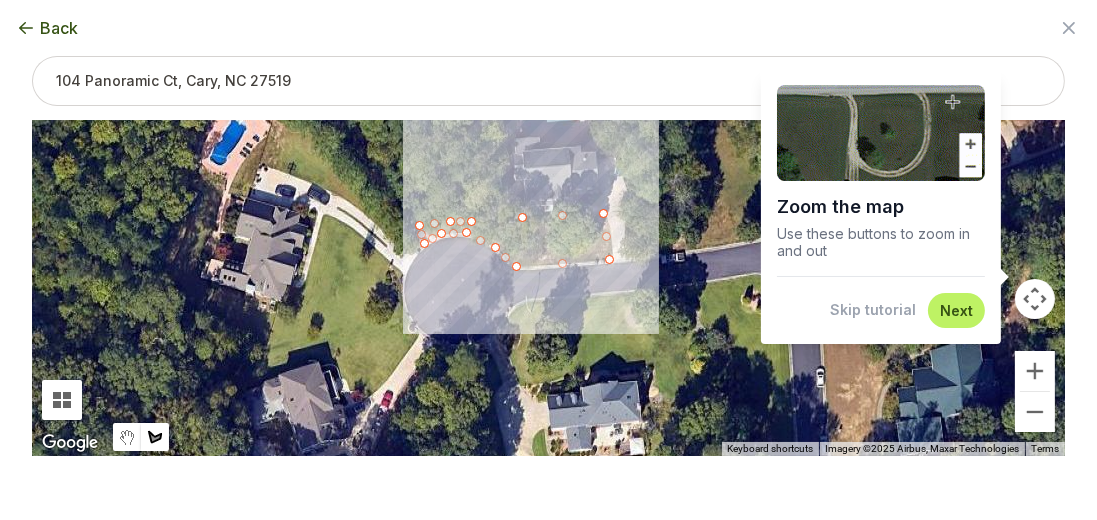 click at bounding box center [548, 288] 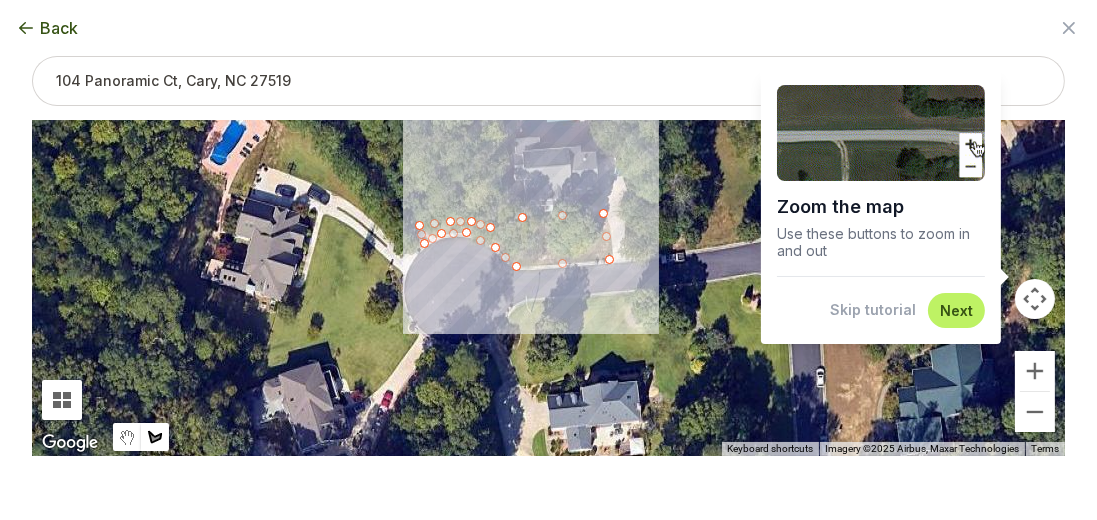 click at bounding box center (548, 288) 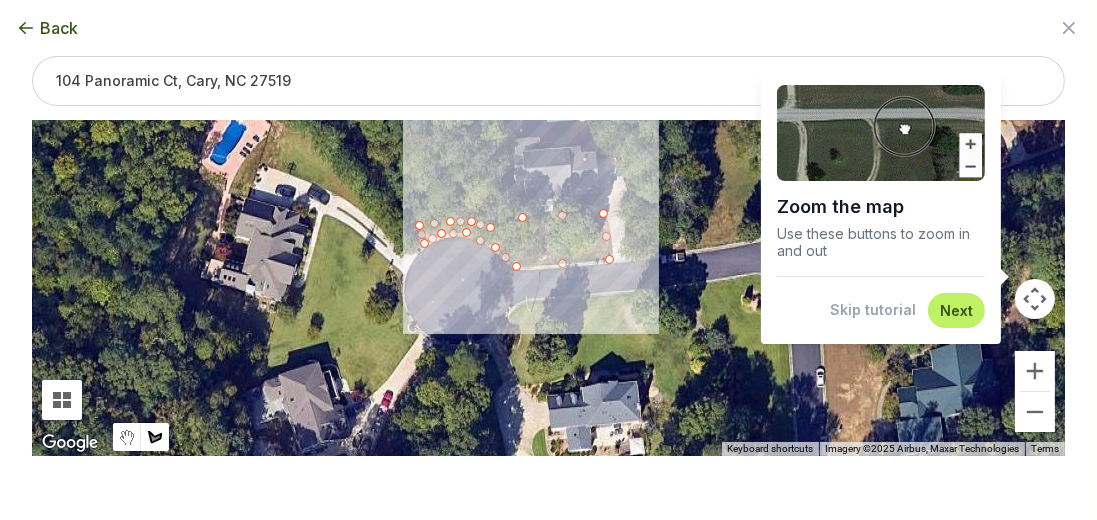 type on "3806" 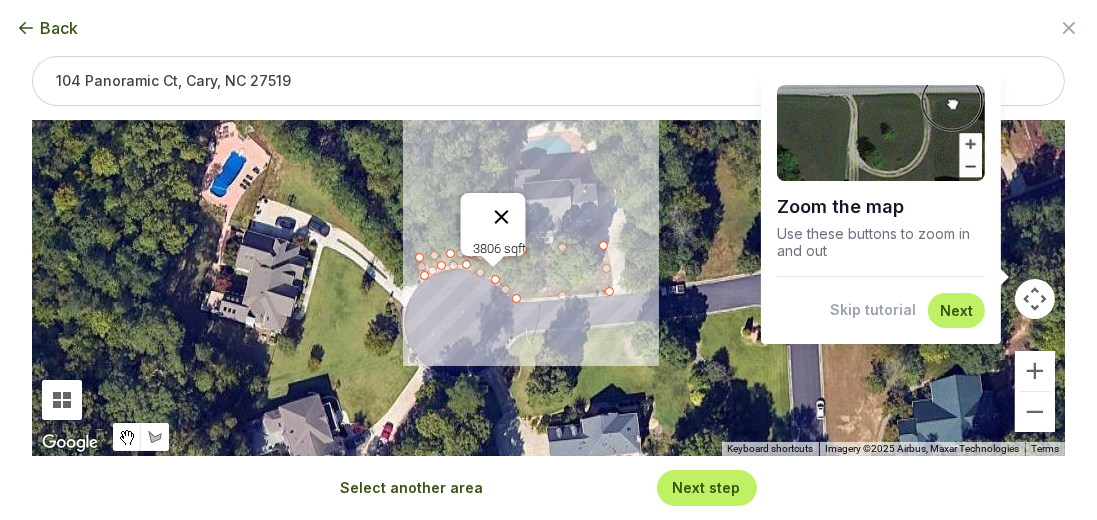 click at bounding box center (501, 217) 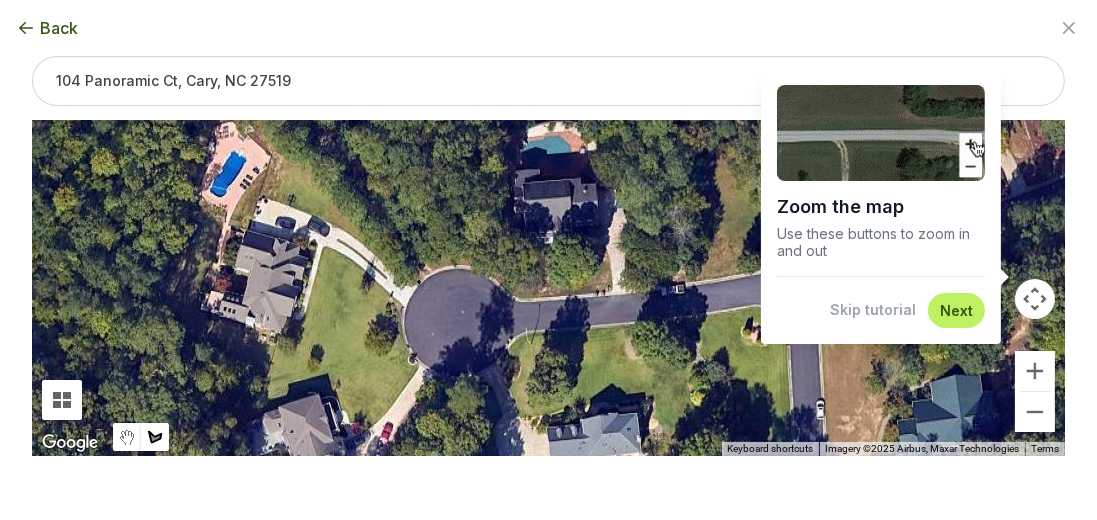 click at bounding box center (548, 288) 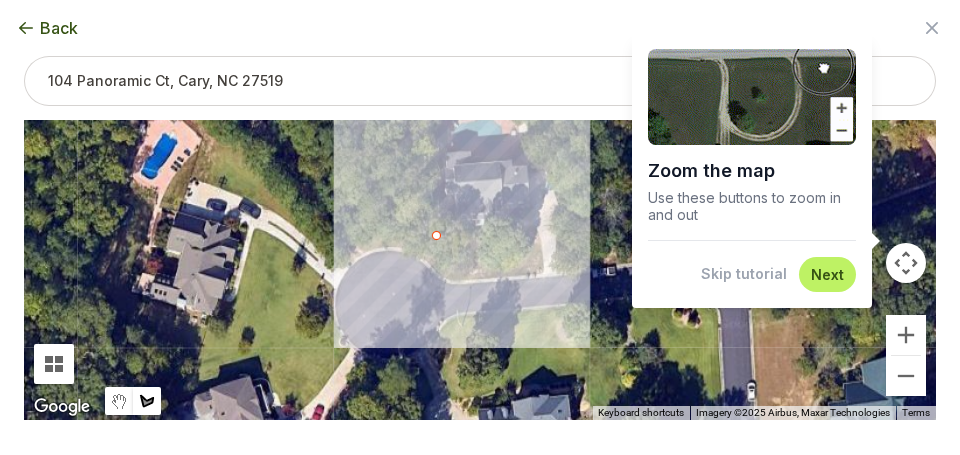 click 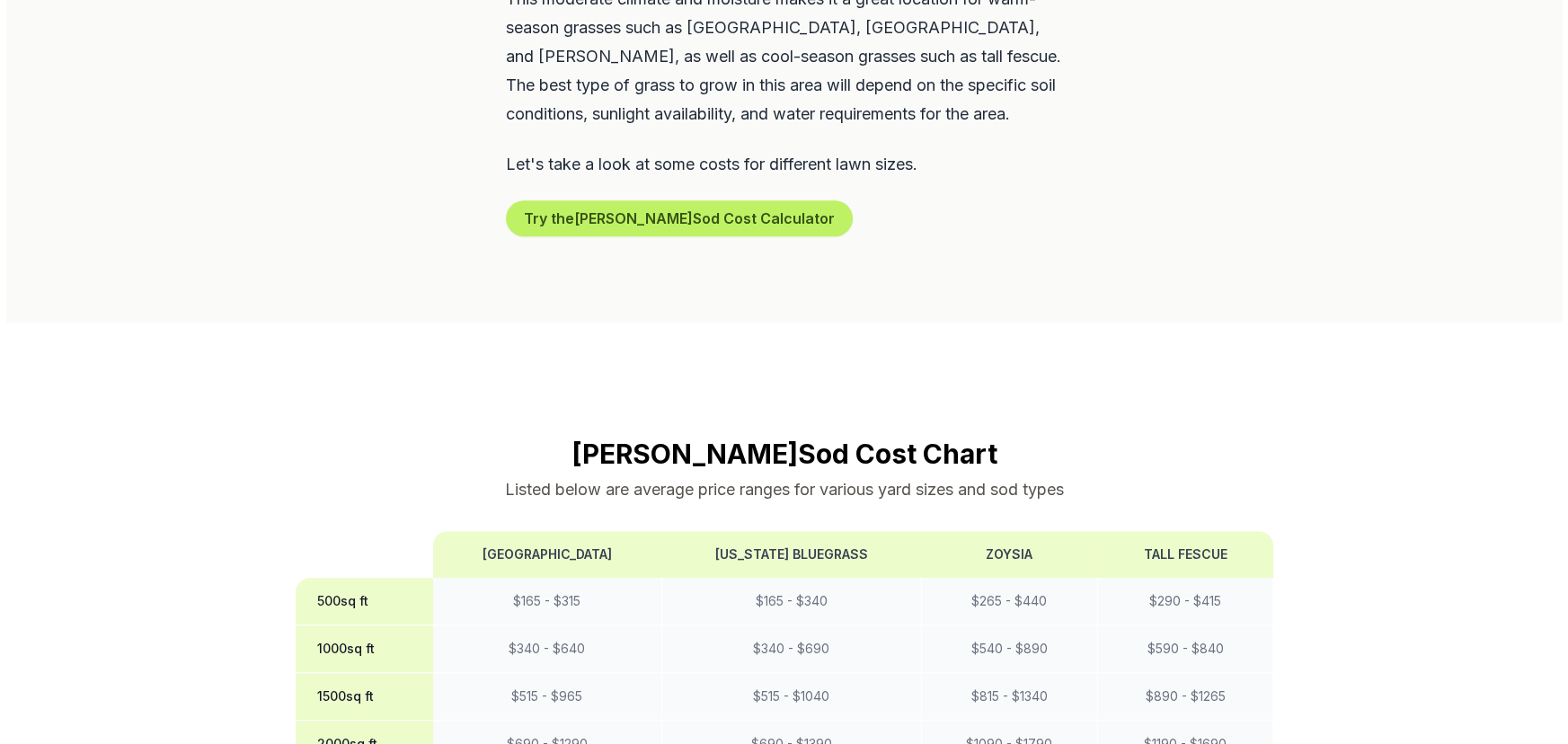 scroll, scrollTop: 1114, scrollLeft: 0, axis: vertical 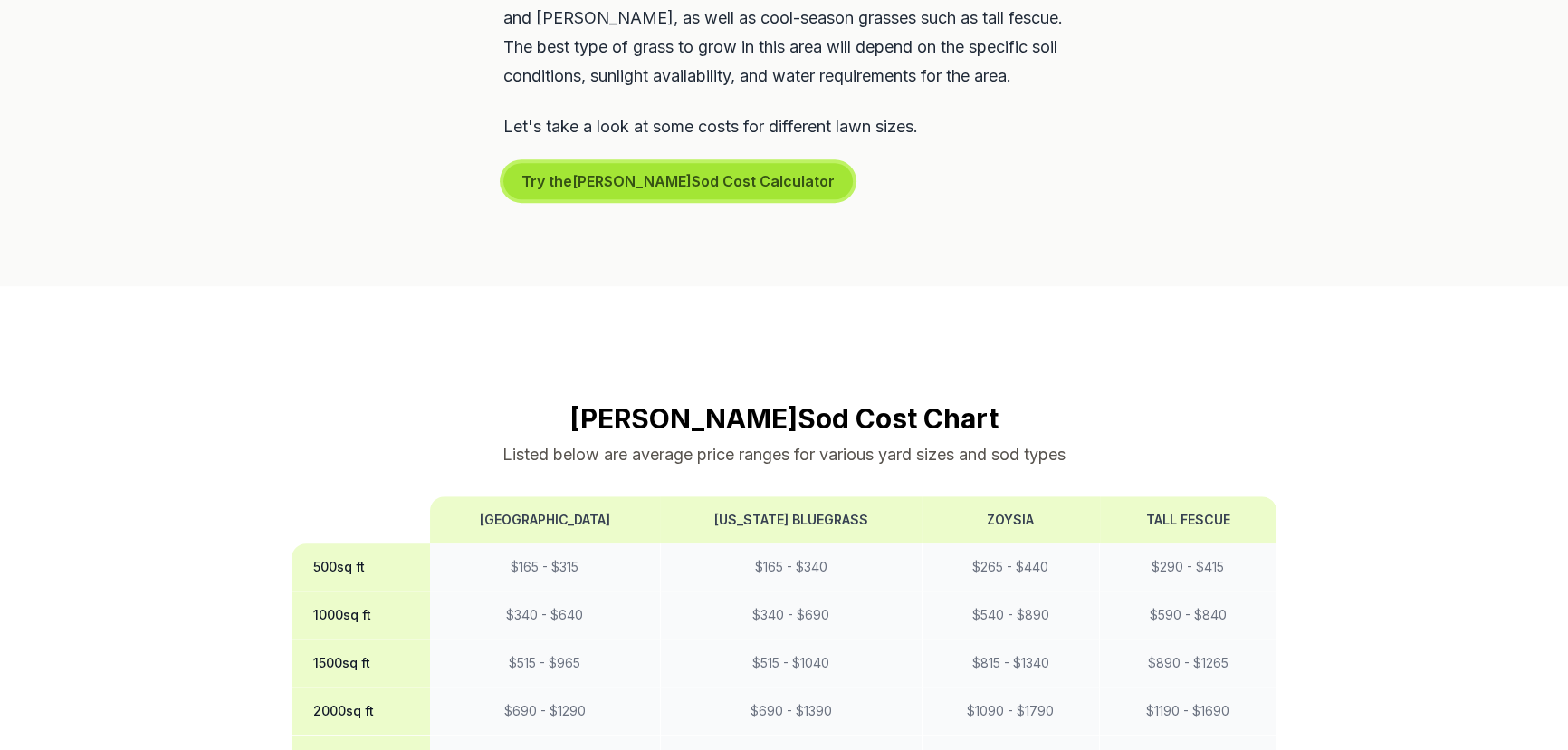 click on "Try the  [PERSON_NAME]  Sod Cost Calculator" at bounding box center (678, 181) 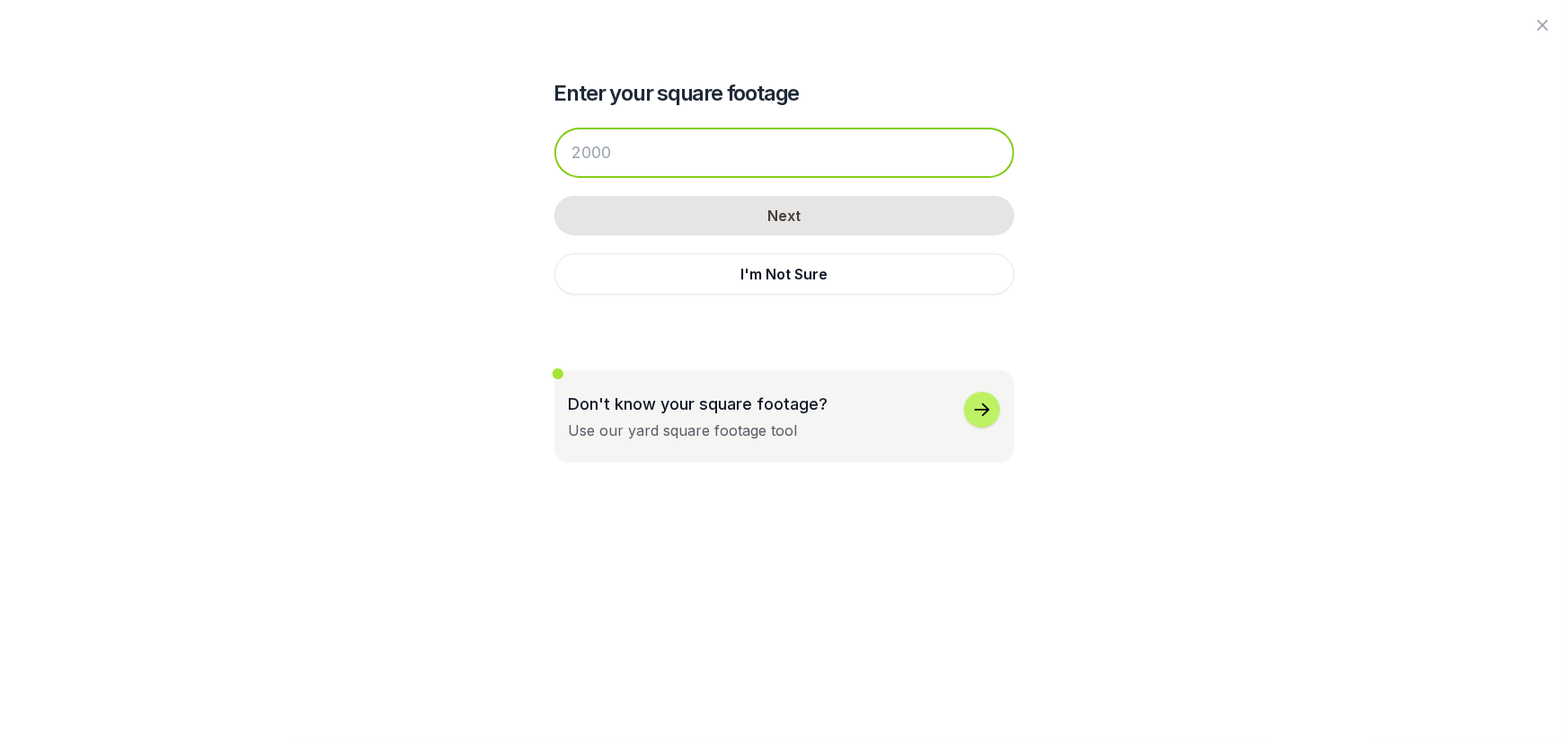 click at bounding box center [784, 153] 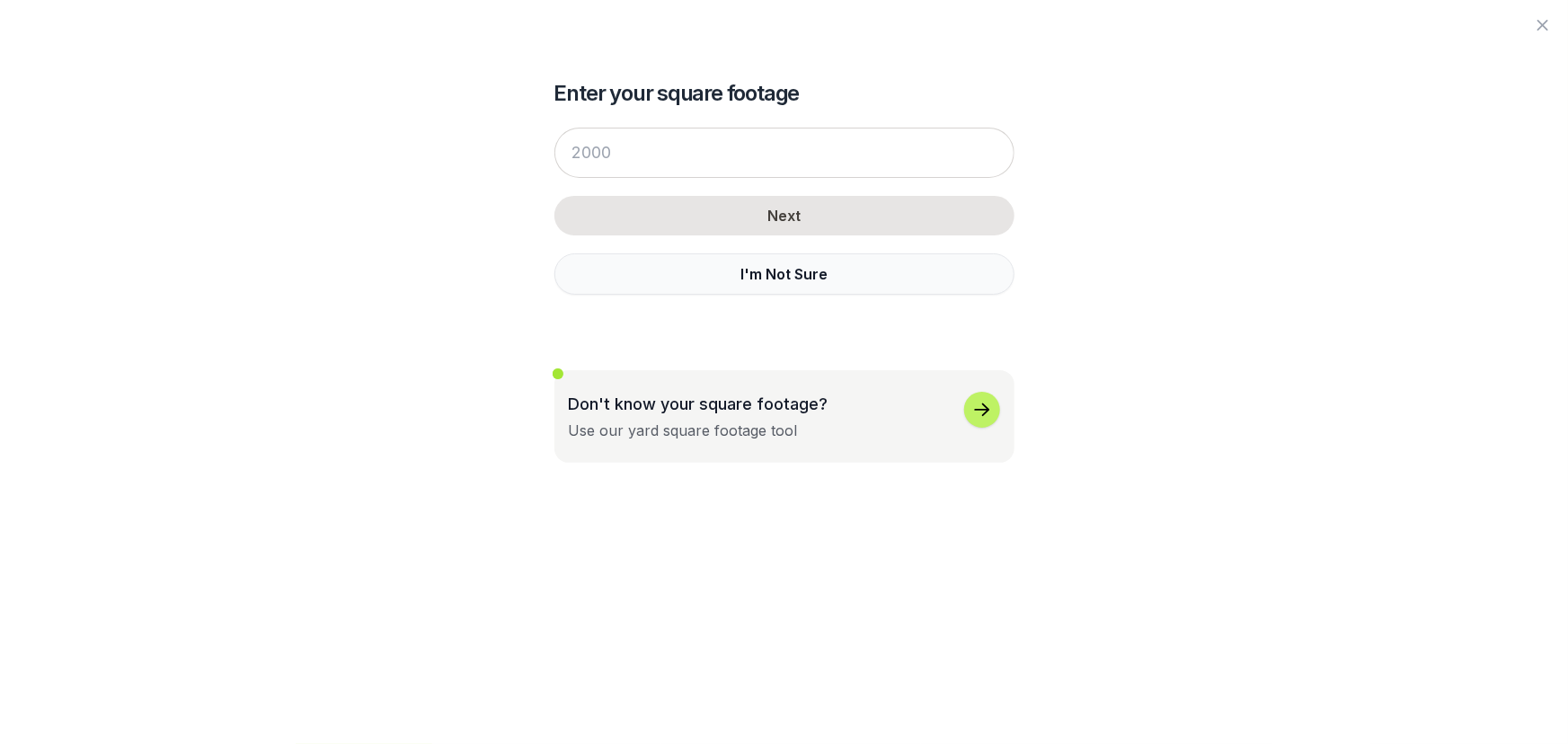 click on "I'm Not Sure" at bounding box center (784, 274) 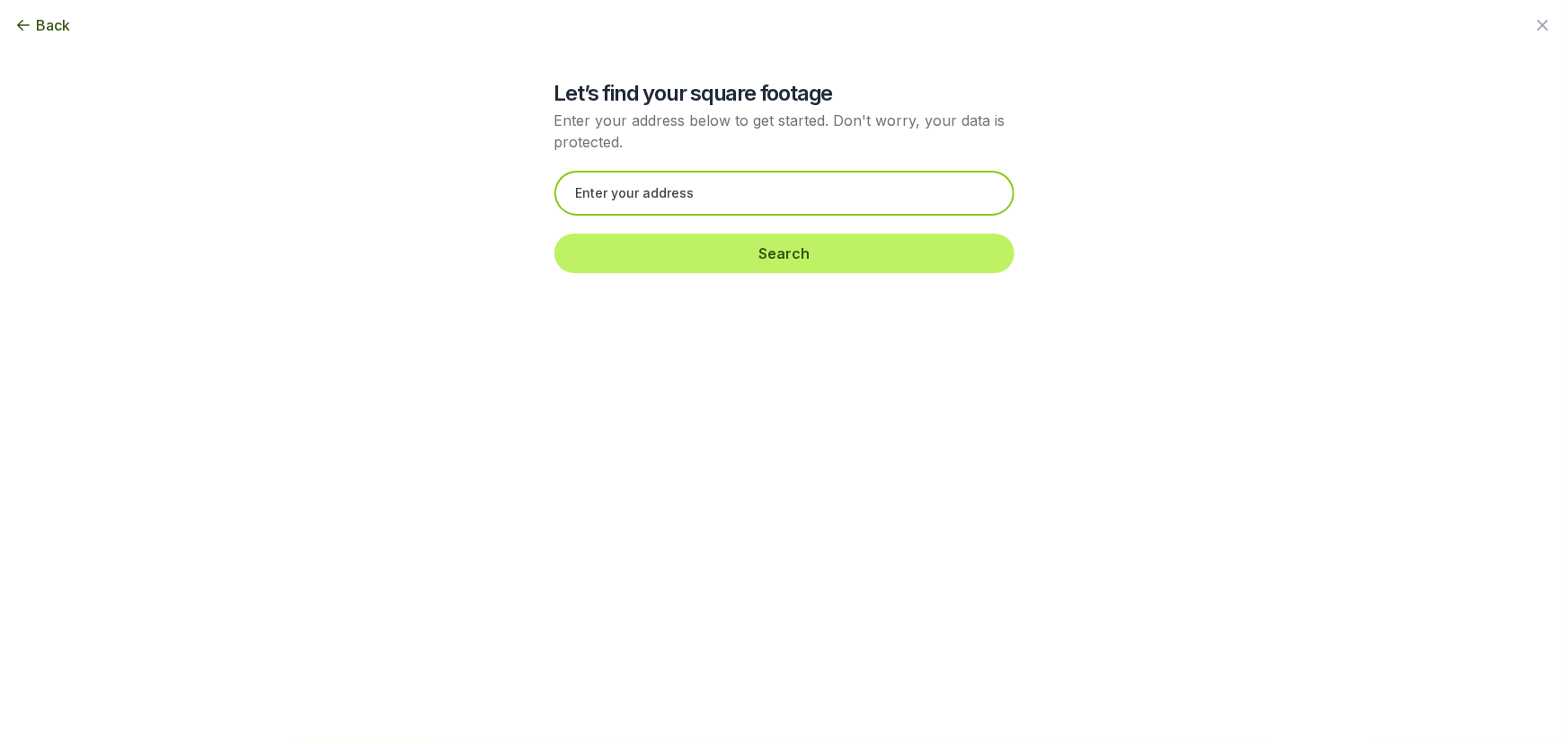 click at bounding box center [784, 193] 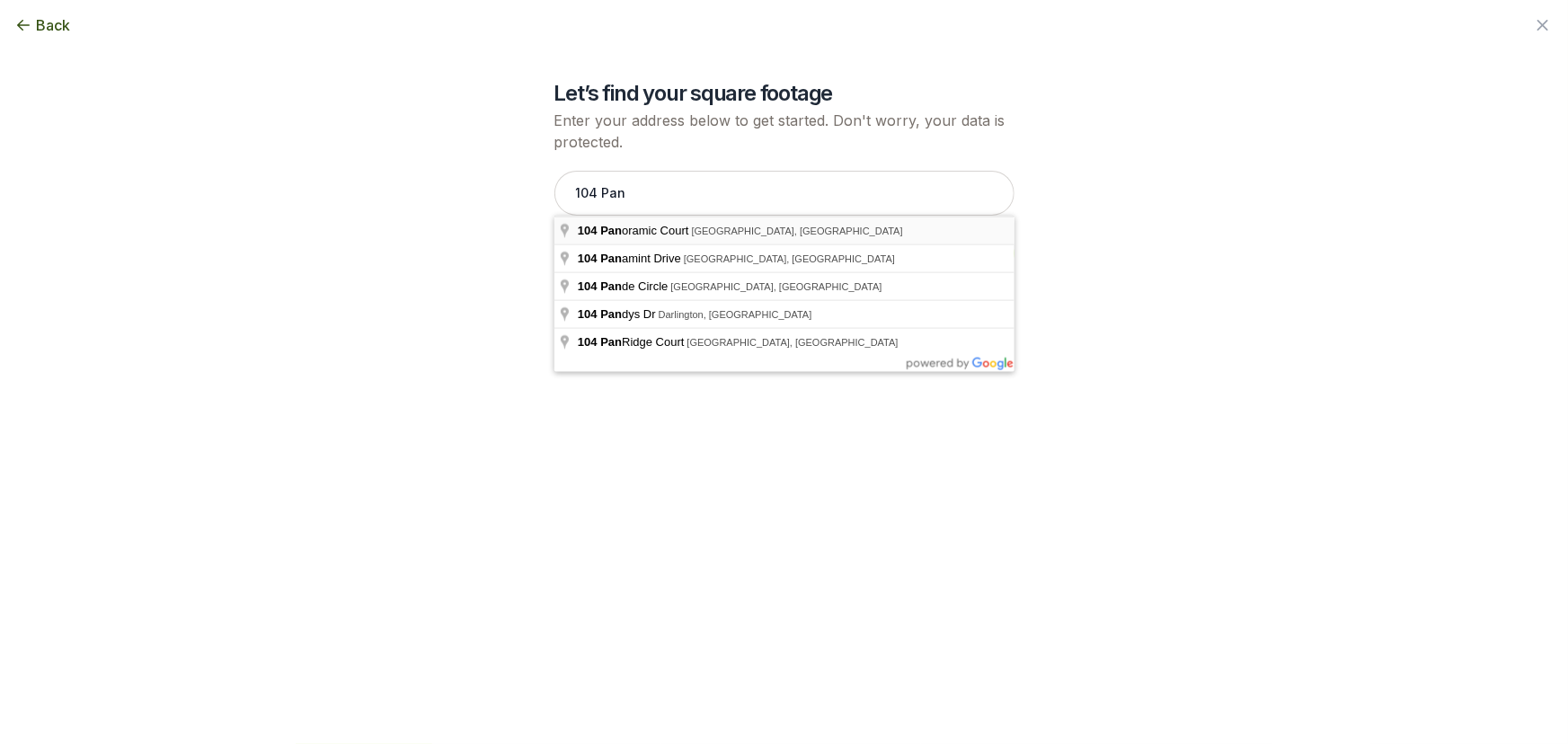 type on "[STREET_ADDRESS]" 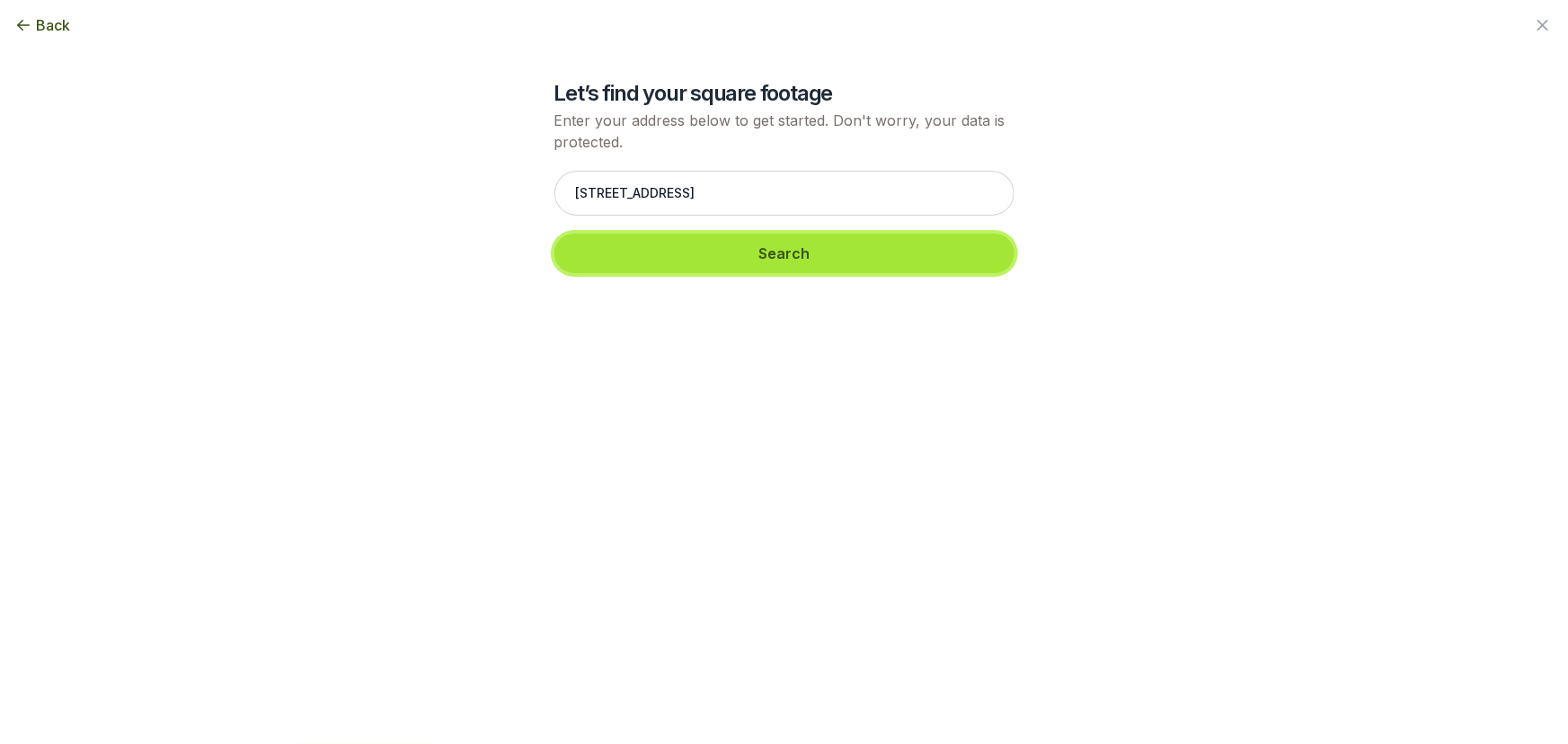 click on "Search" at bounding box center (784, 253) 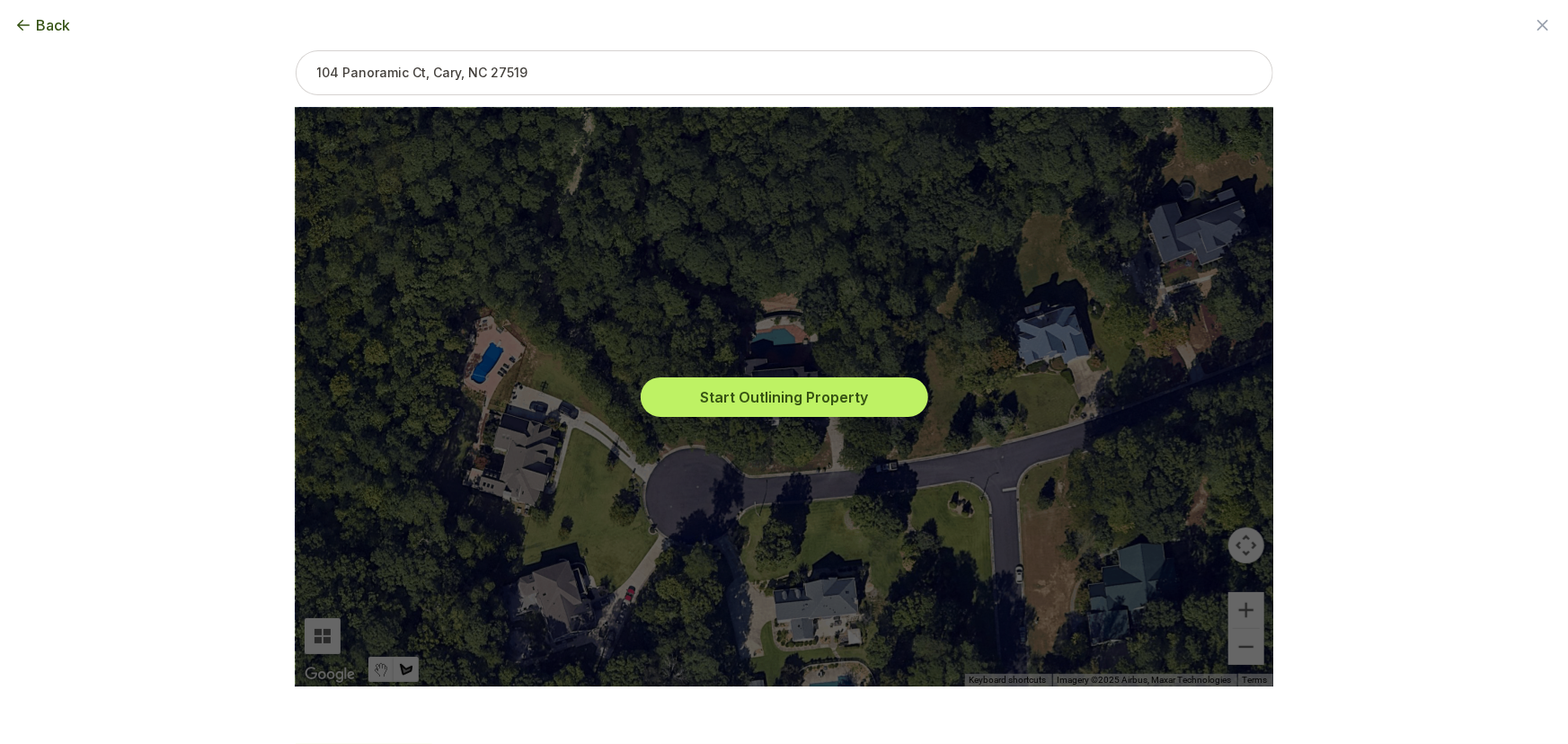 type 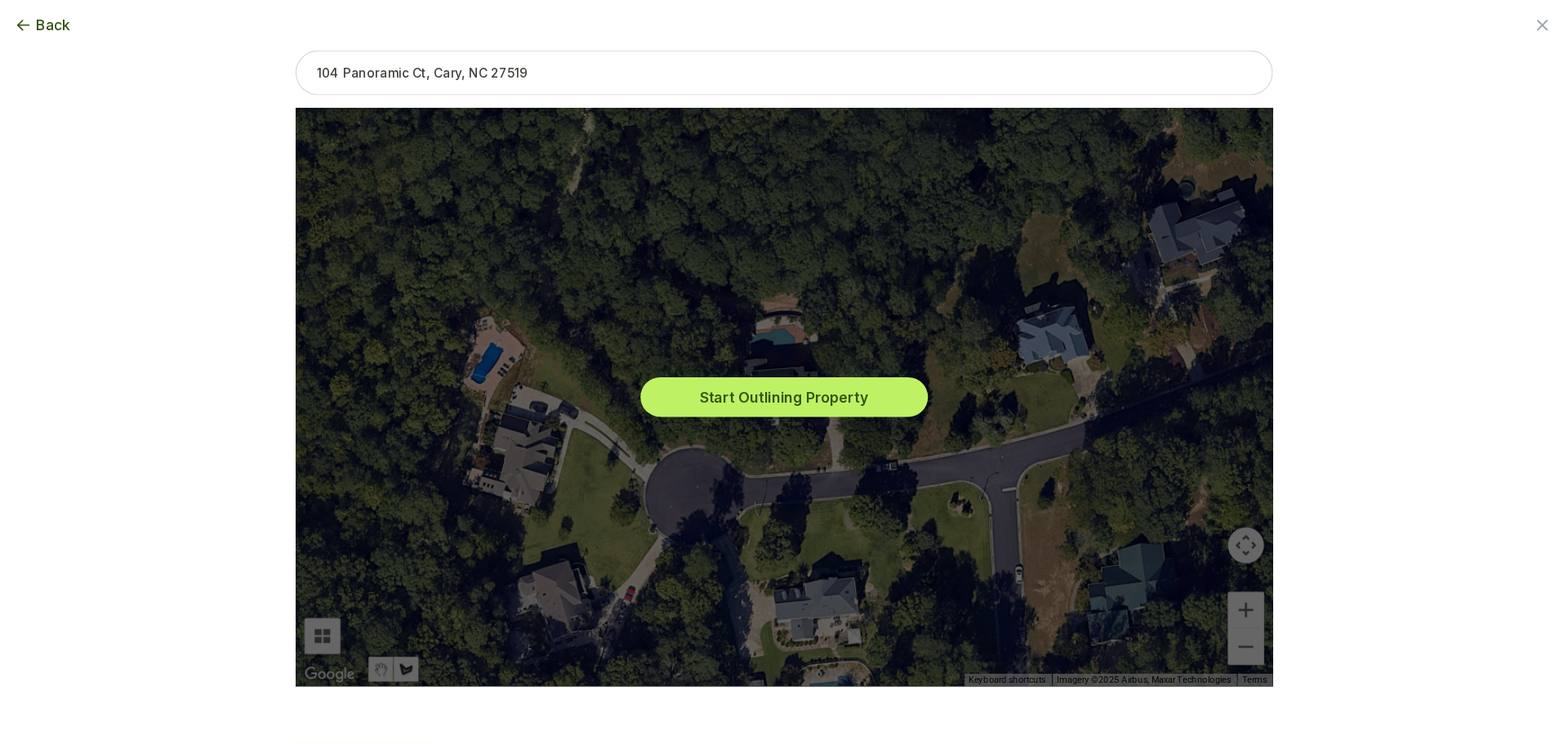 scroll, scrollTop: 1014, scrollLeft: 0, axis: vertical 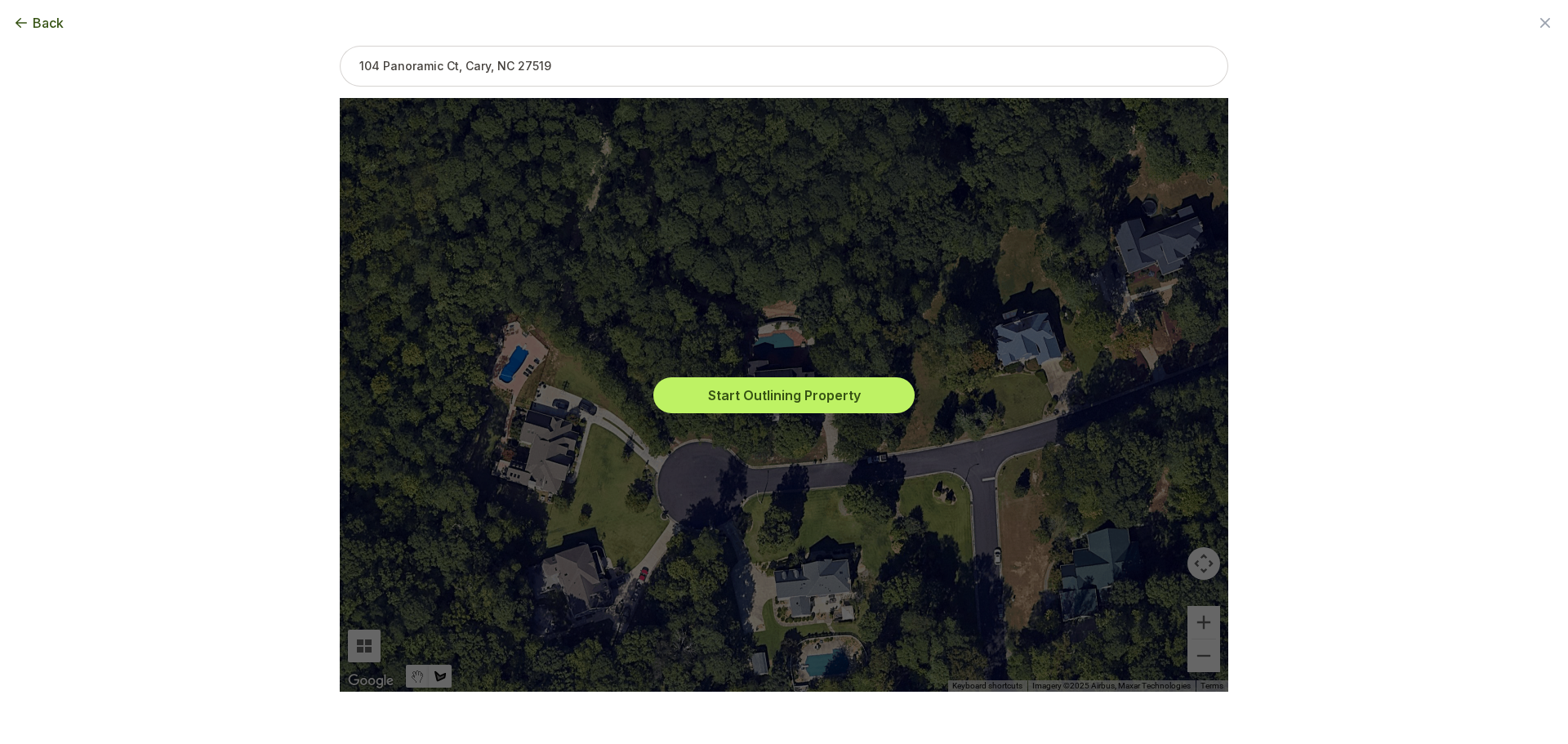 click on "Start Outlining Property" at bounding box center [784, 394] 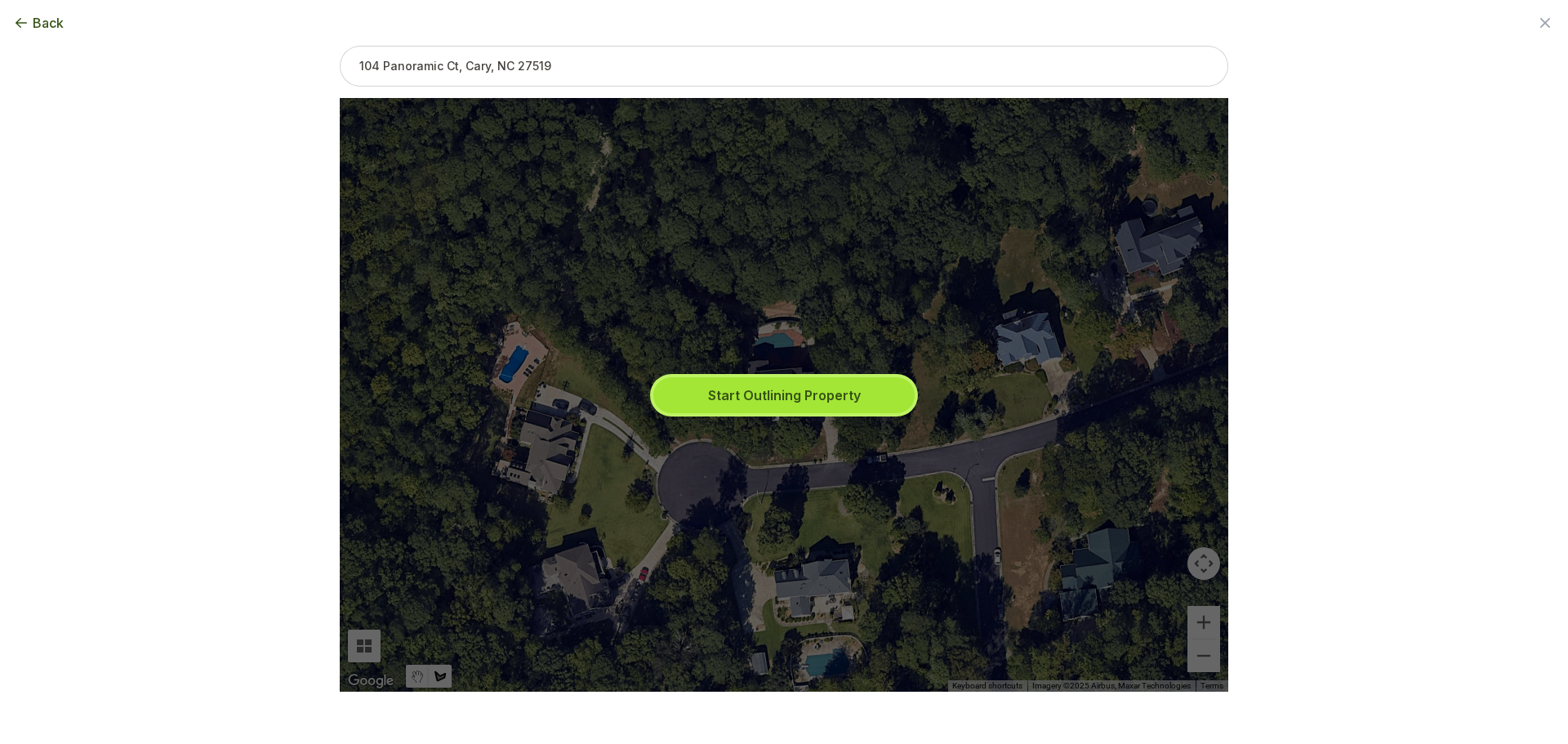 click on "Start Outlining Property" at bounding box center (784, 395) 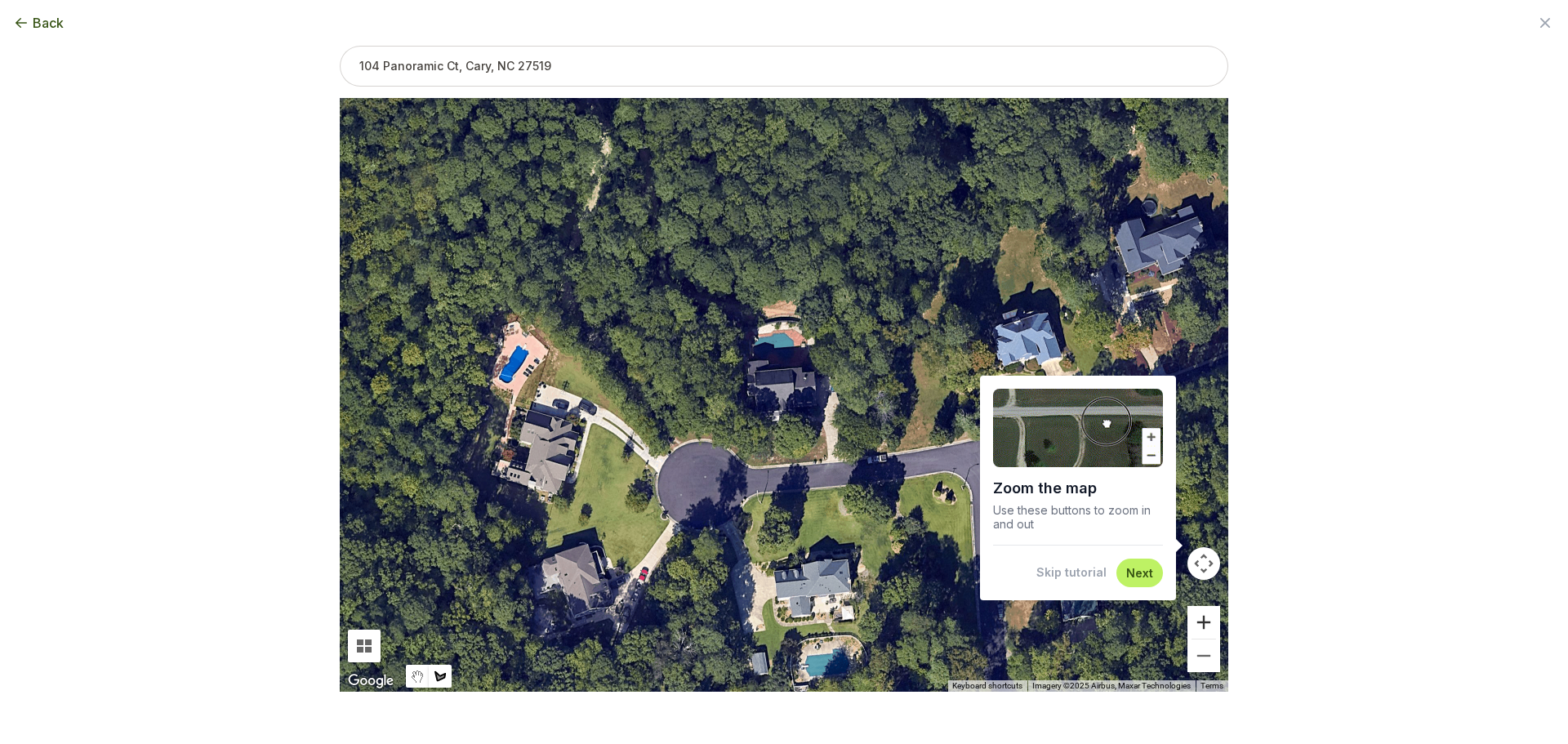 click at bounding box center (1204, 622) 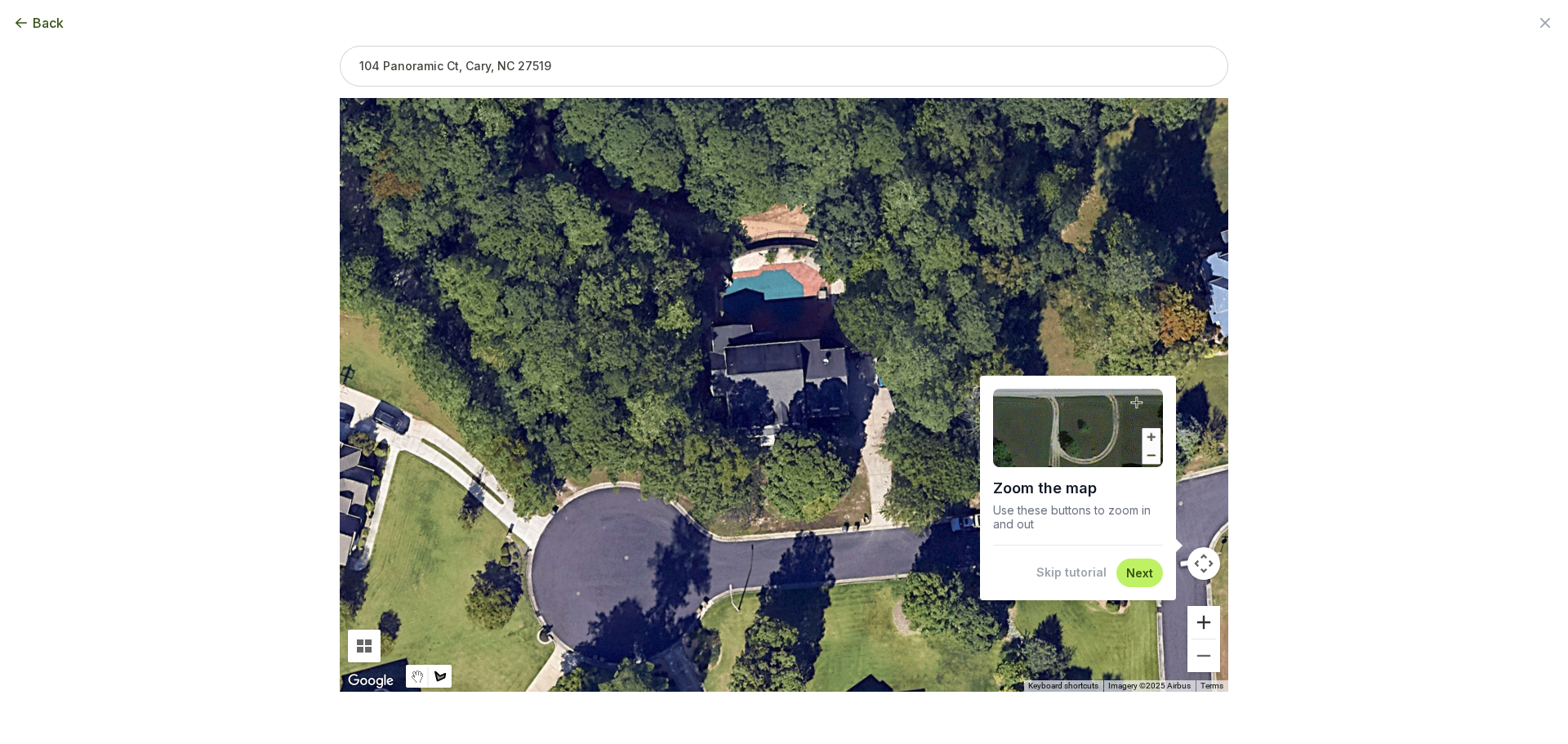 click at bounding box center (1204, 622) 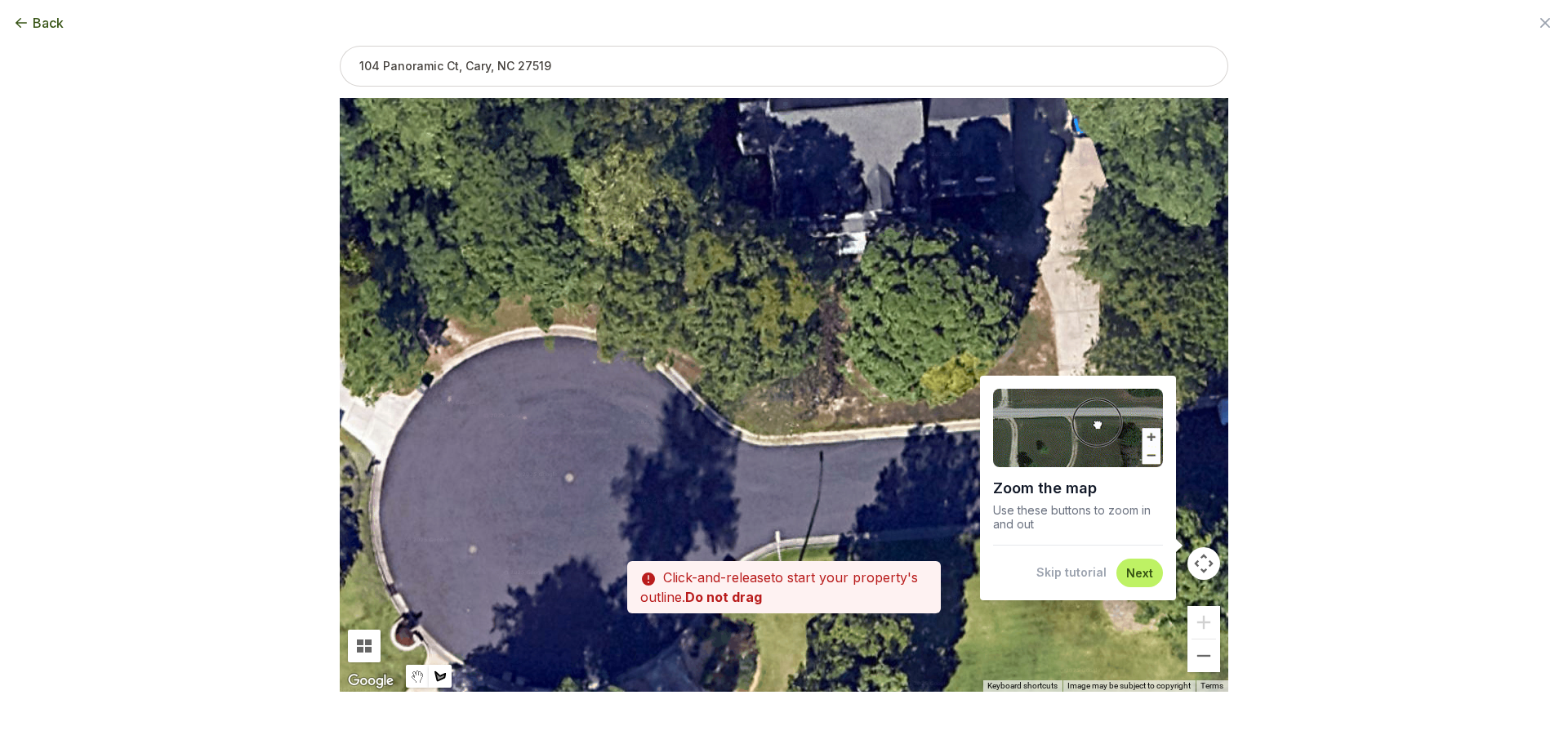 drag, startPoint x: 815, startPoint y: 511, endPoint x: 915, endPoint y: 264, distance: 266.47514 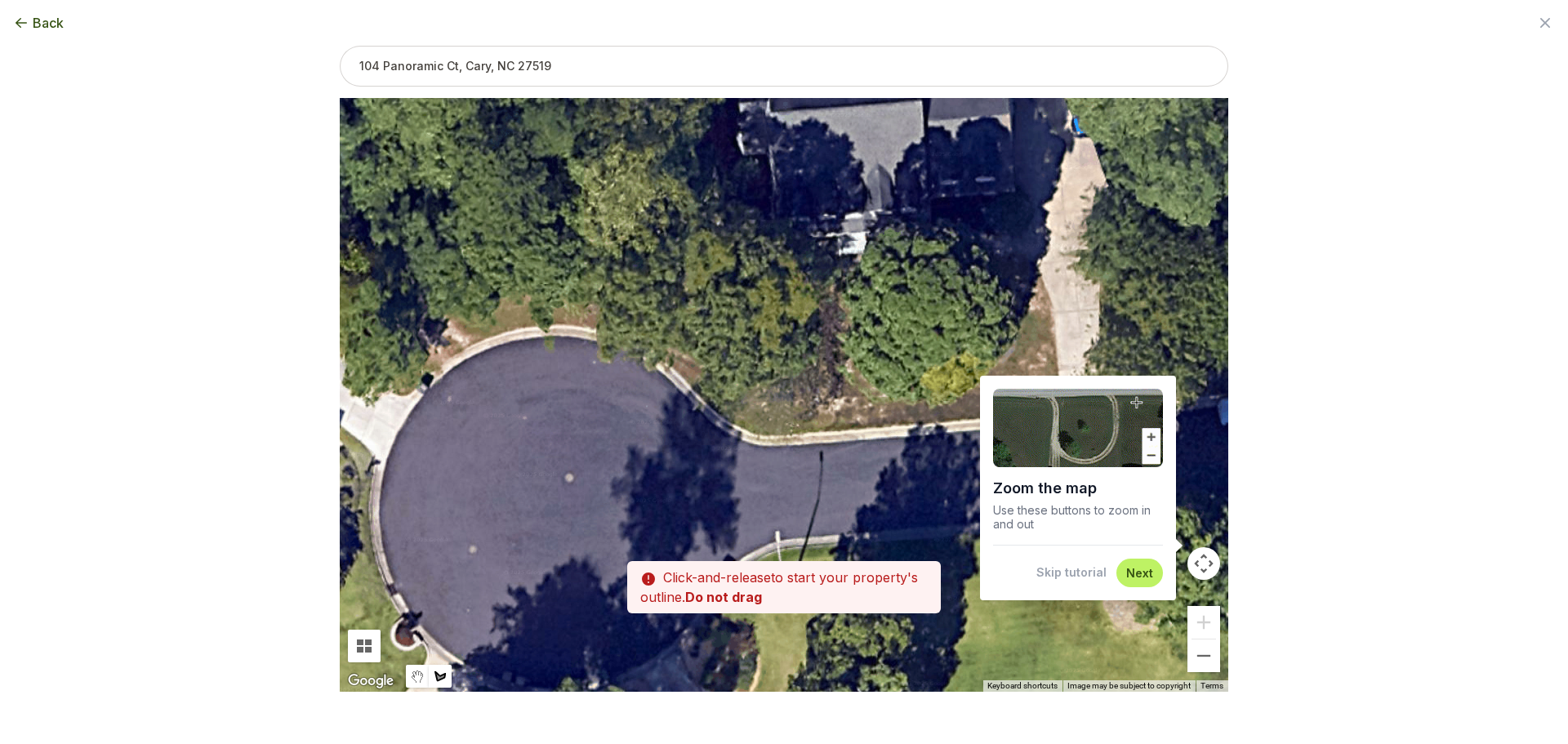 click at bounding box center (784, 395) 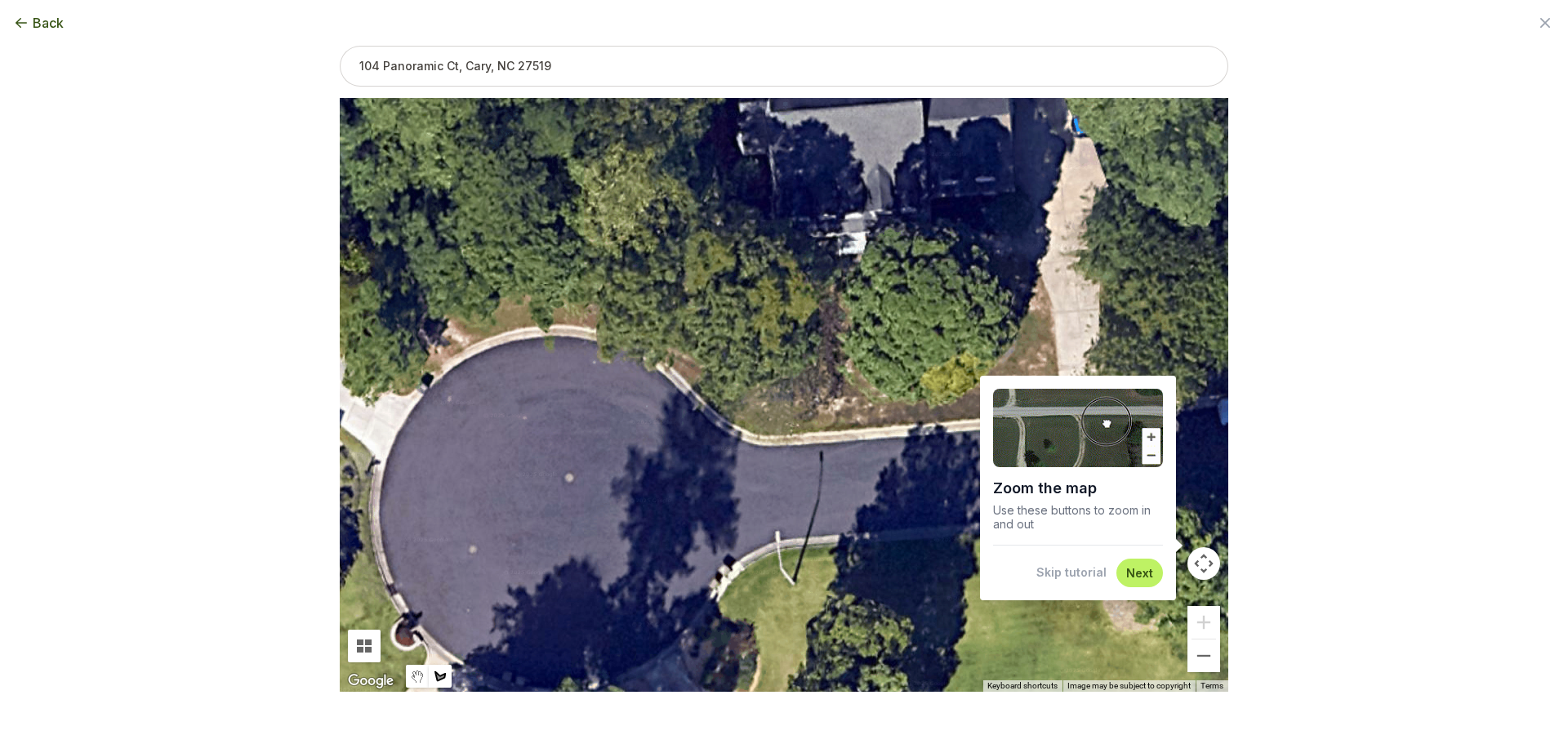 click at bounding box center (784, 395) 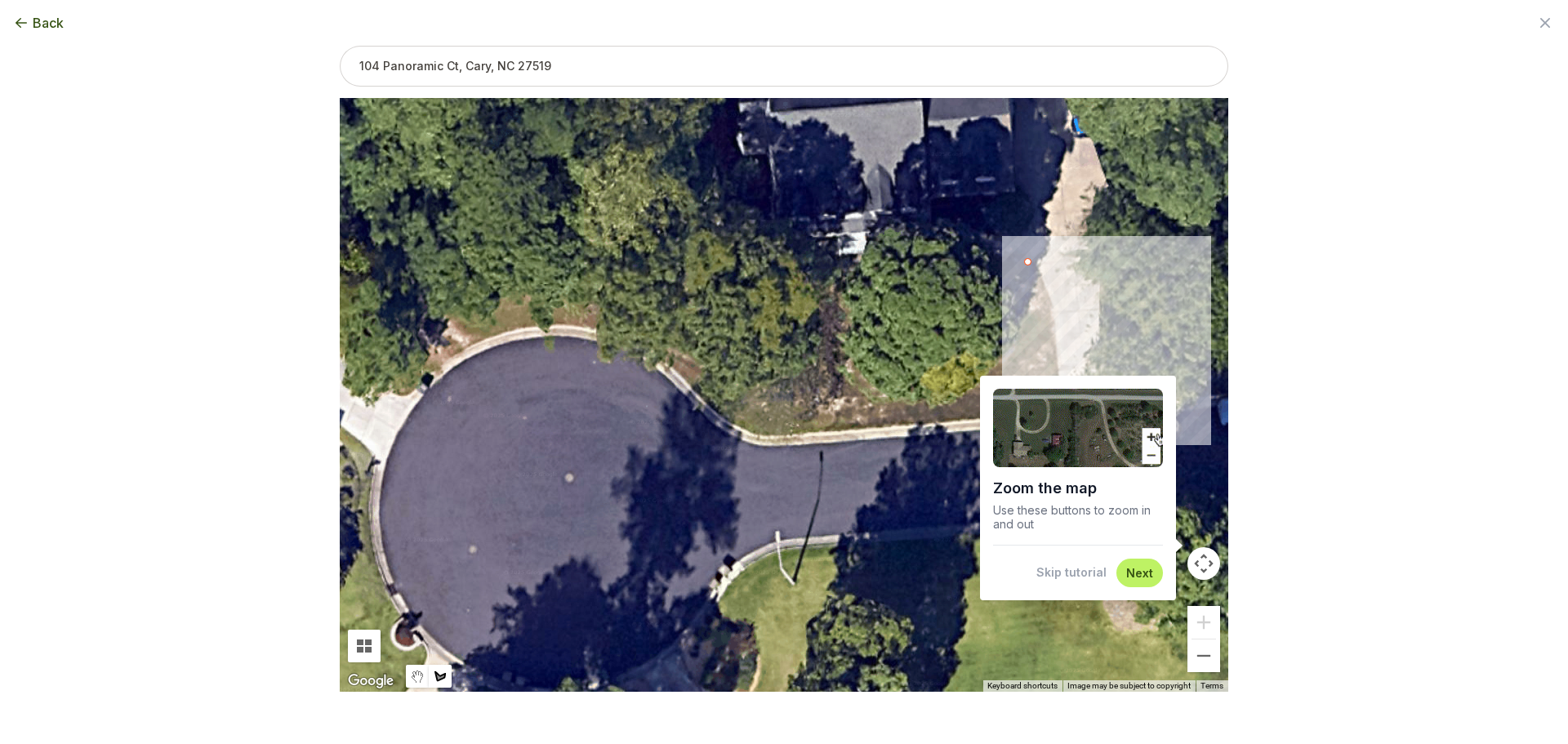 click at bounding box center (784, 395) 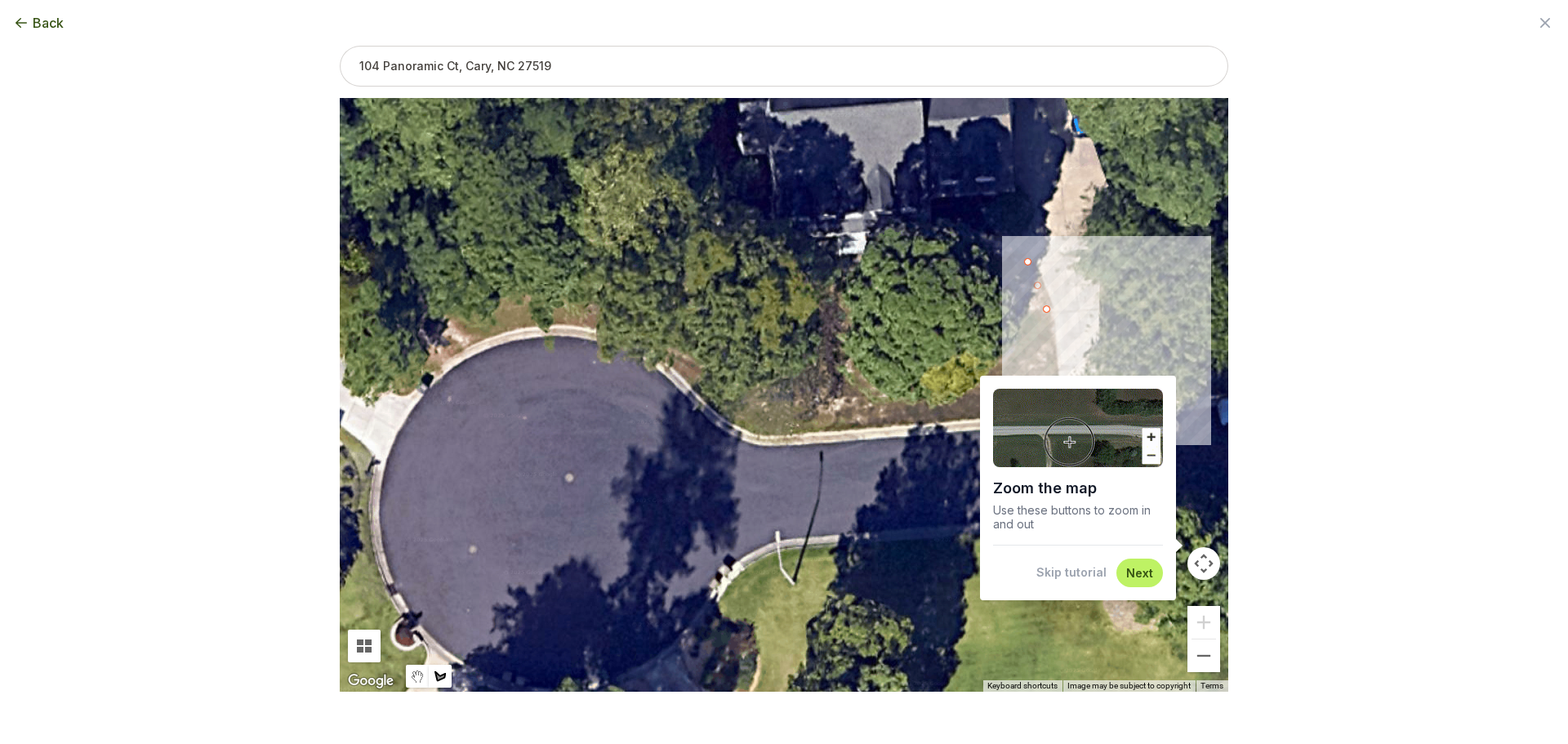 click on "Zoom the map Use these buttons to zoom in and out Skip tutorial Next" at bounding box center [1078, 488] 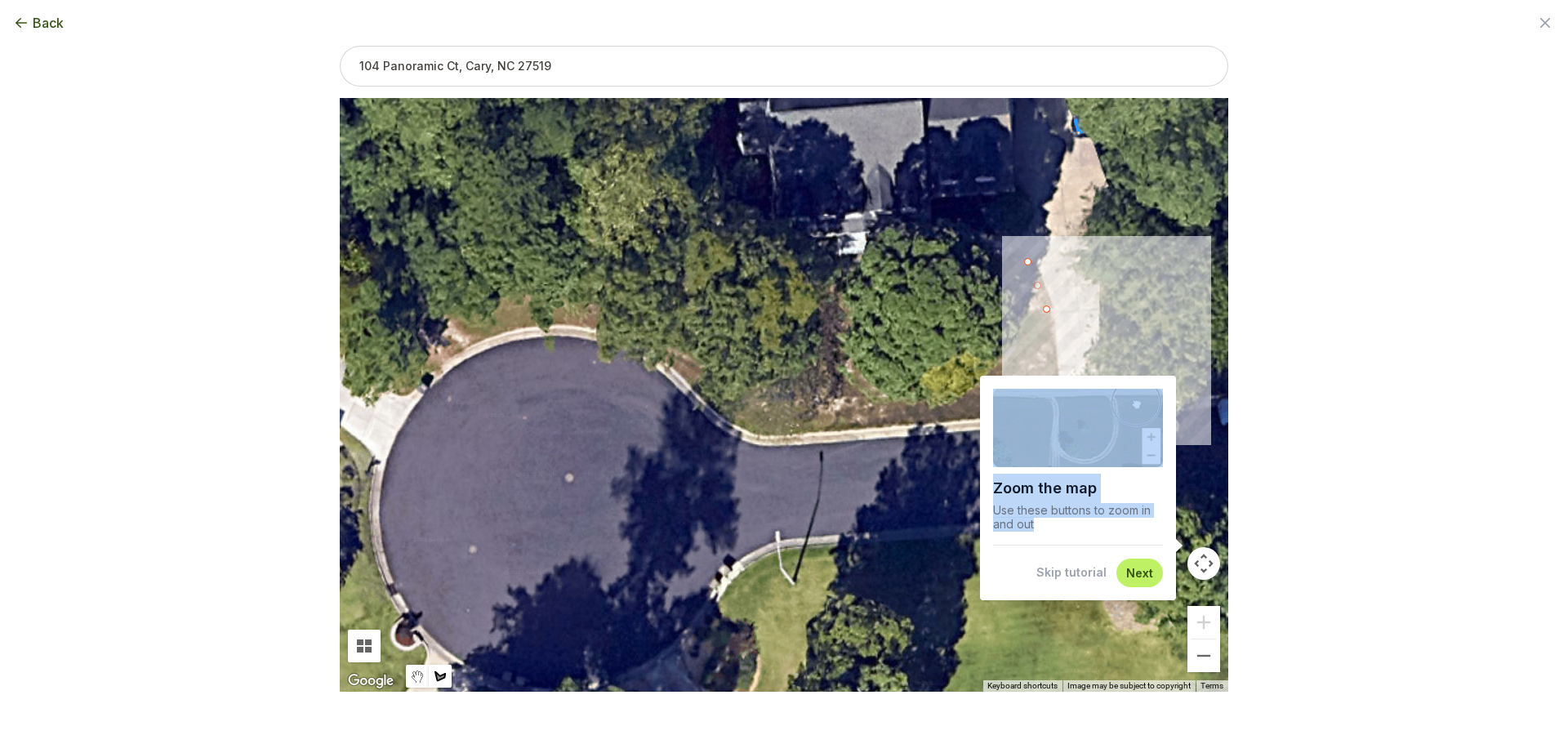 drag, startPoint x: 1060, startPoint y: 381, endPoint x: 1155, endPoint y: 539, distance: 184.3611 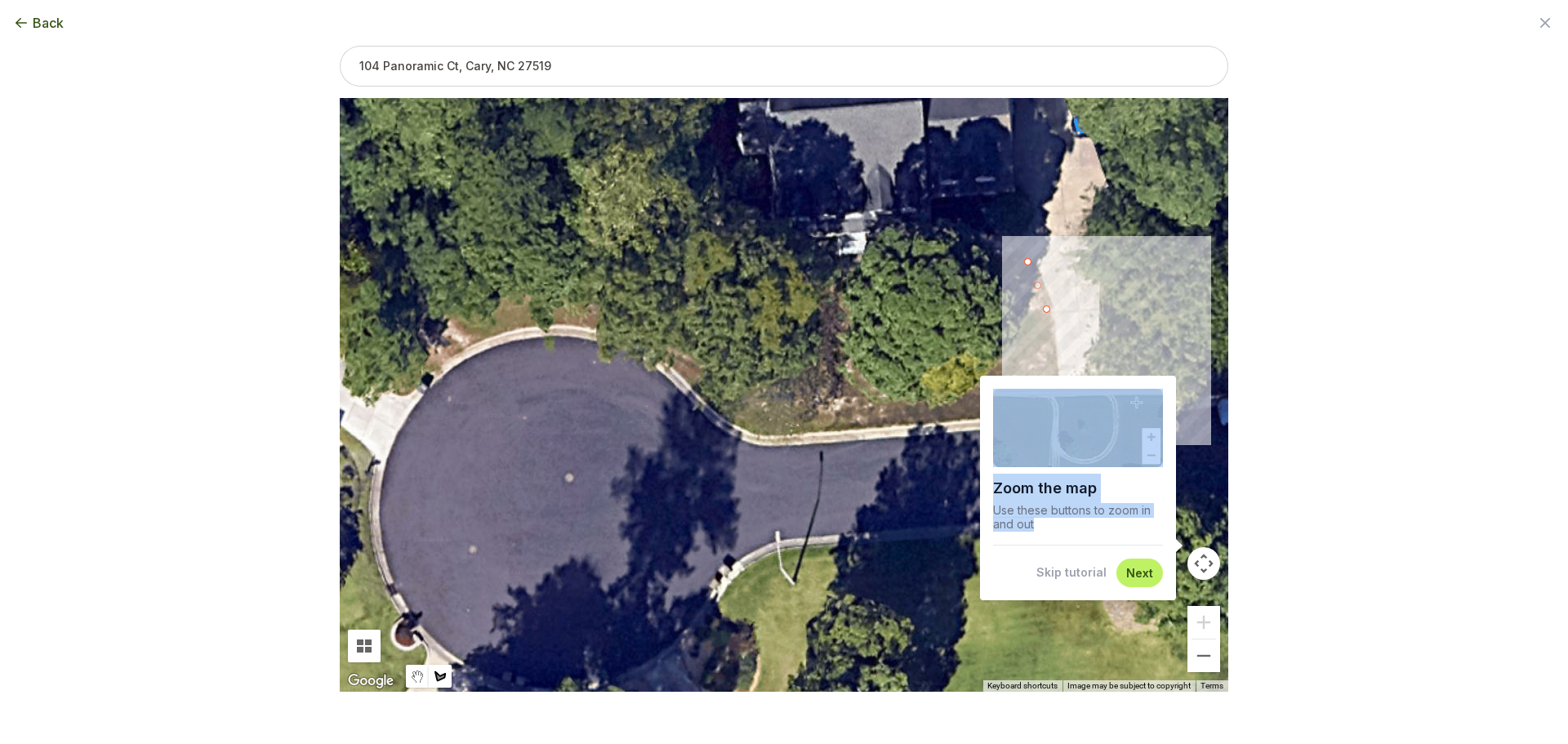 click on "Zoom the map Use these buttons to zoom in and out Skip tutorial Next" at bounding box center (1078, 488) 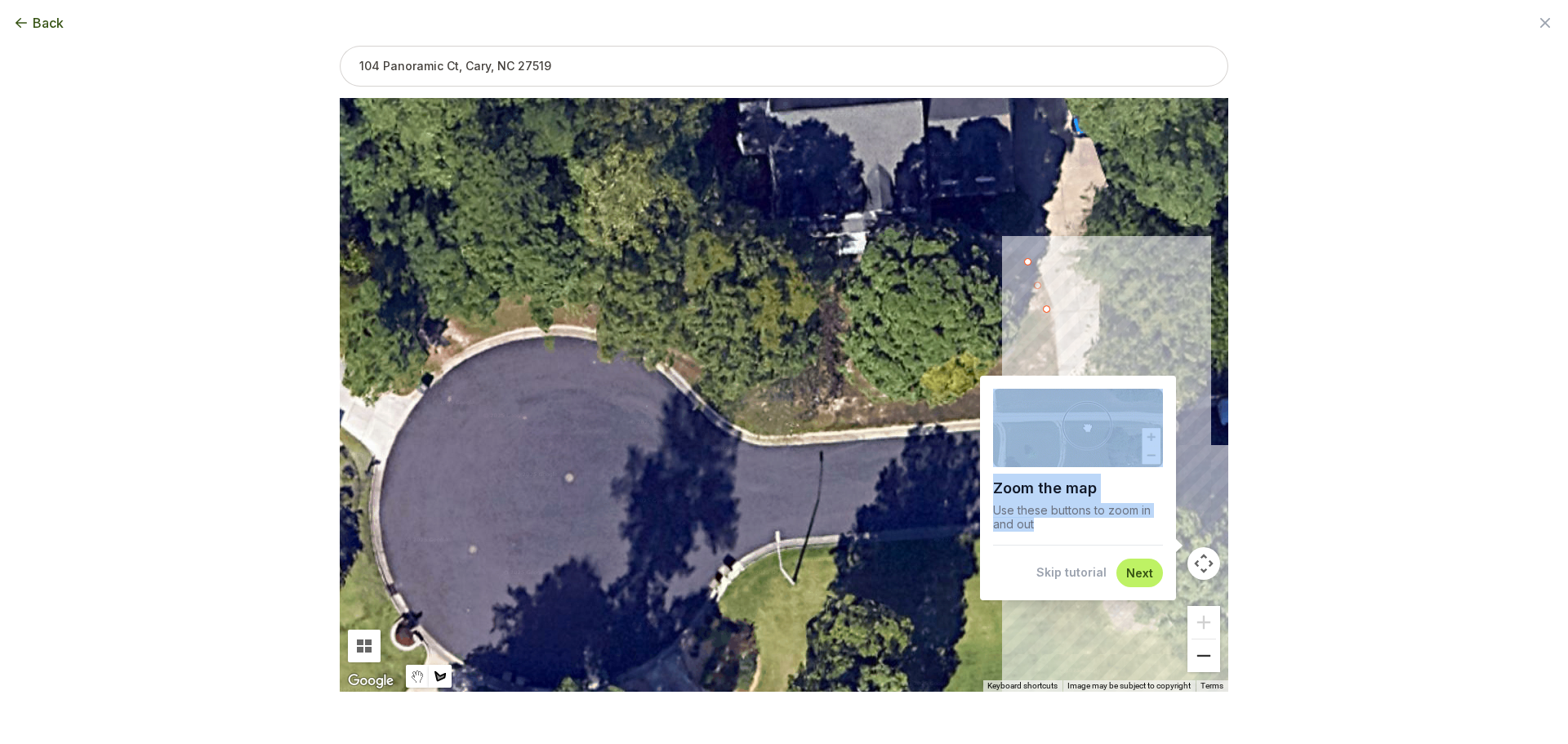click at bounding box center [1204, 656] 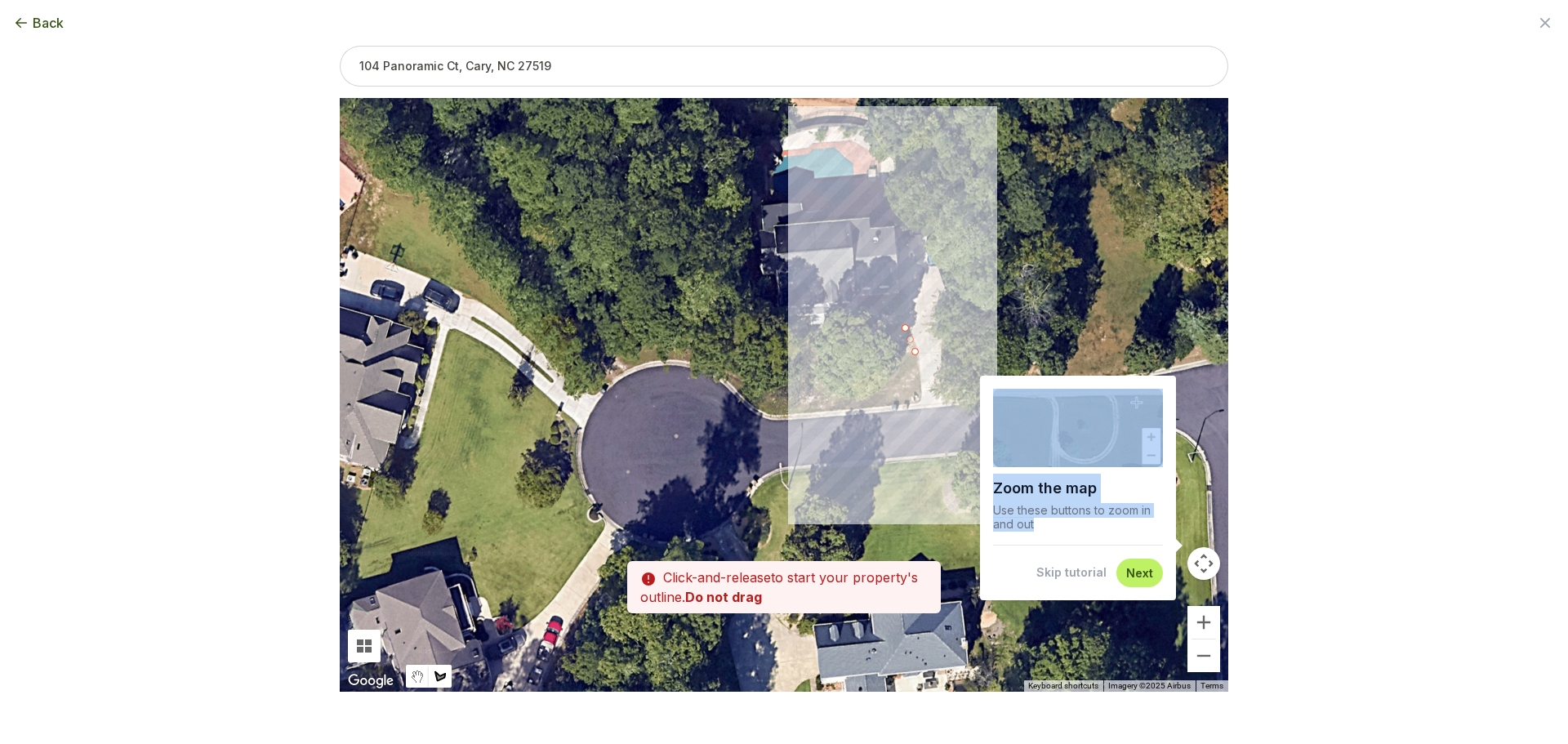 click at bounding box center (784, 394) 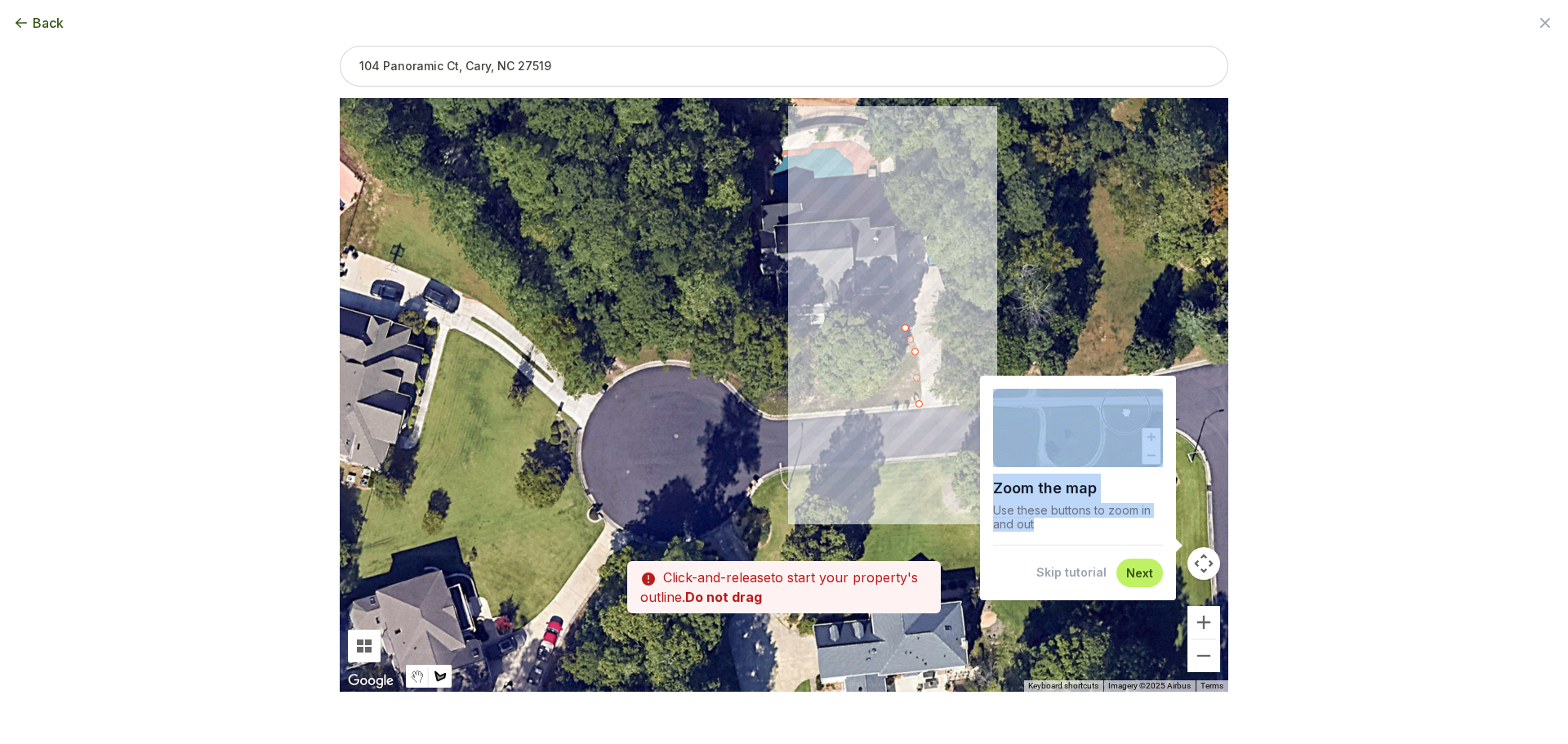 click at bounding box center [784, 394] 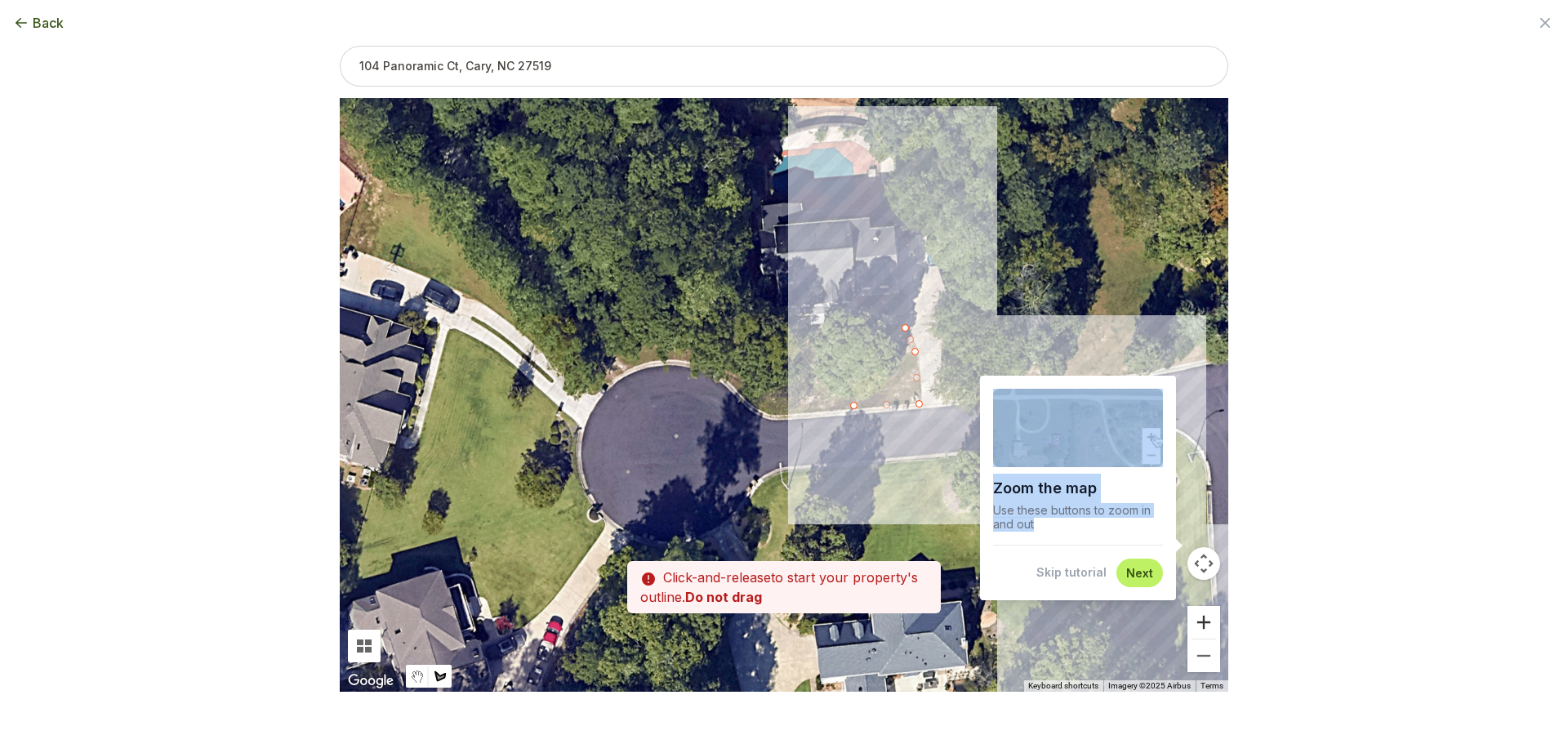 click at bounding box center (1204, 622) 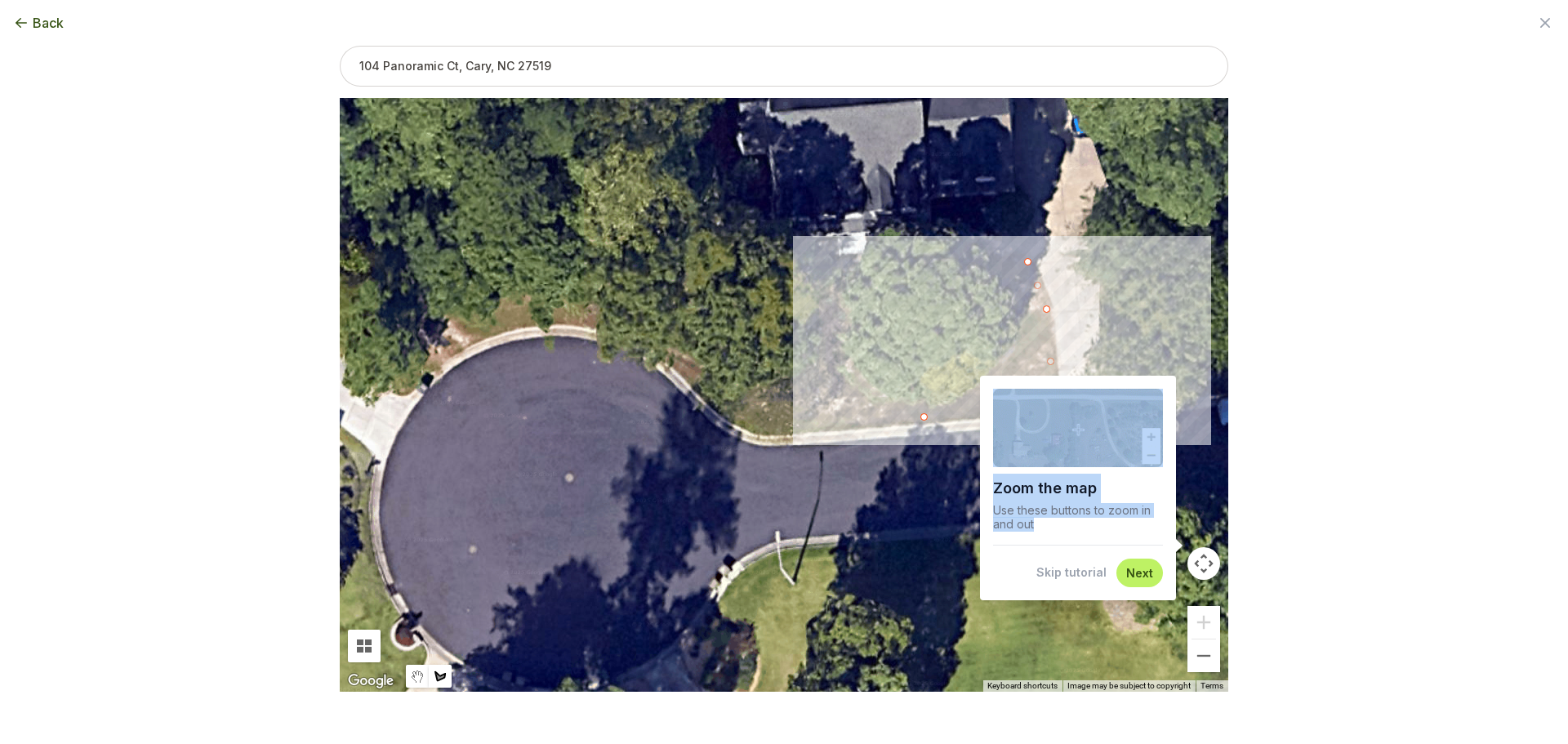 click at bounding box center [784, 395] 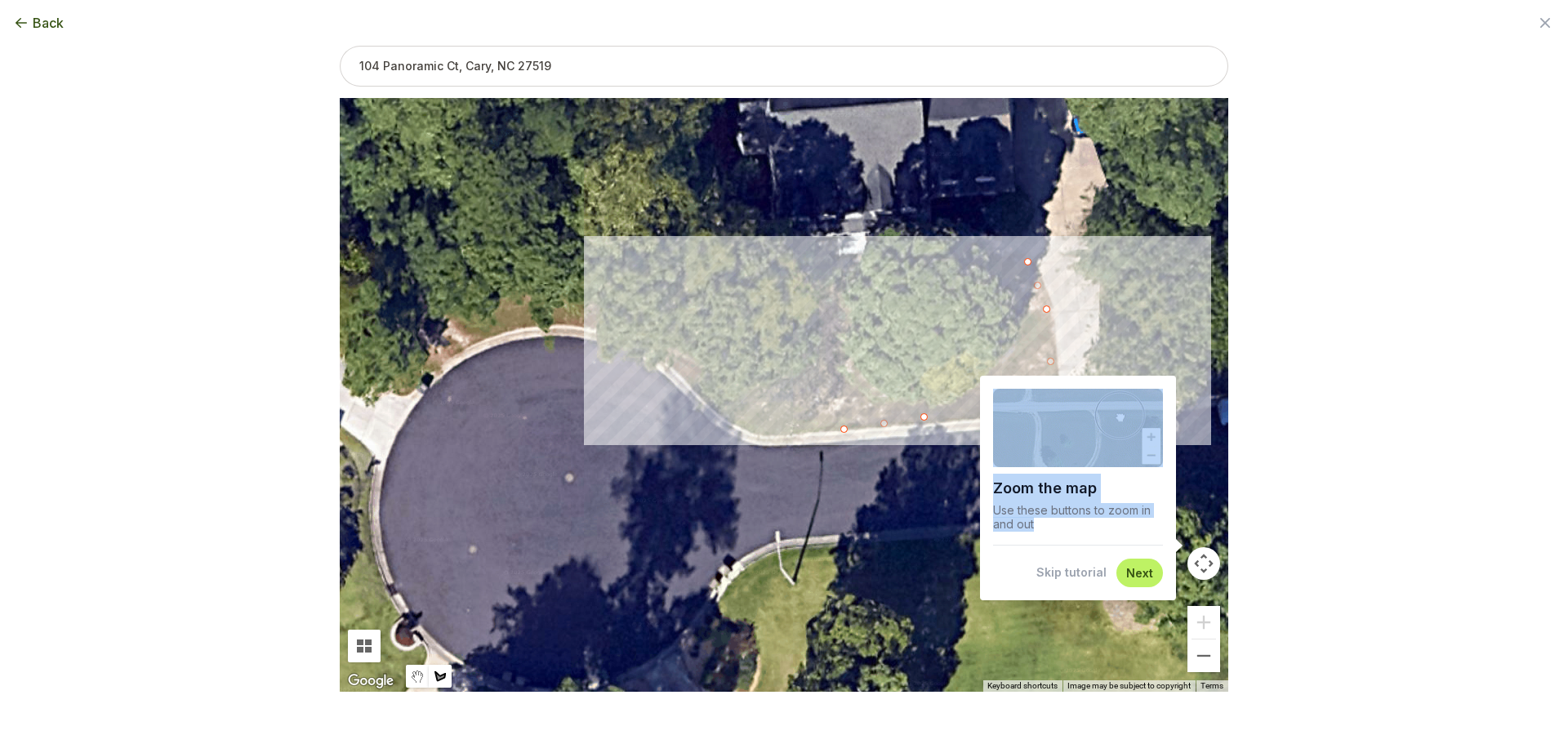 click at bounding box center [784, 395] 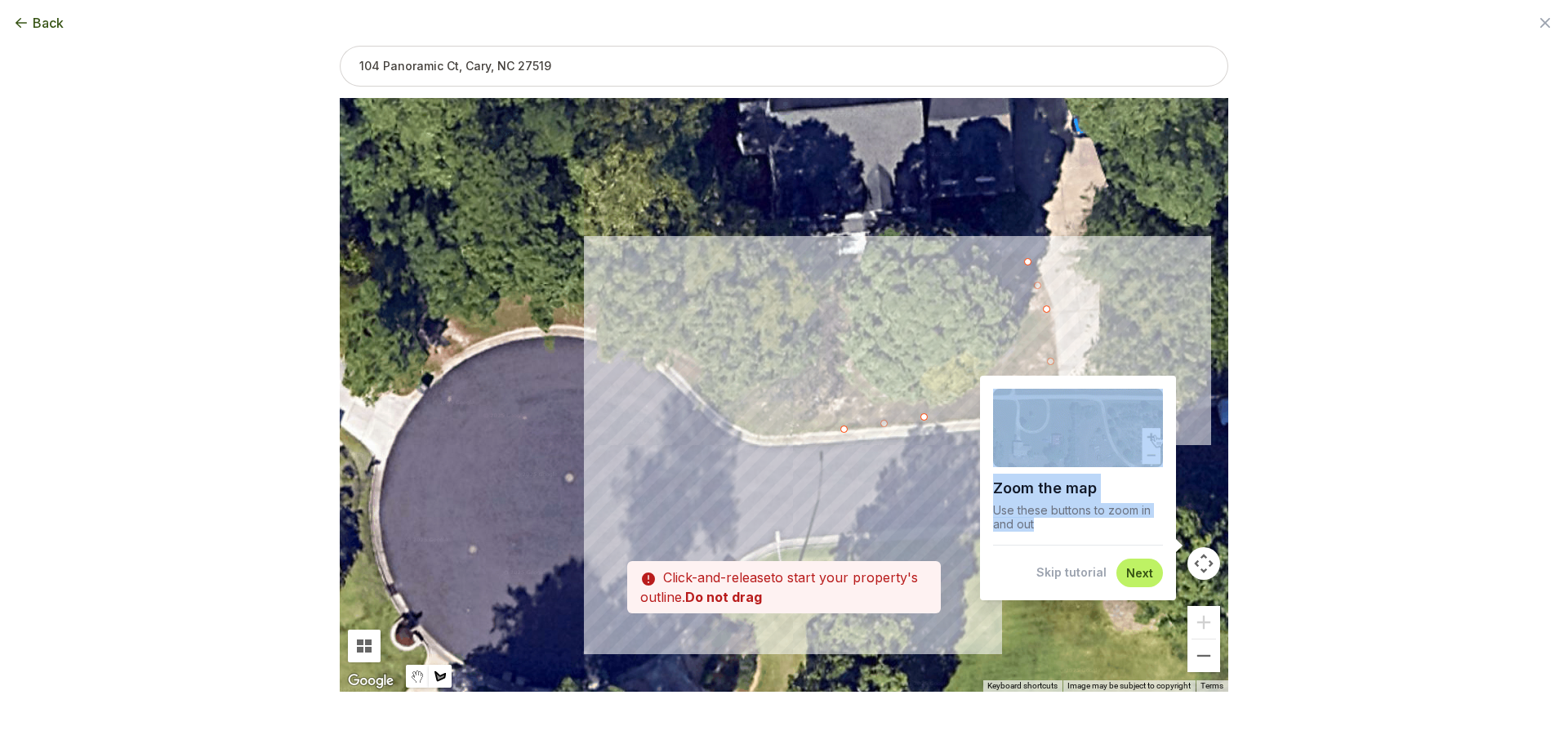 click at bounding box center (784, 395) 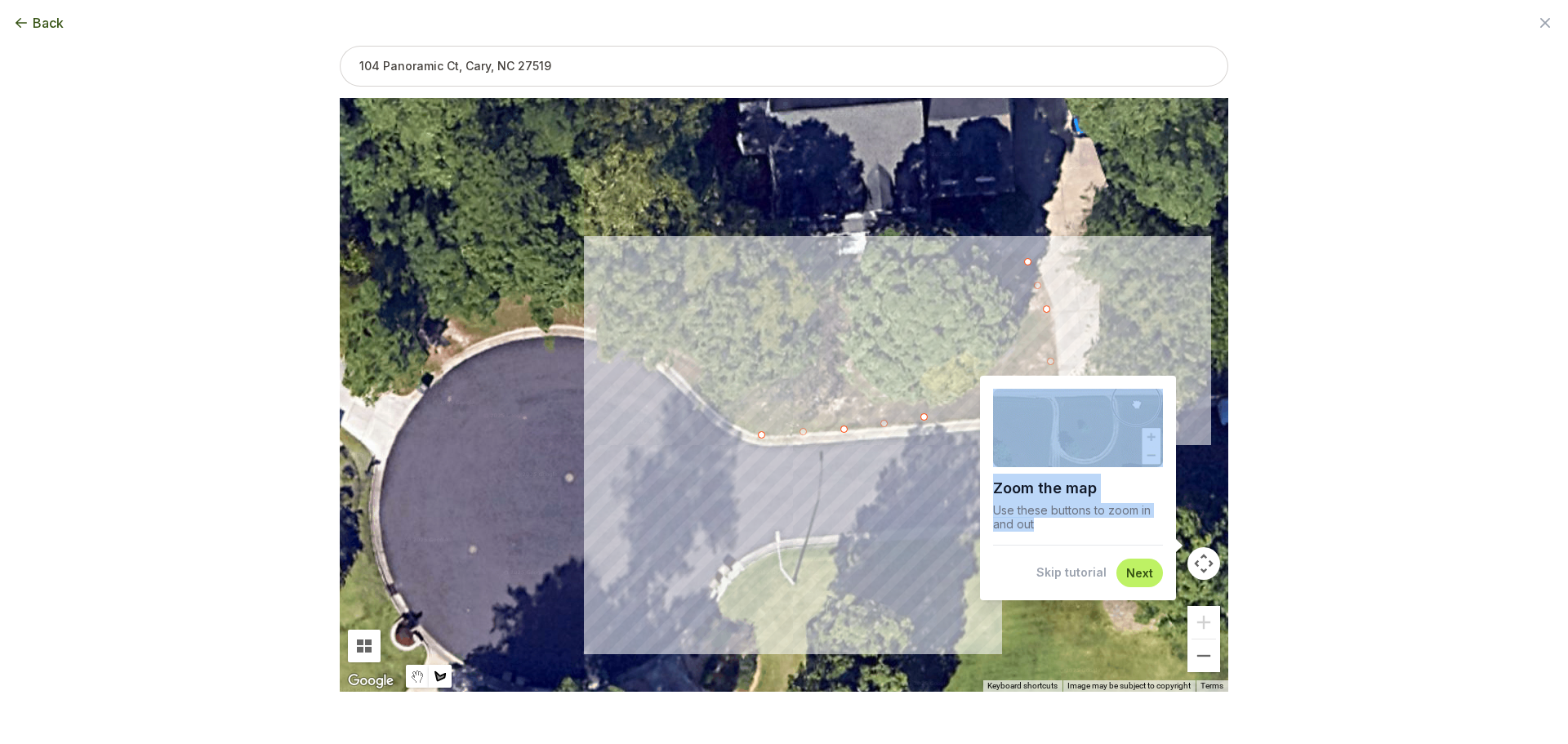click at bounding box center [784, 395] 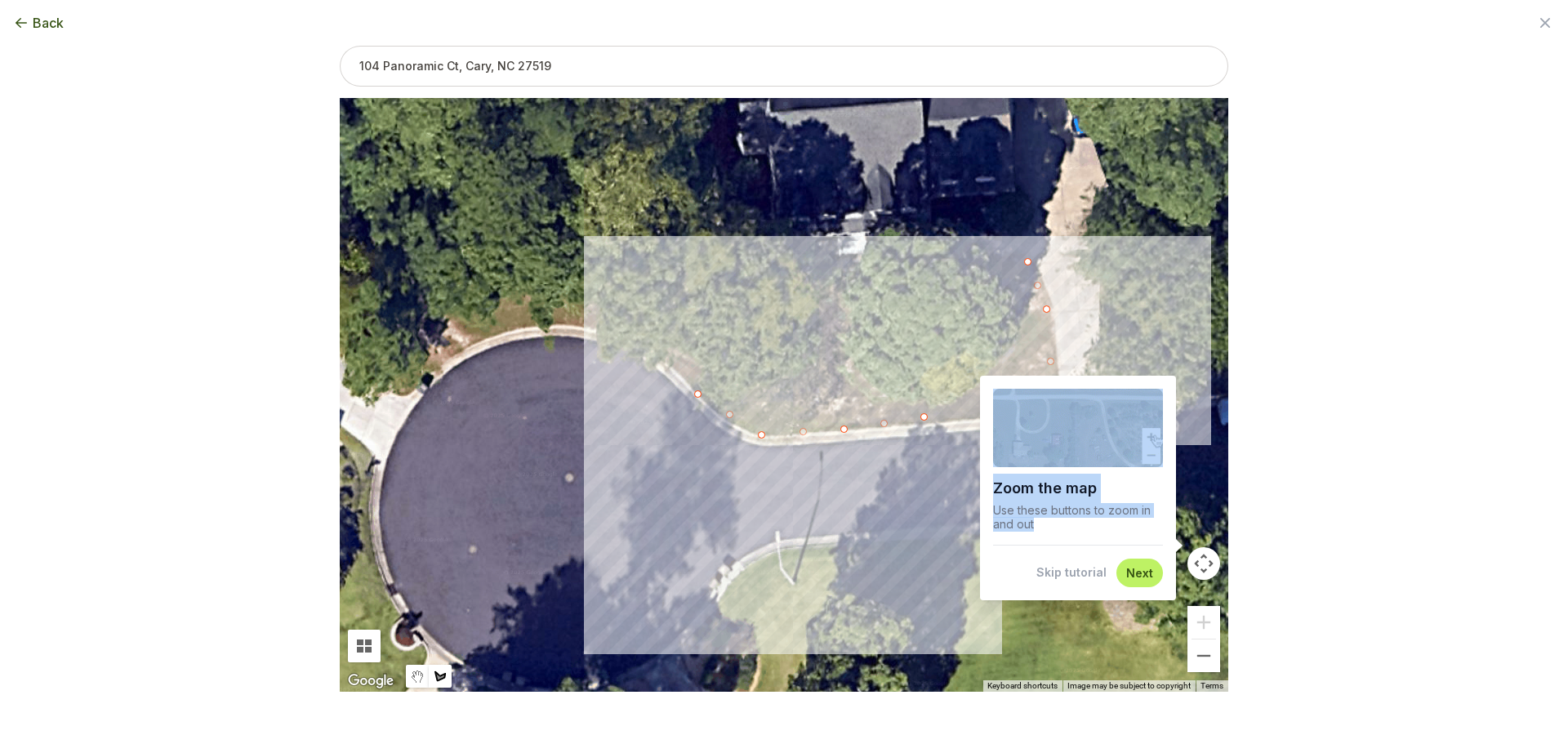 click at bounding box center [784, 395] 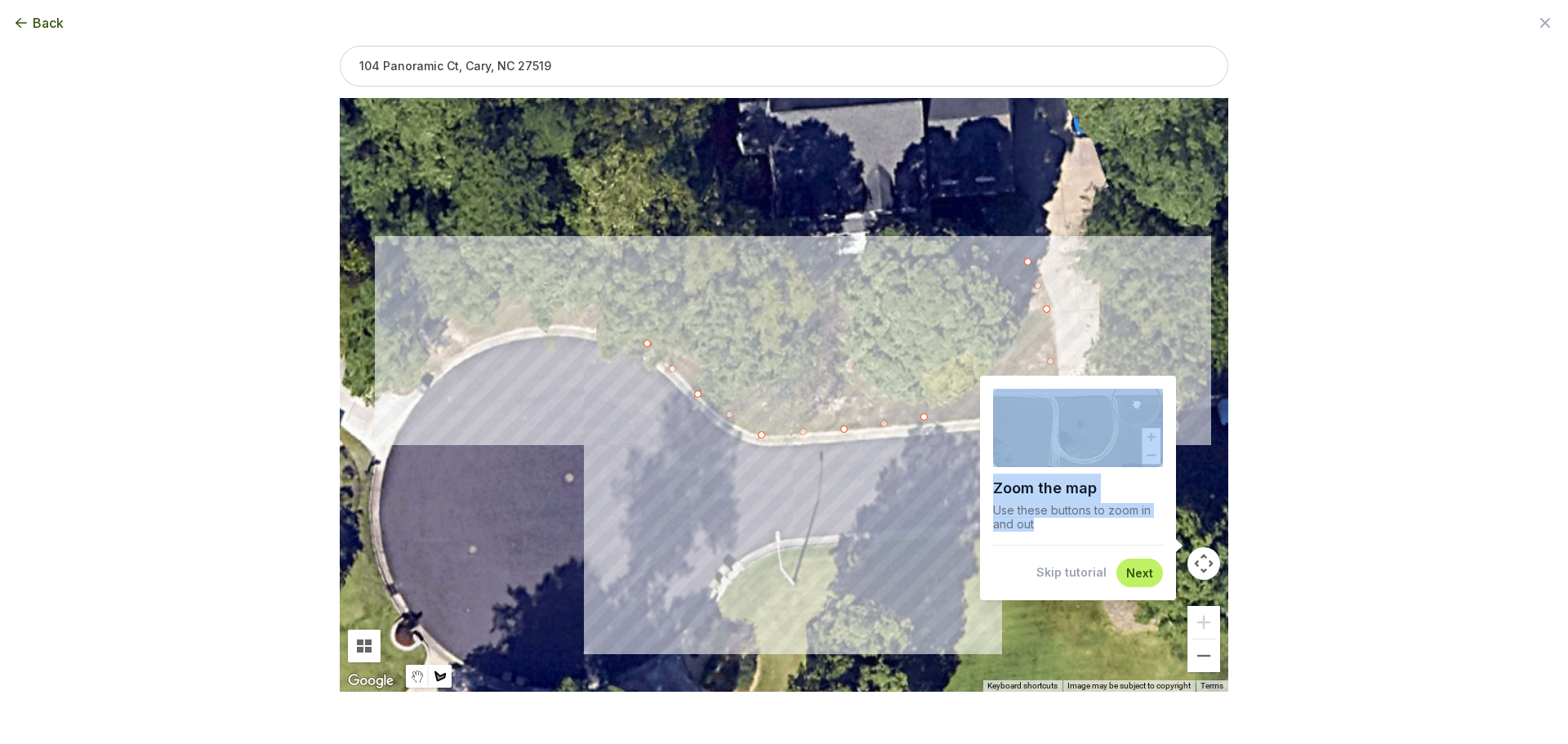 click at bounding box center (784, 395) 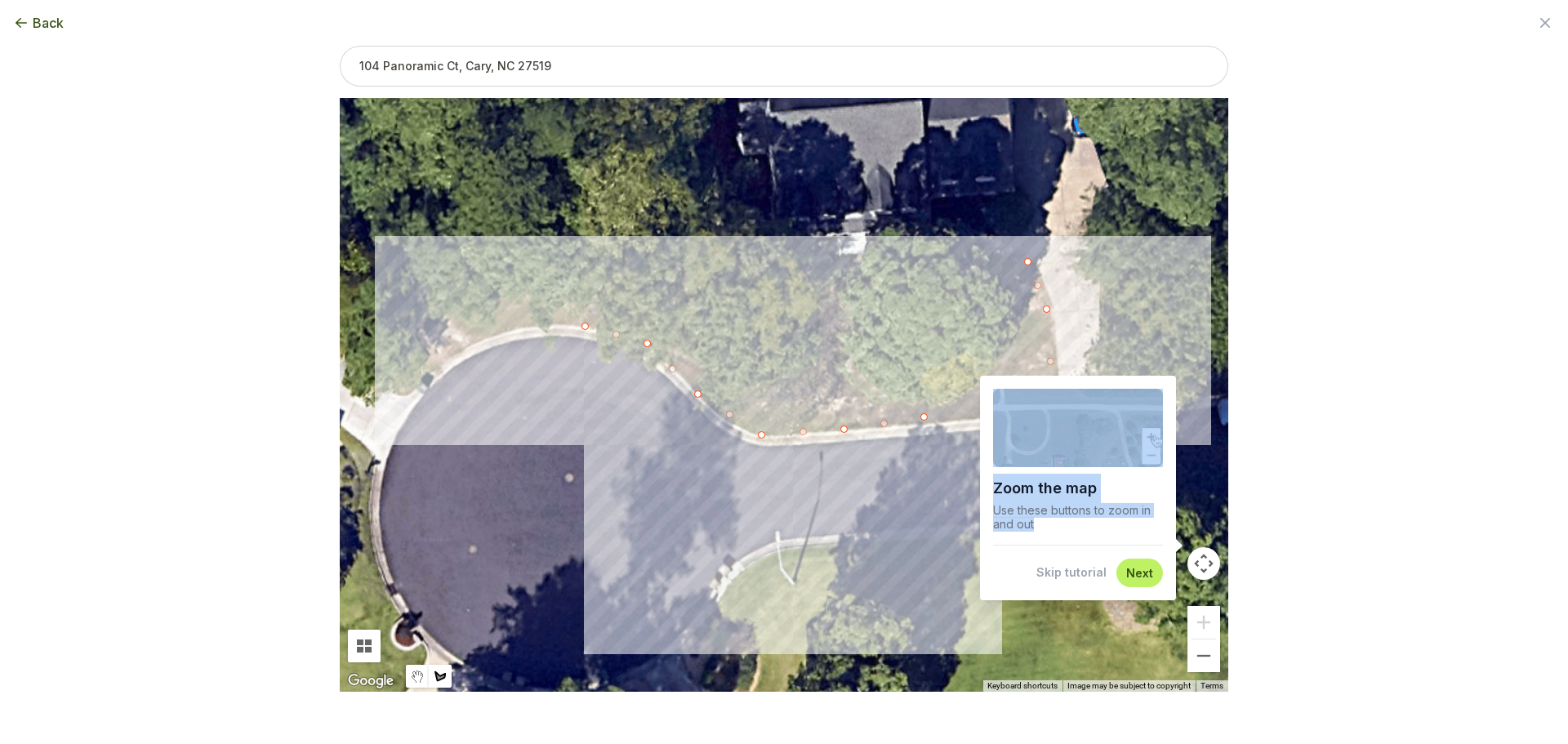 click at bounding box center [784, 395] 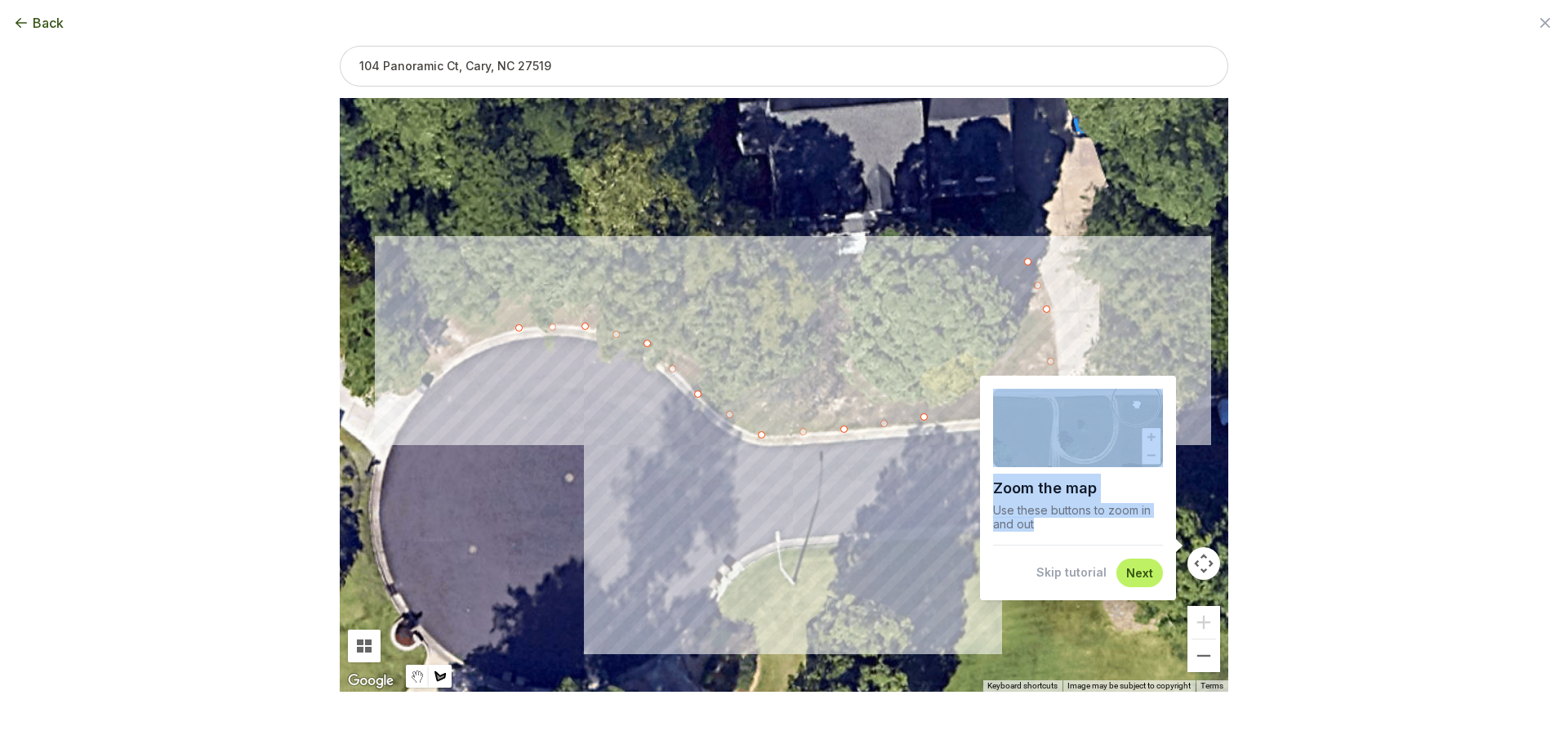 click at bounding box center (784, 395) 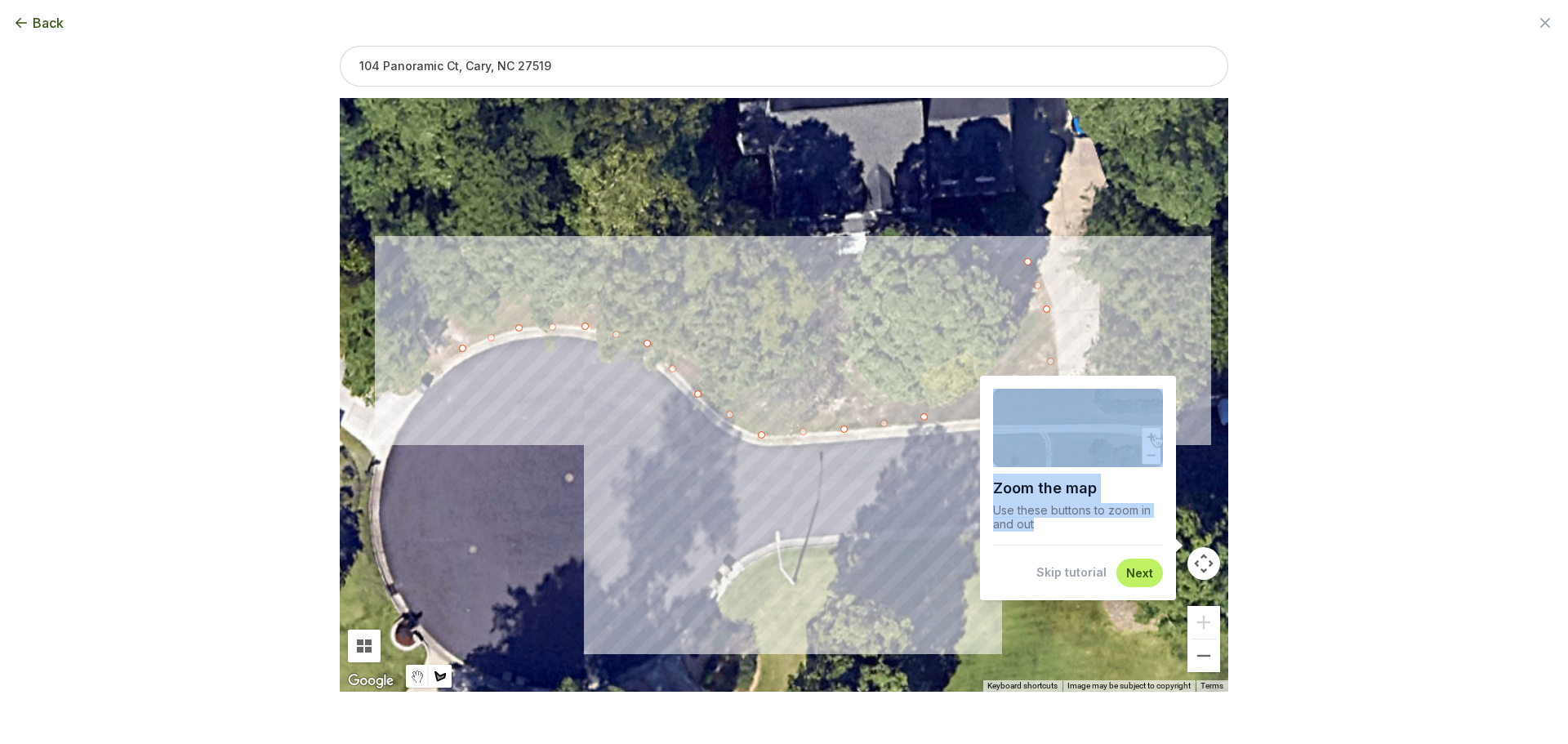 click at bounding box center (784, 395) 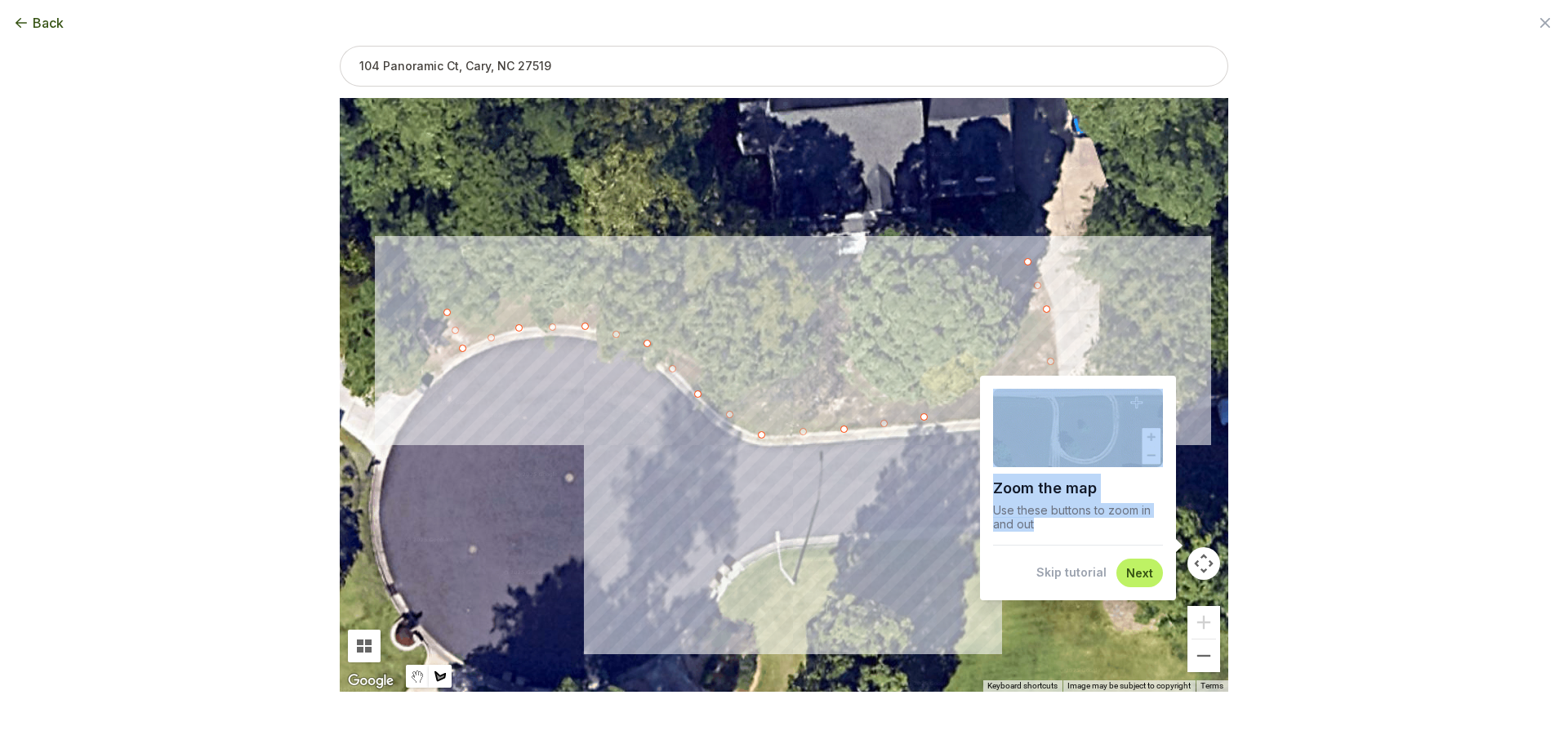 click at bounding box center [784, 395] 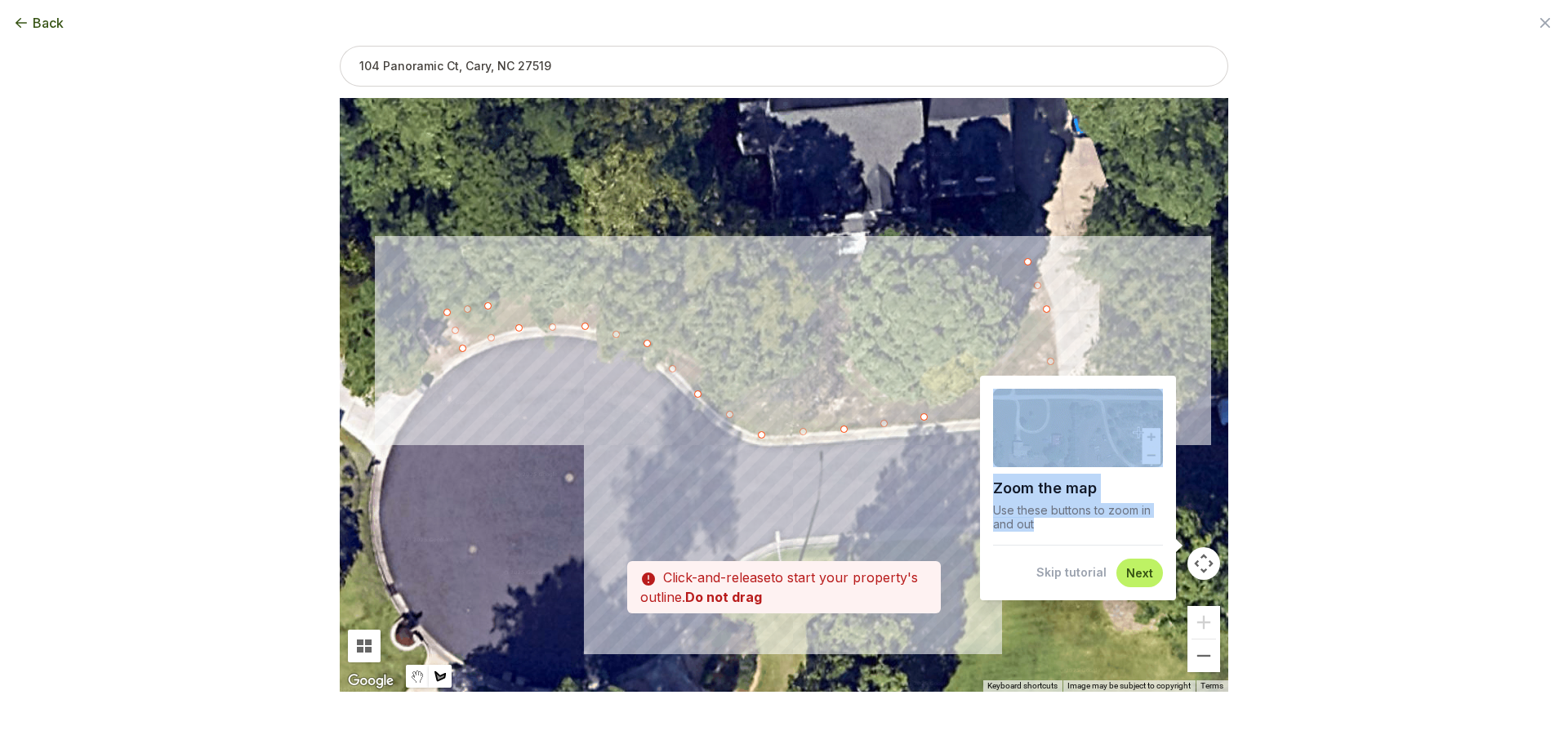 drag, startPoint x: 528, startPoint y: 293, endPoint x: 568, endPoint y: 292, distance: 40.01 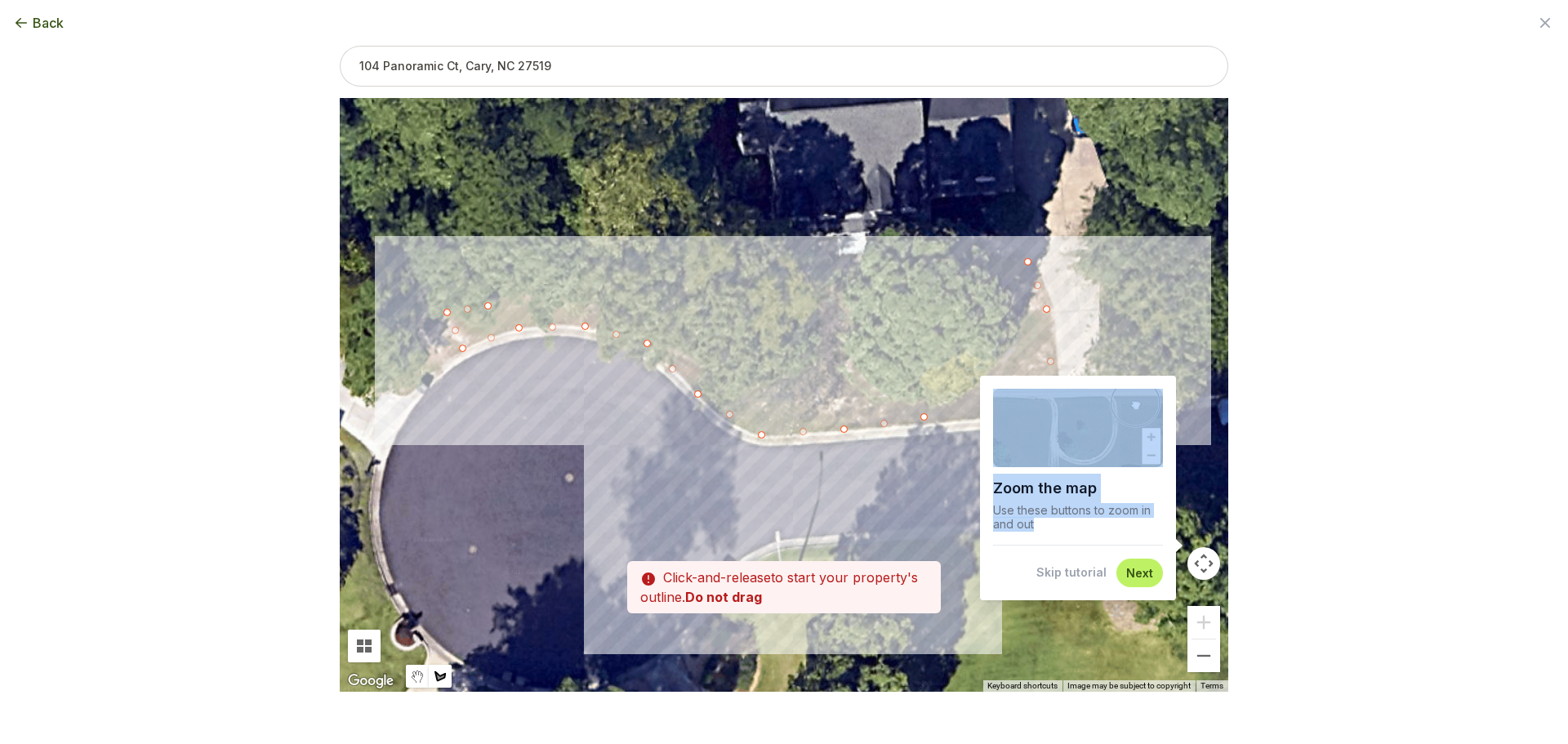 click at bounding box center (784, 395) 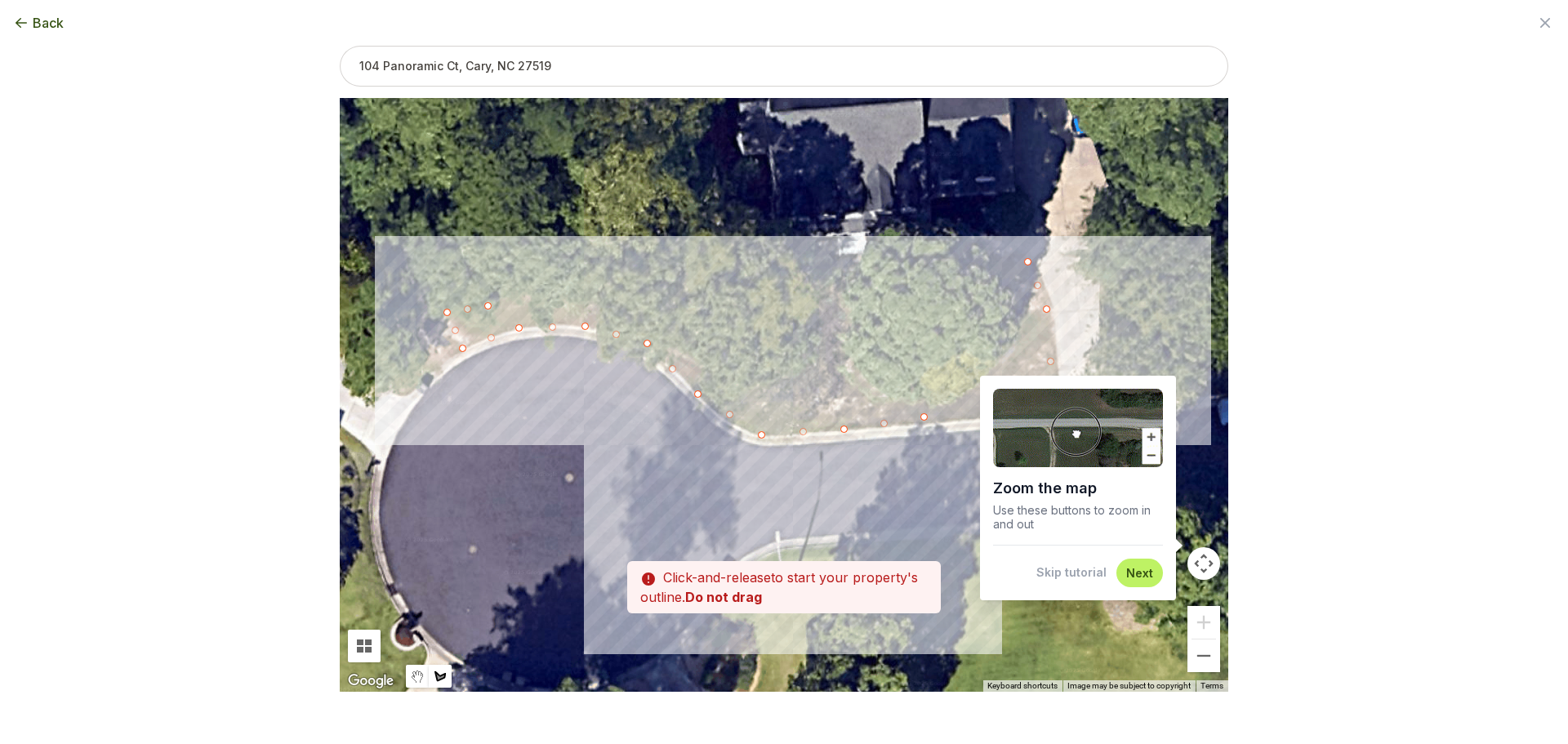 click at bounding box center (784, 395) 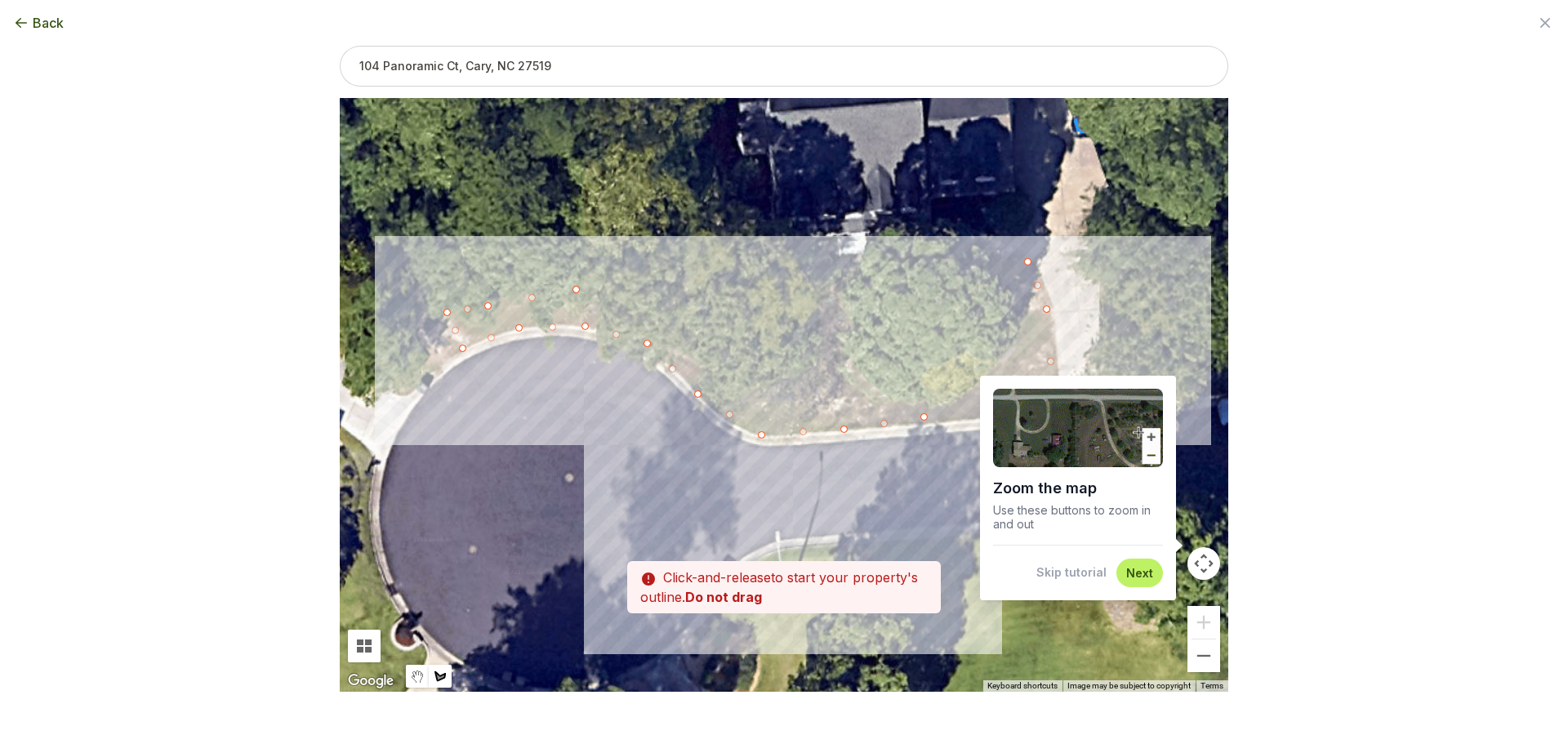 click at bounding box center (784, 395) 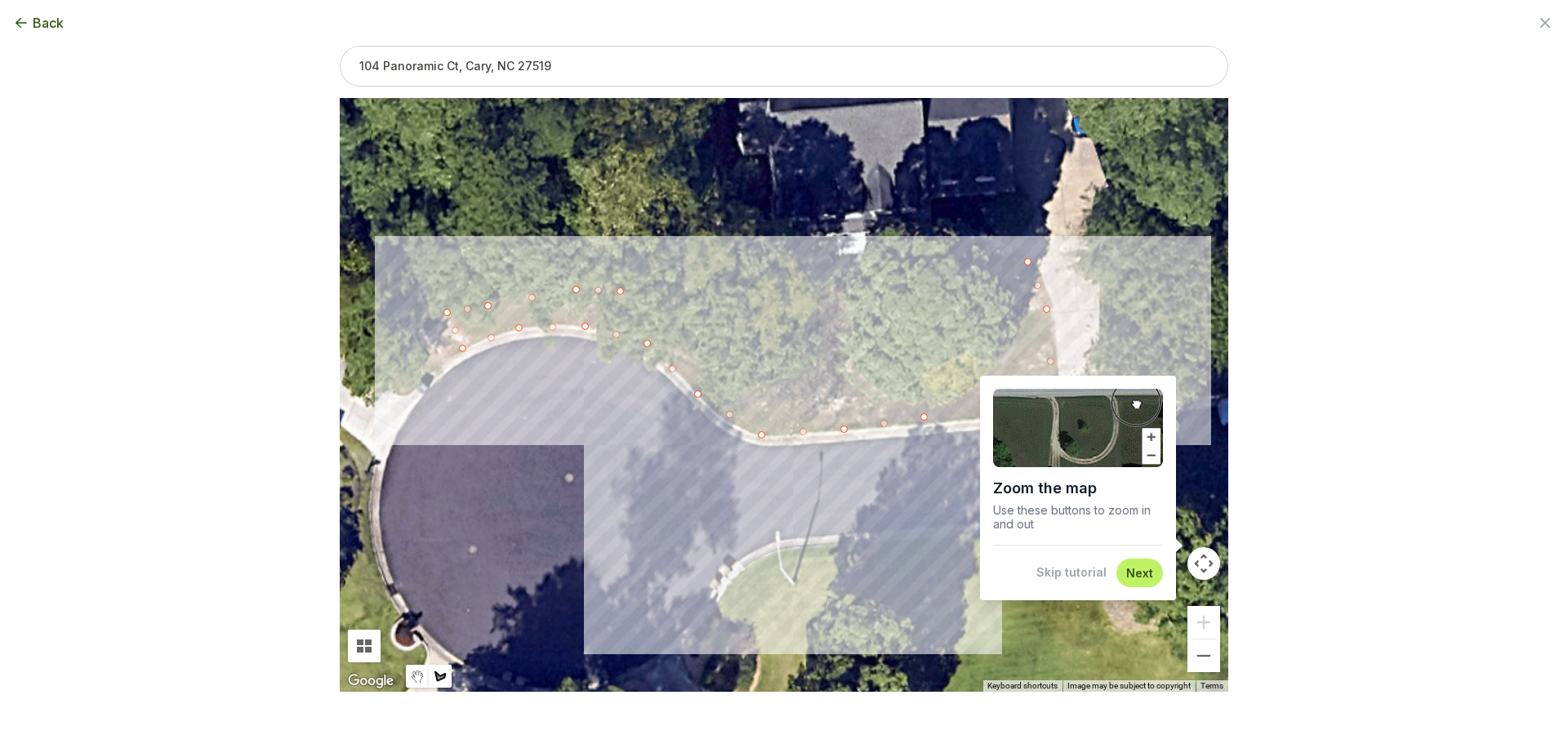 click at bounding box center [784, 395] 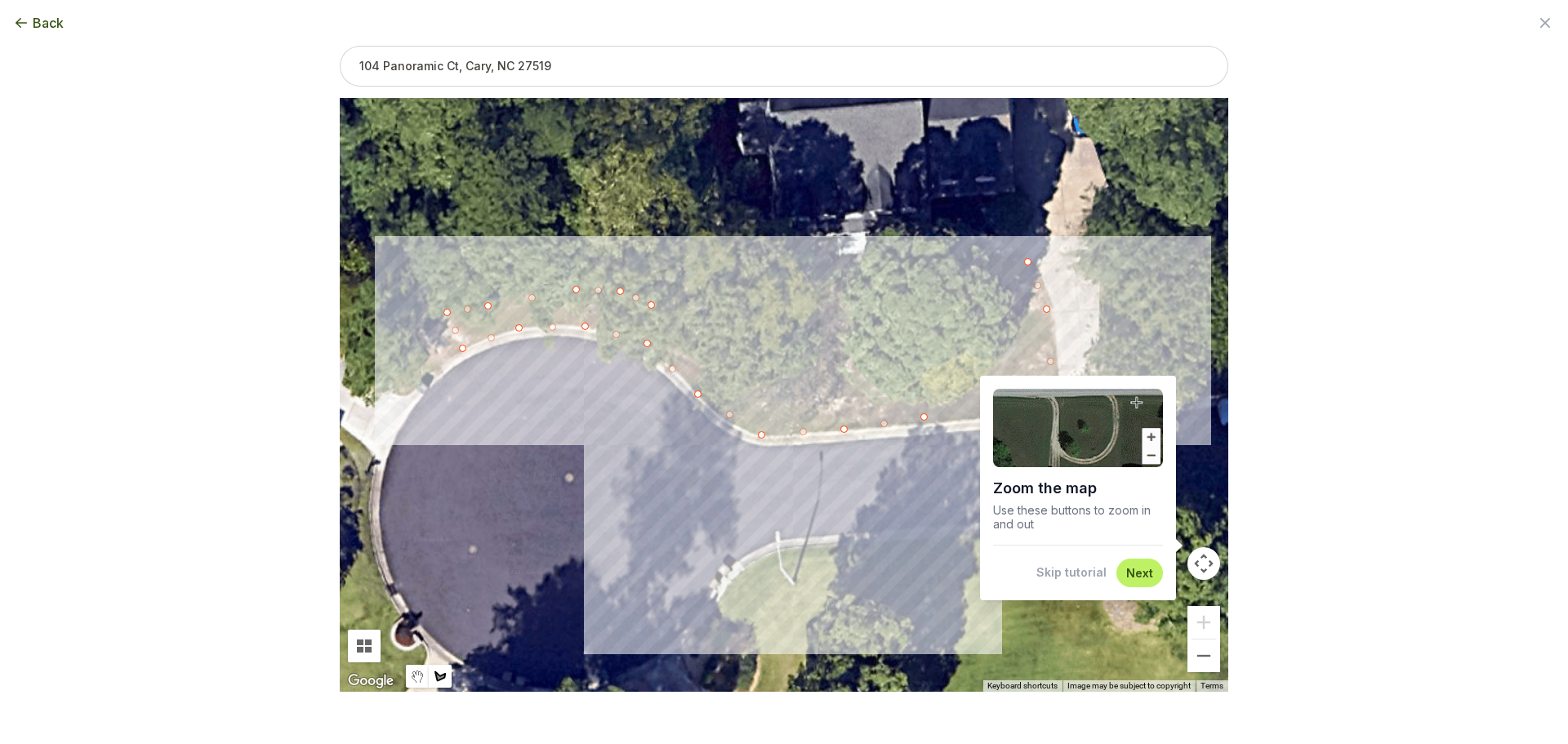 click at bounding box center (784, 395) 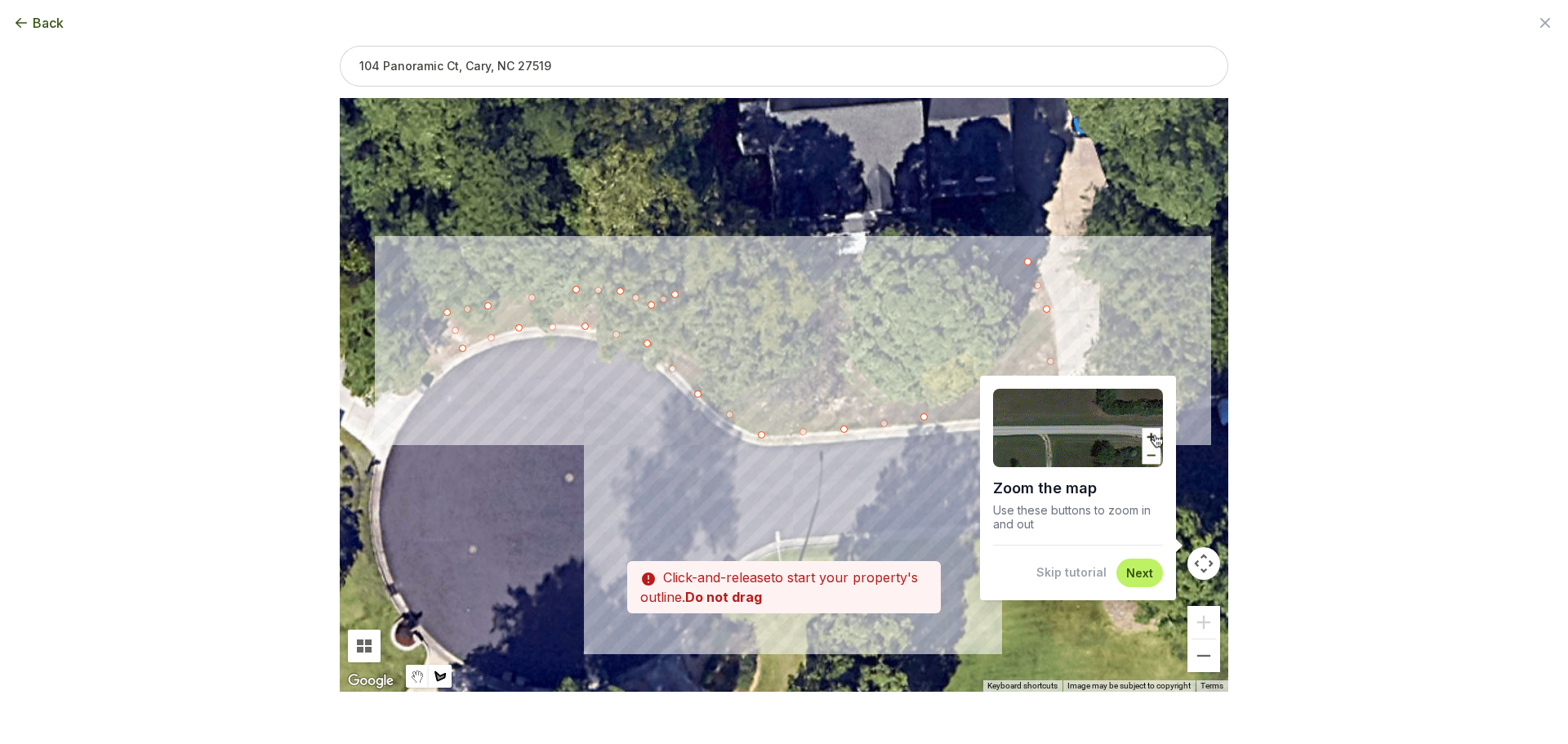 click at bounding box center [784, 395] 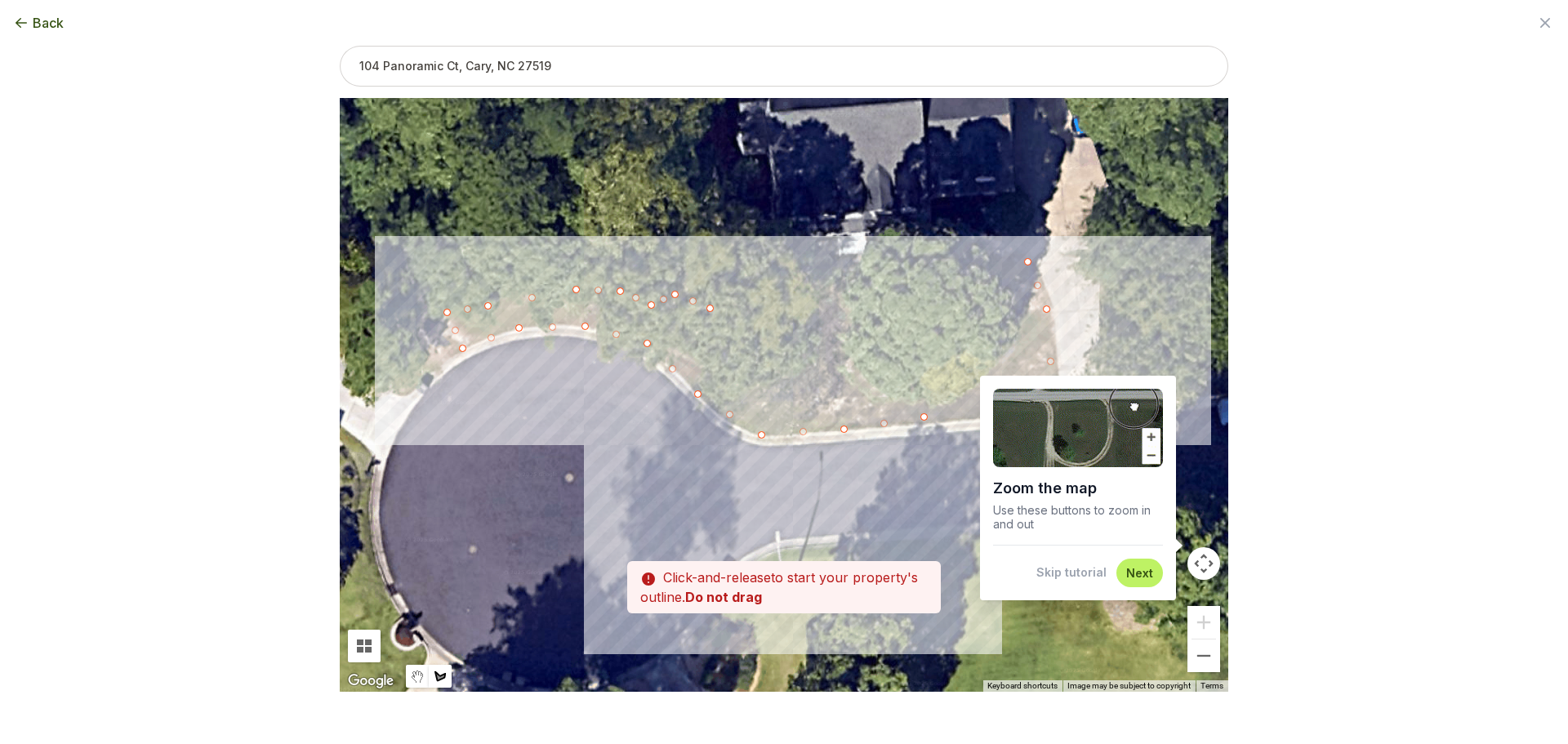 click at bounding box center [784, 395] 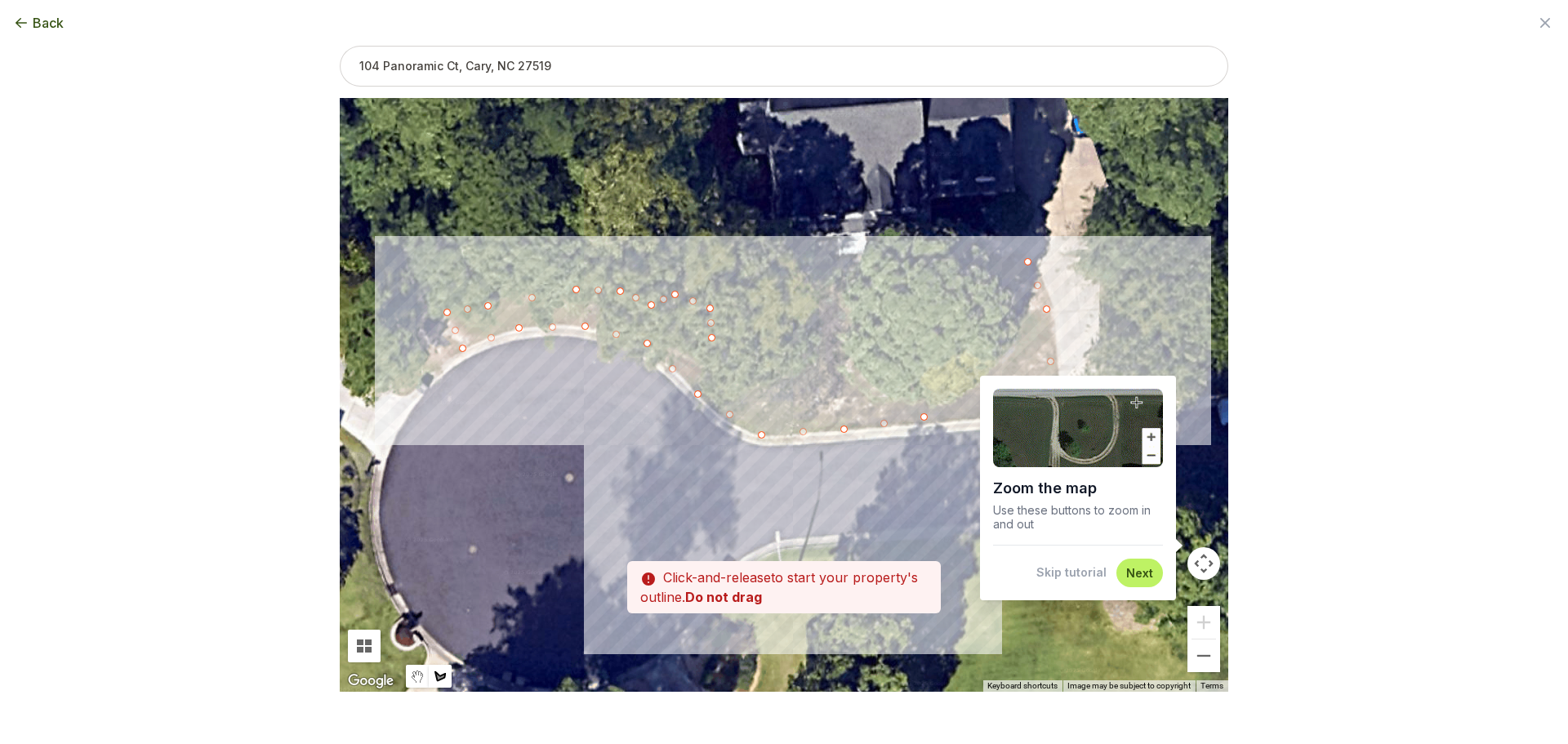 click at bounding box center (784, 395) 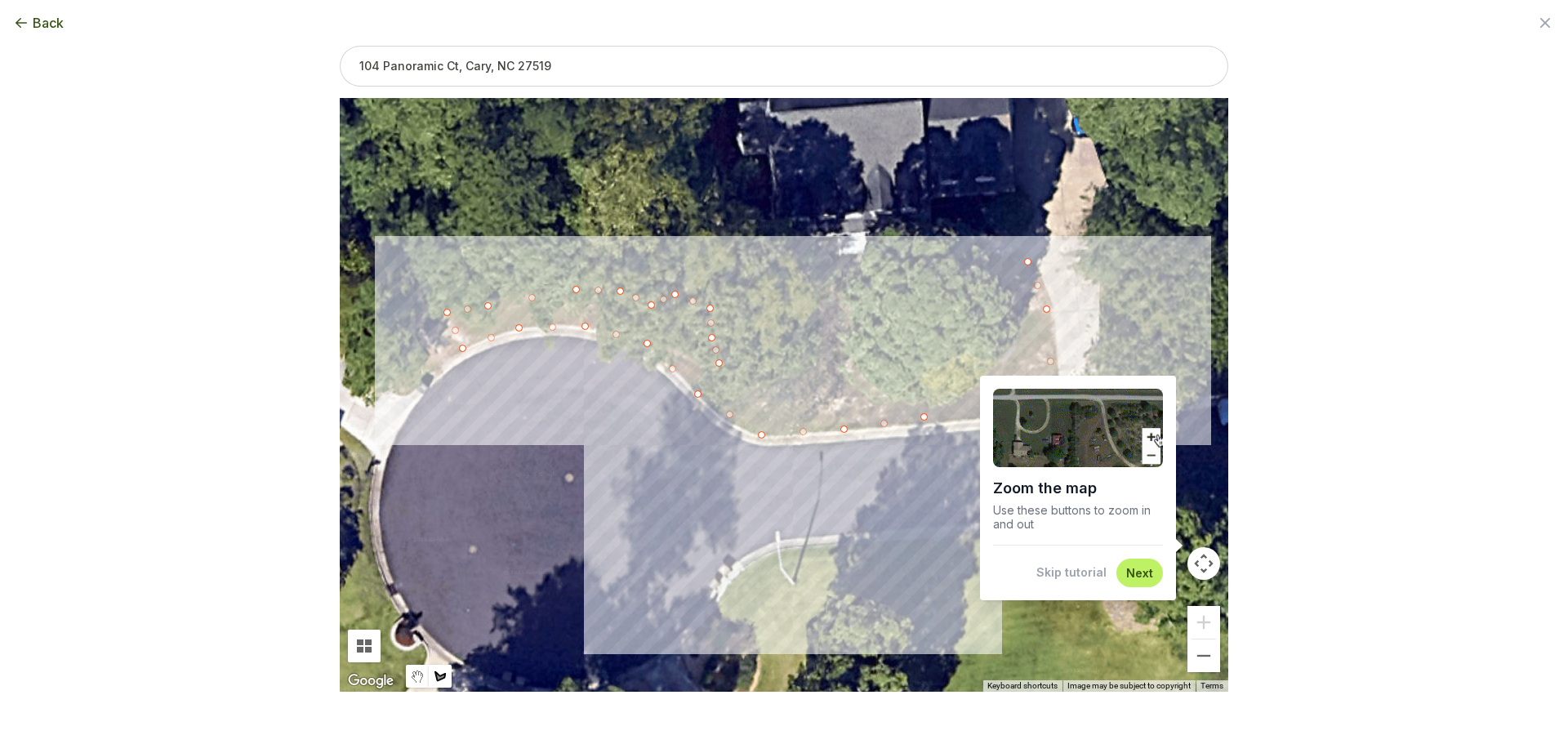 click at bounding box center (784, 395) 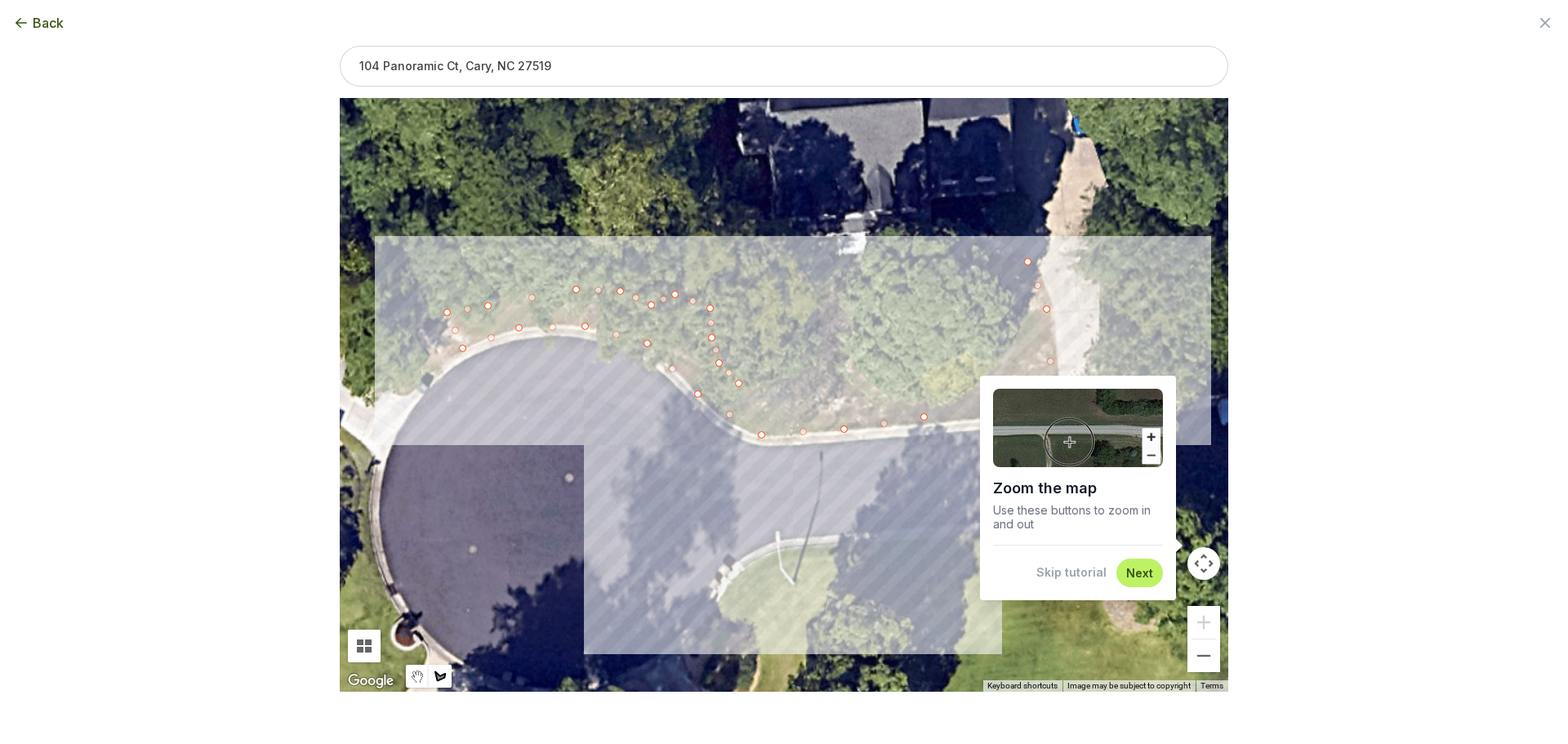 click at bounding box center (784, 395) 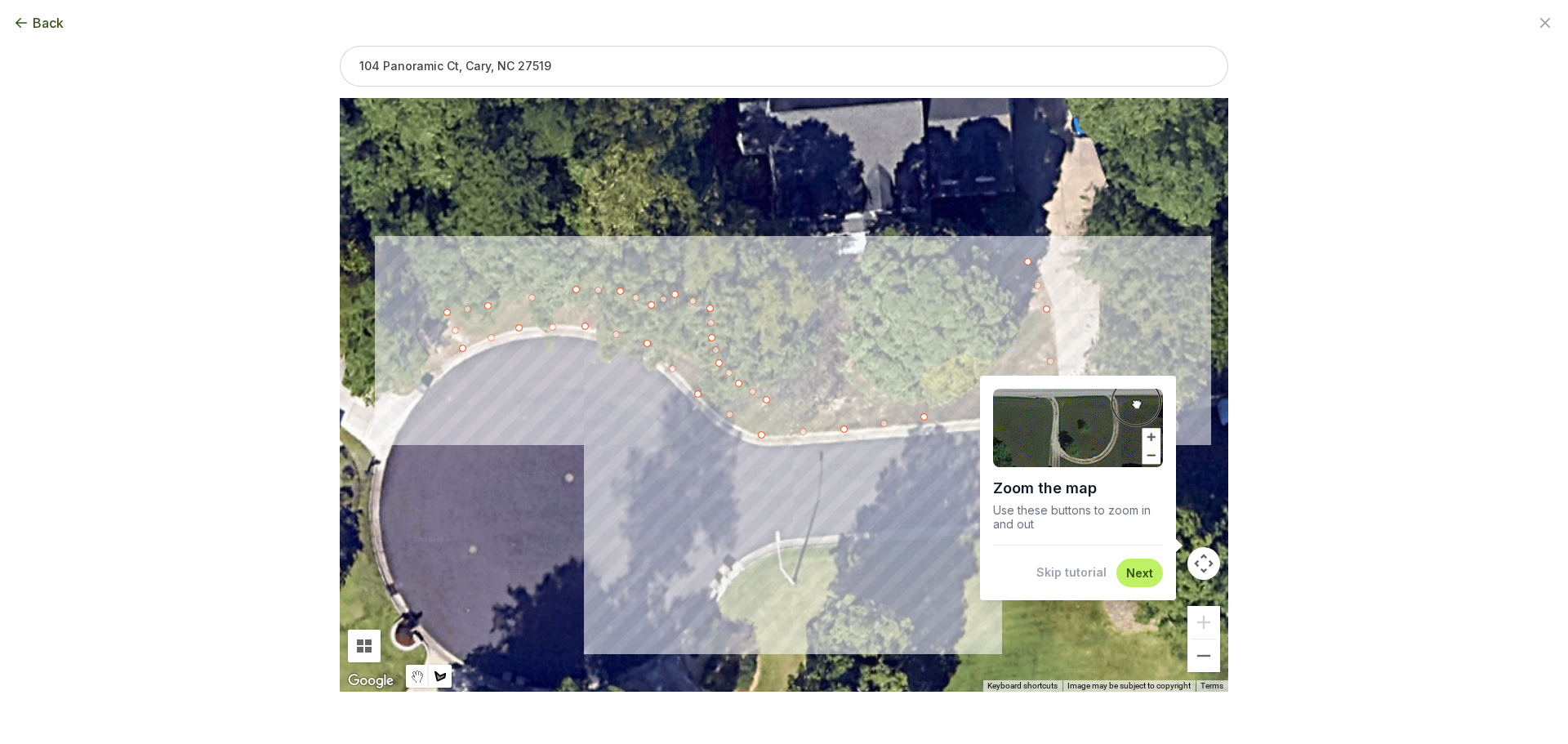 click at bounding box center [784, 395] 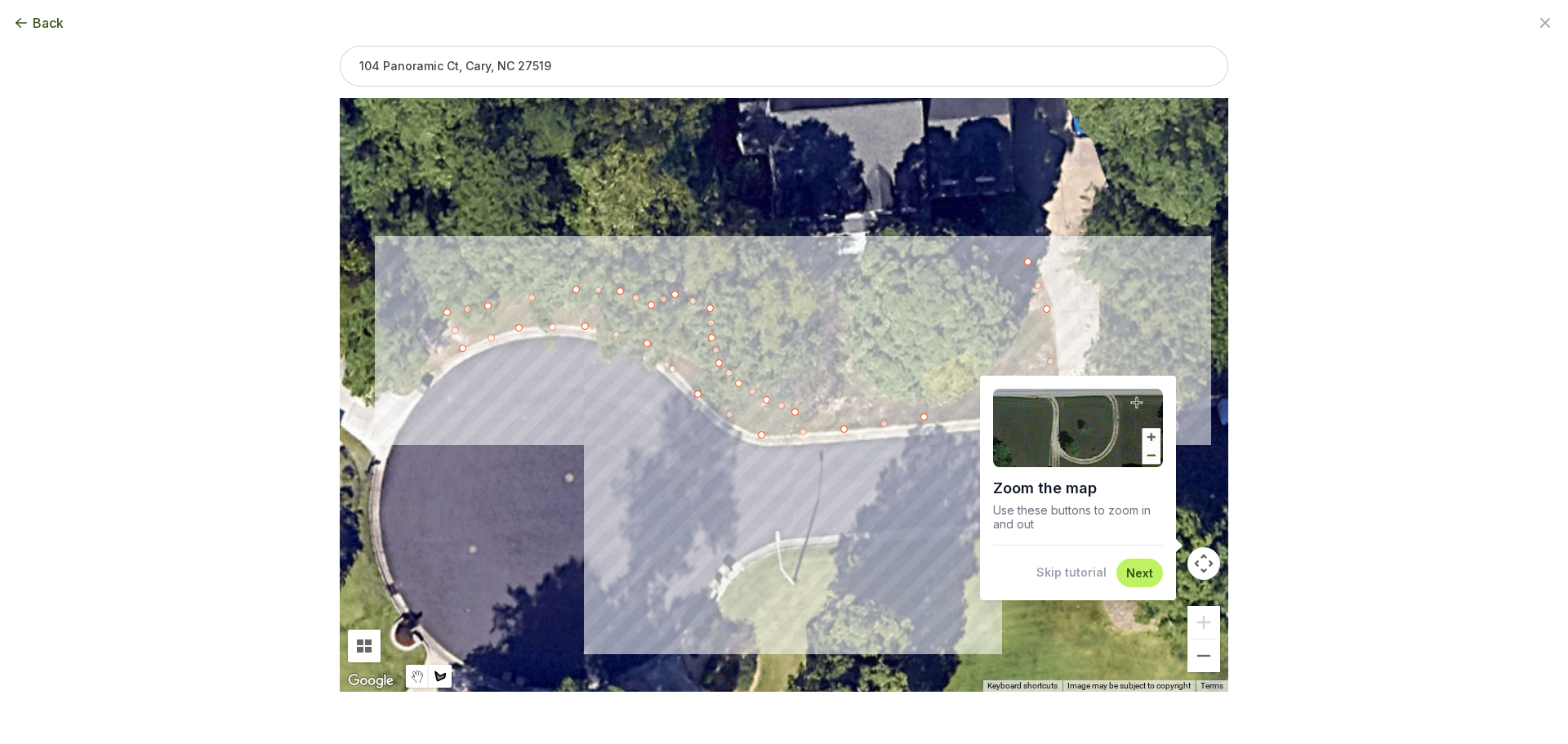 click at bounding box center (784, 395) 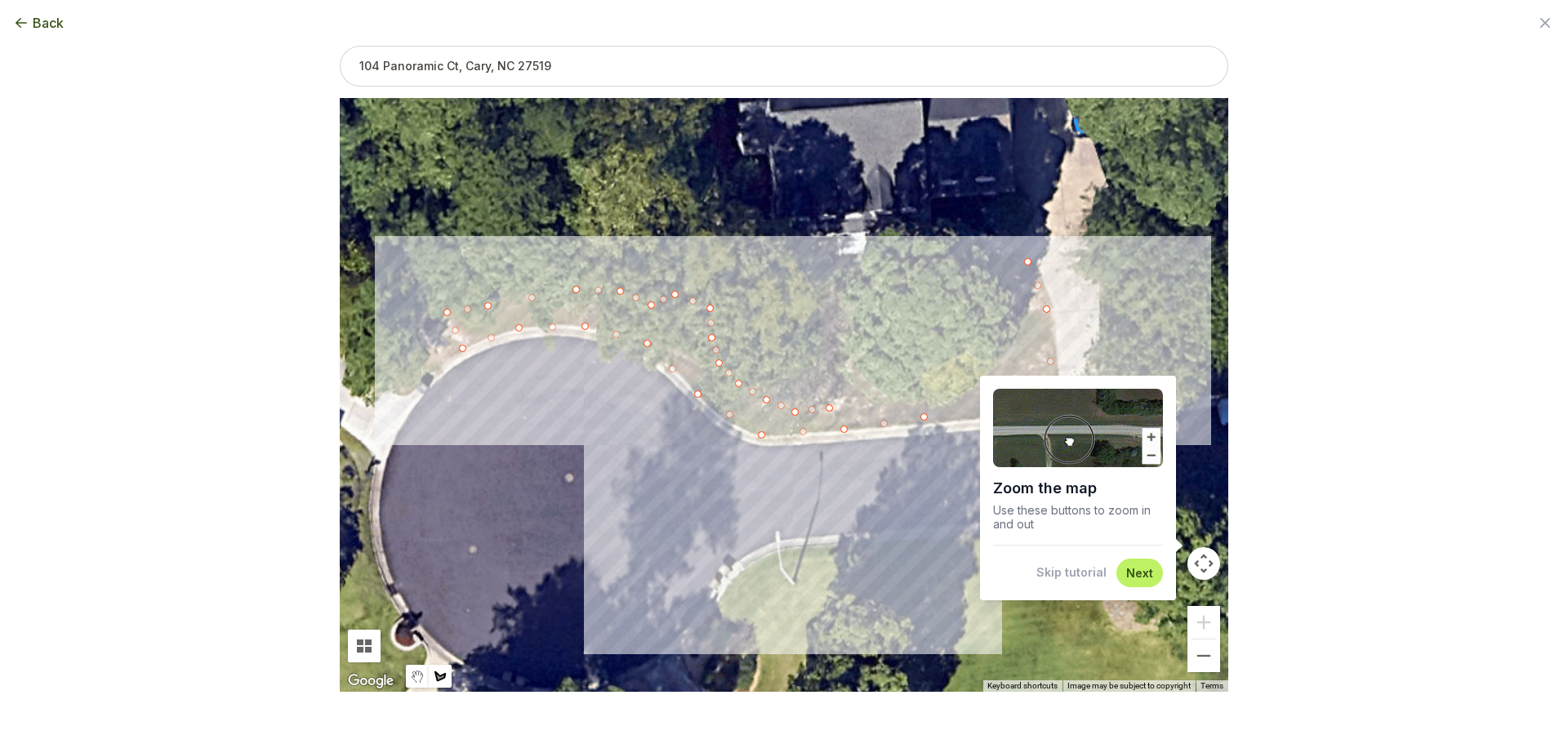 click at bounding box center (784, 395) 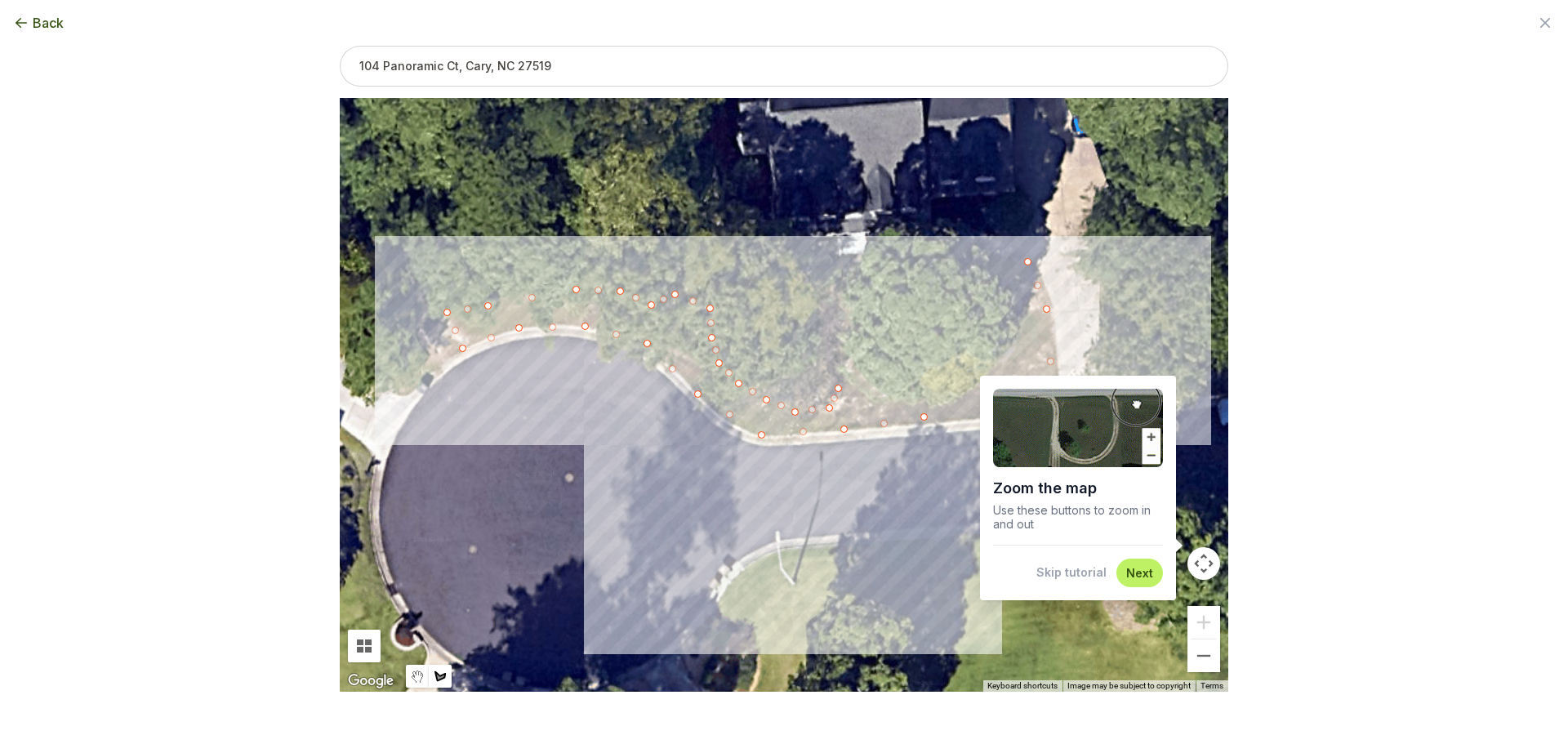 click at bounding box center [784, 395] 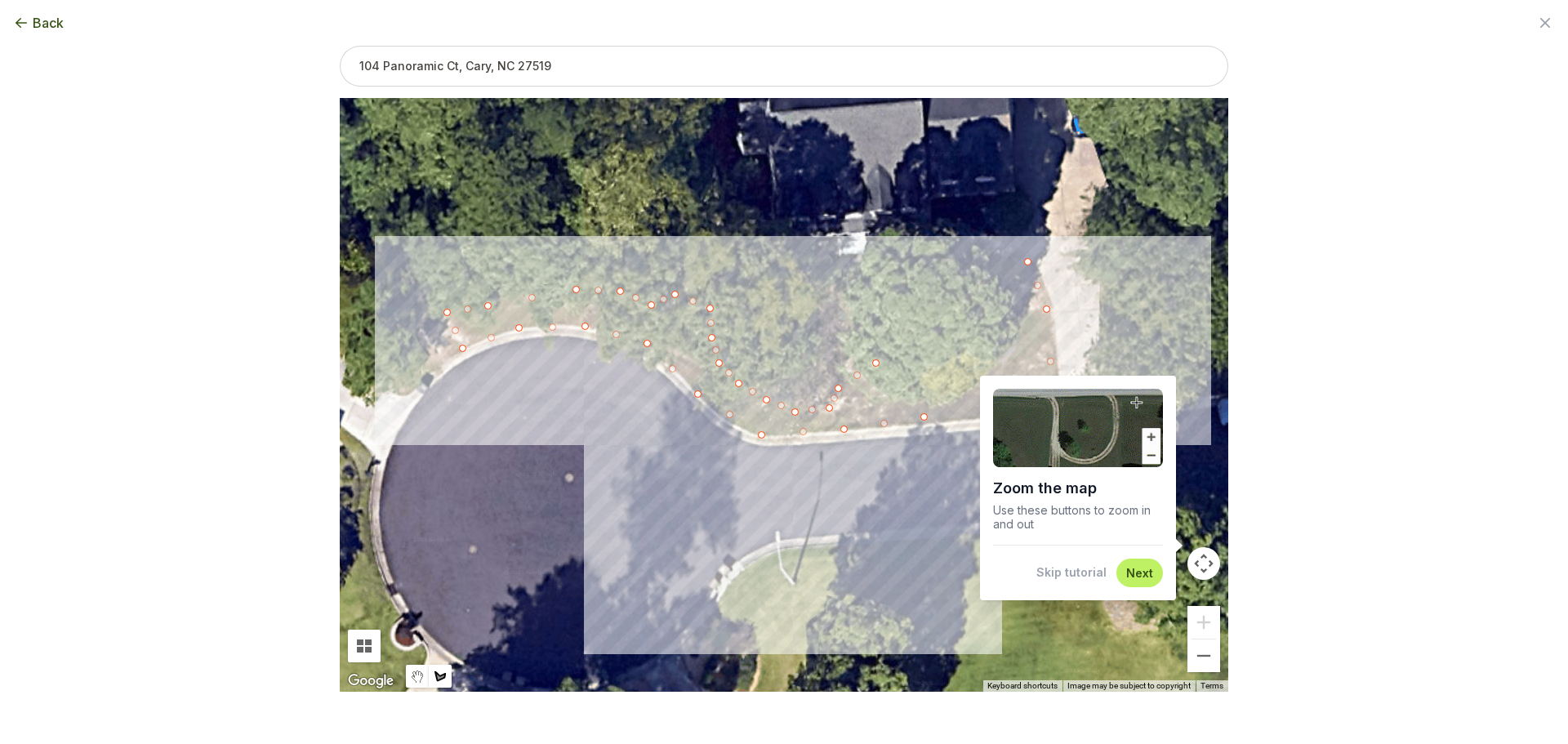 click at bounding box center (784, 395) 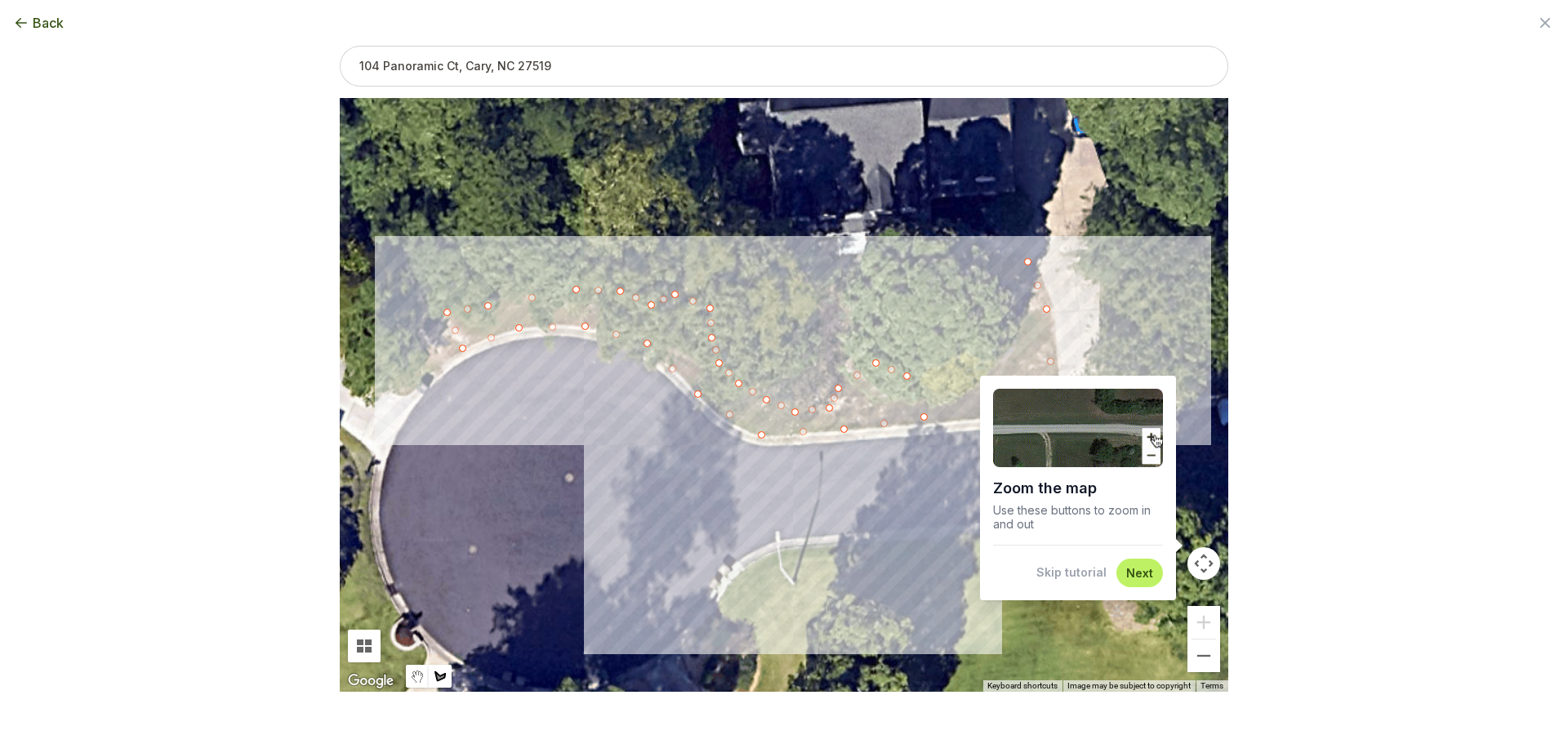 click at bounding box center [784, 395] 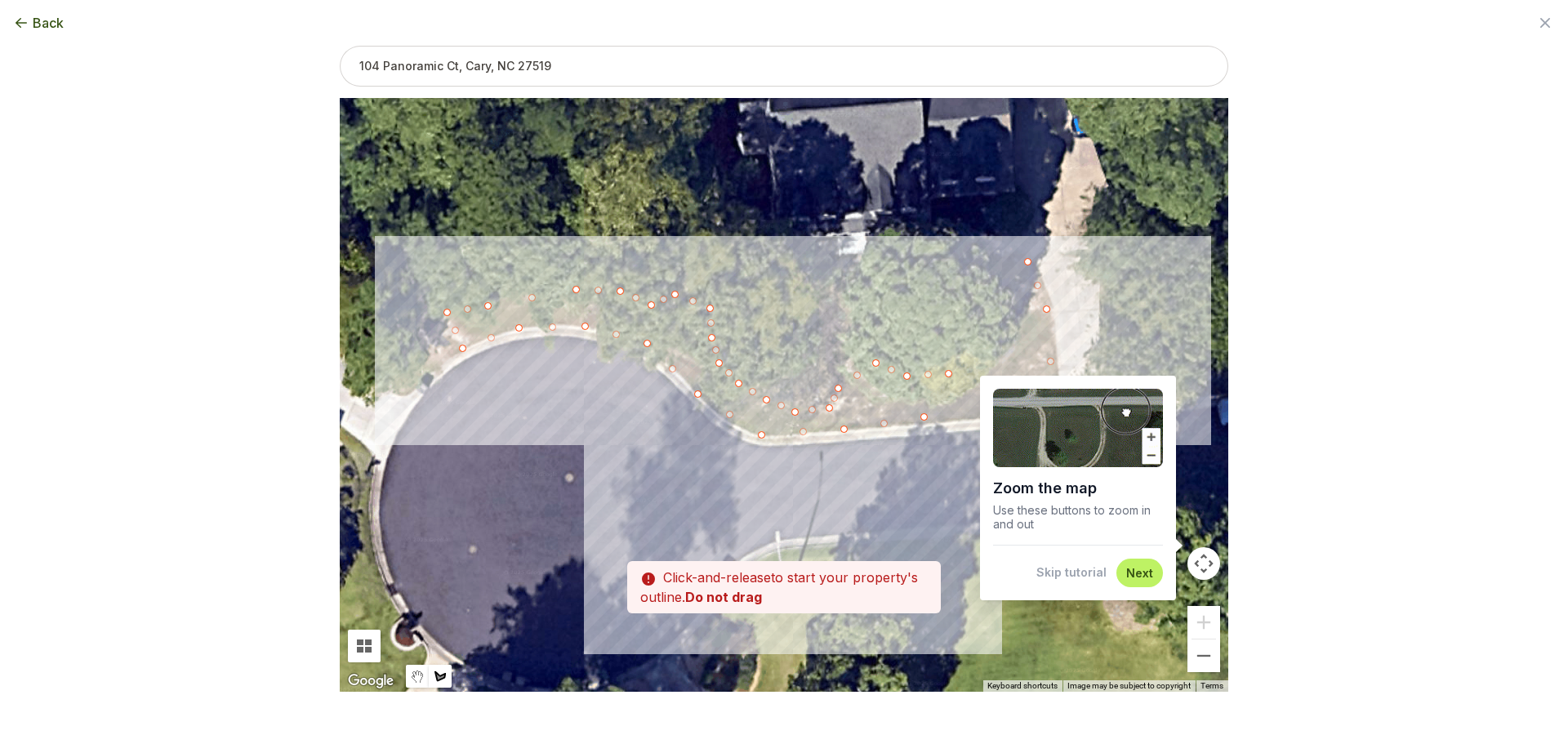 click at bounding box center (784, 395) 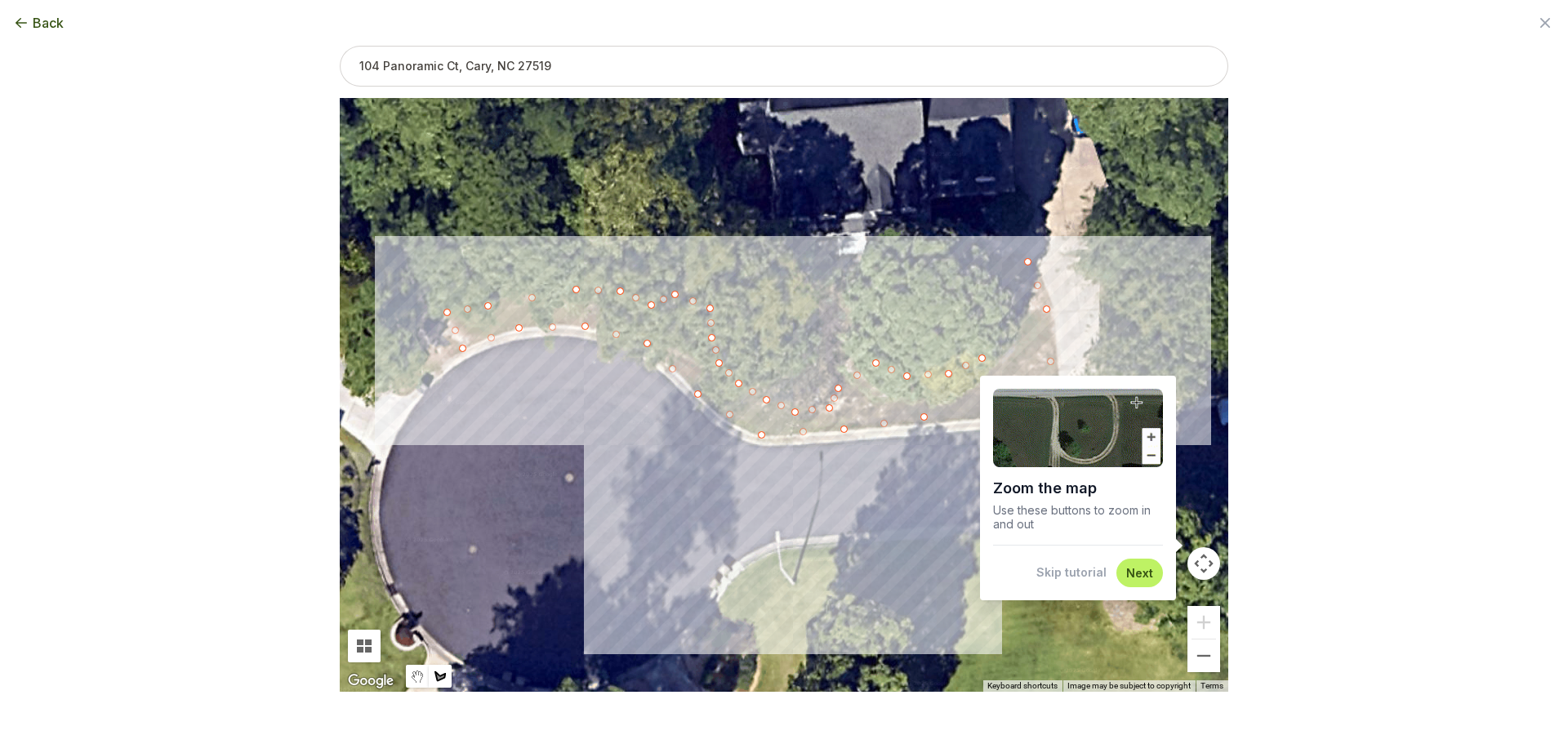 click at bounding box center [784, 395] 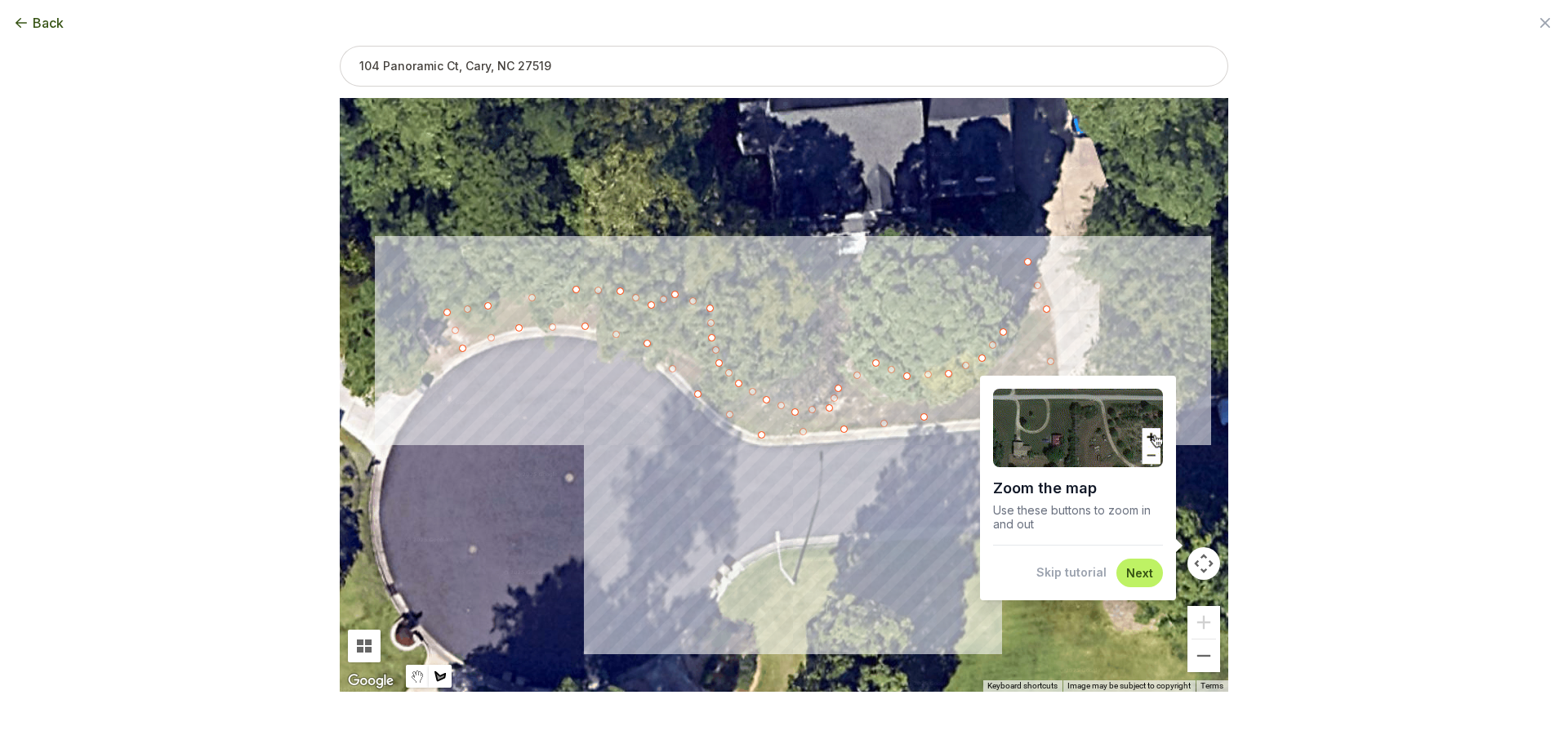 click at bounding box center [784, 395] 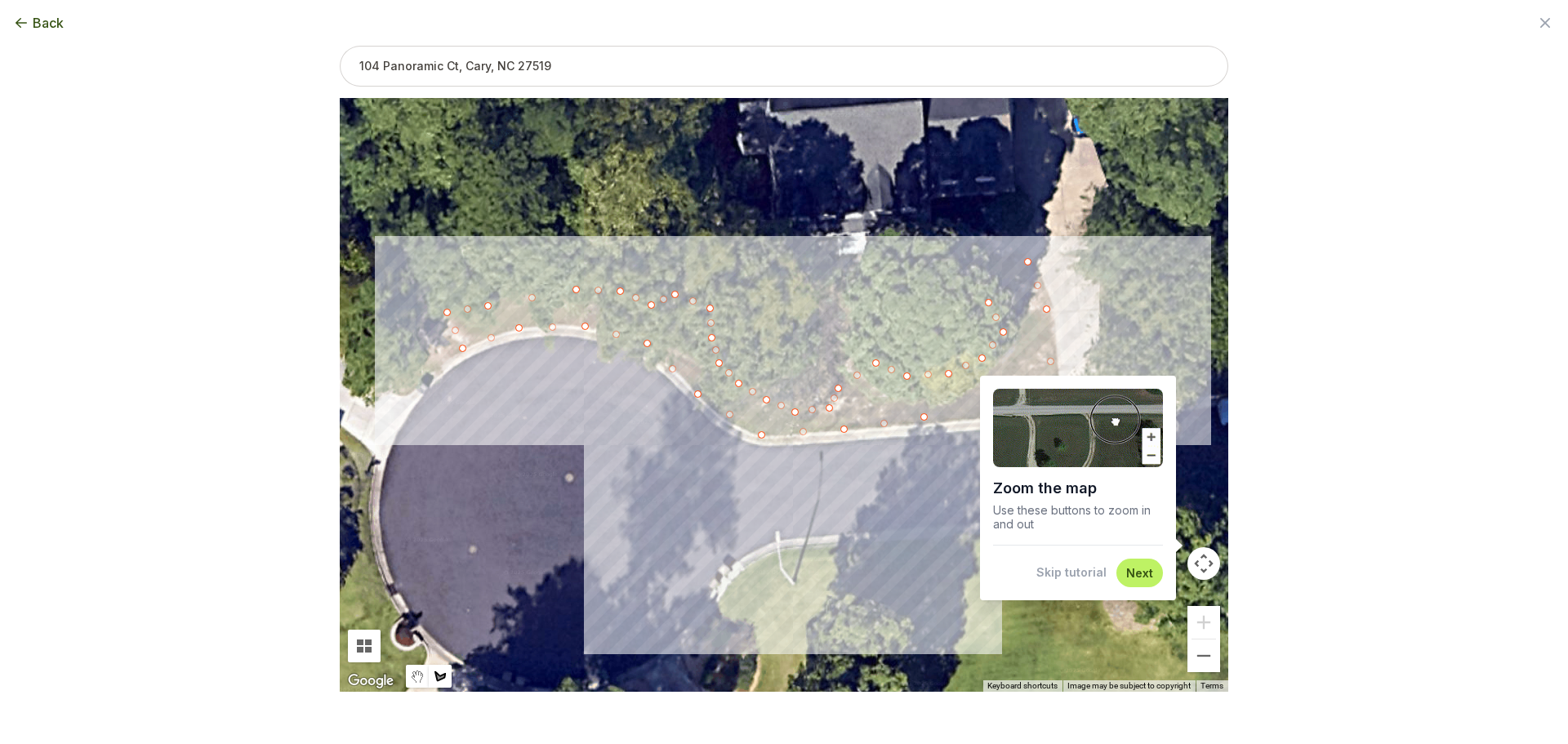click at bounding box center [784, 395] 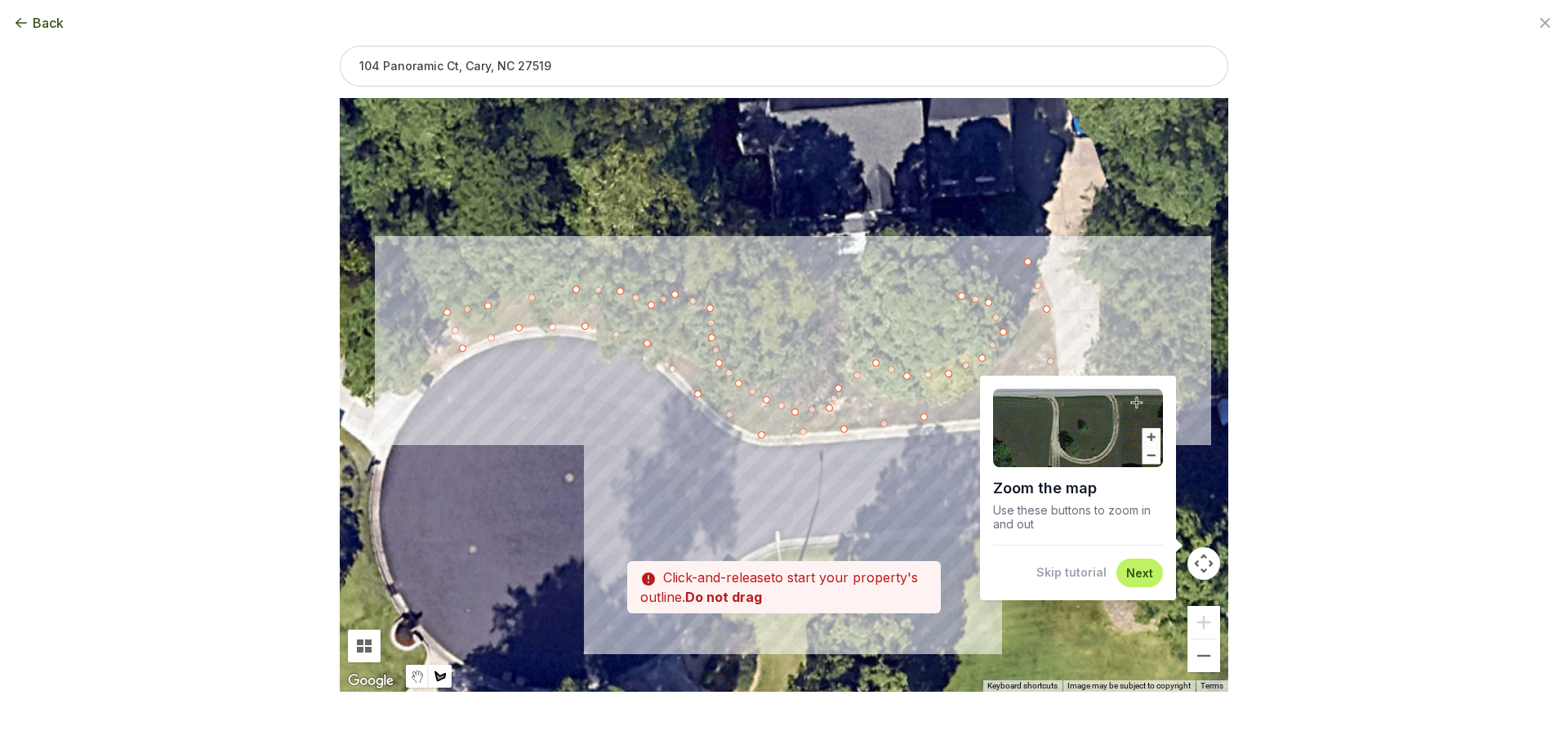click at bounding box center [784, 395] 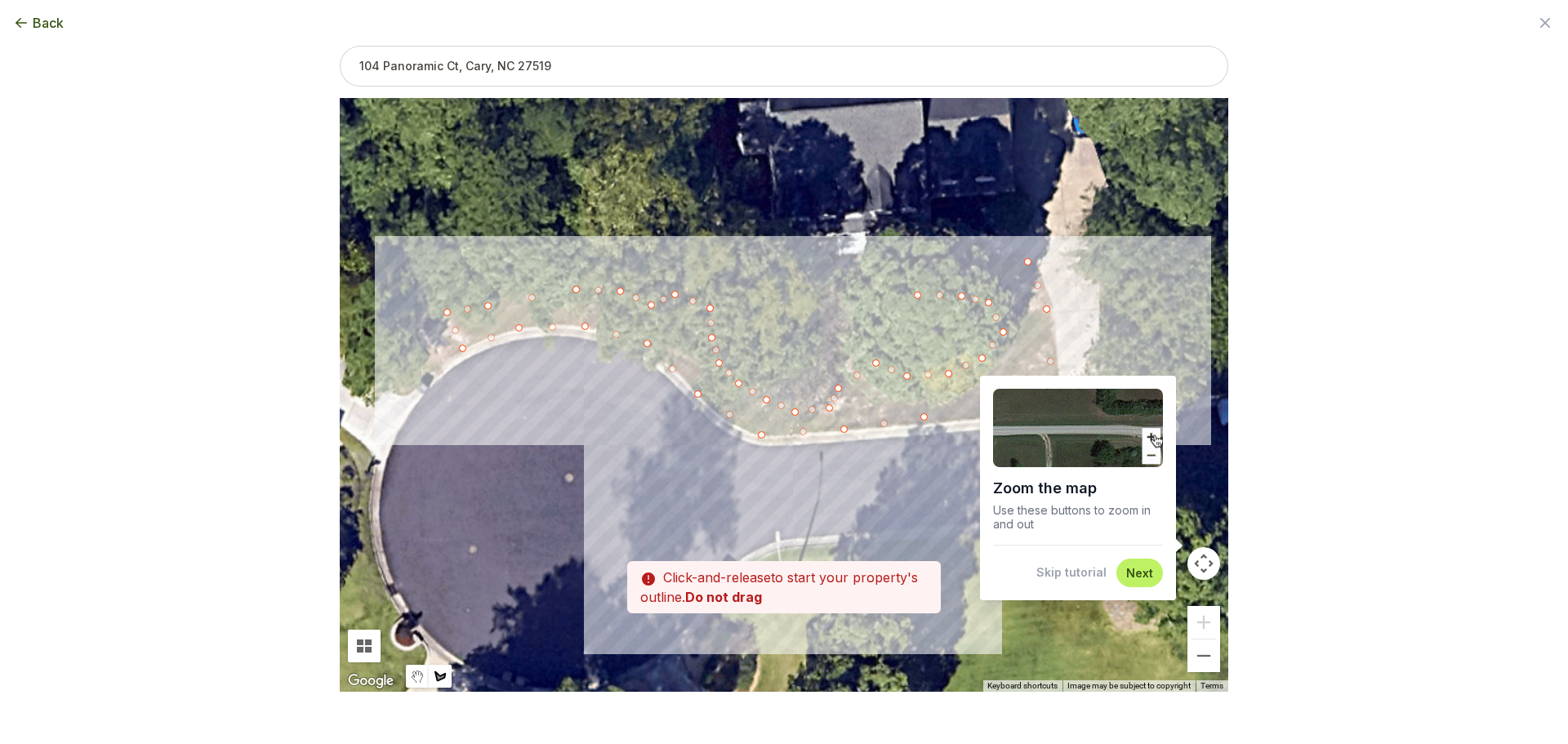 click at bounding box center [784, 395] 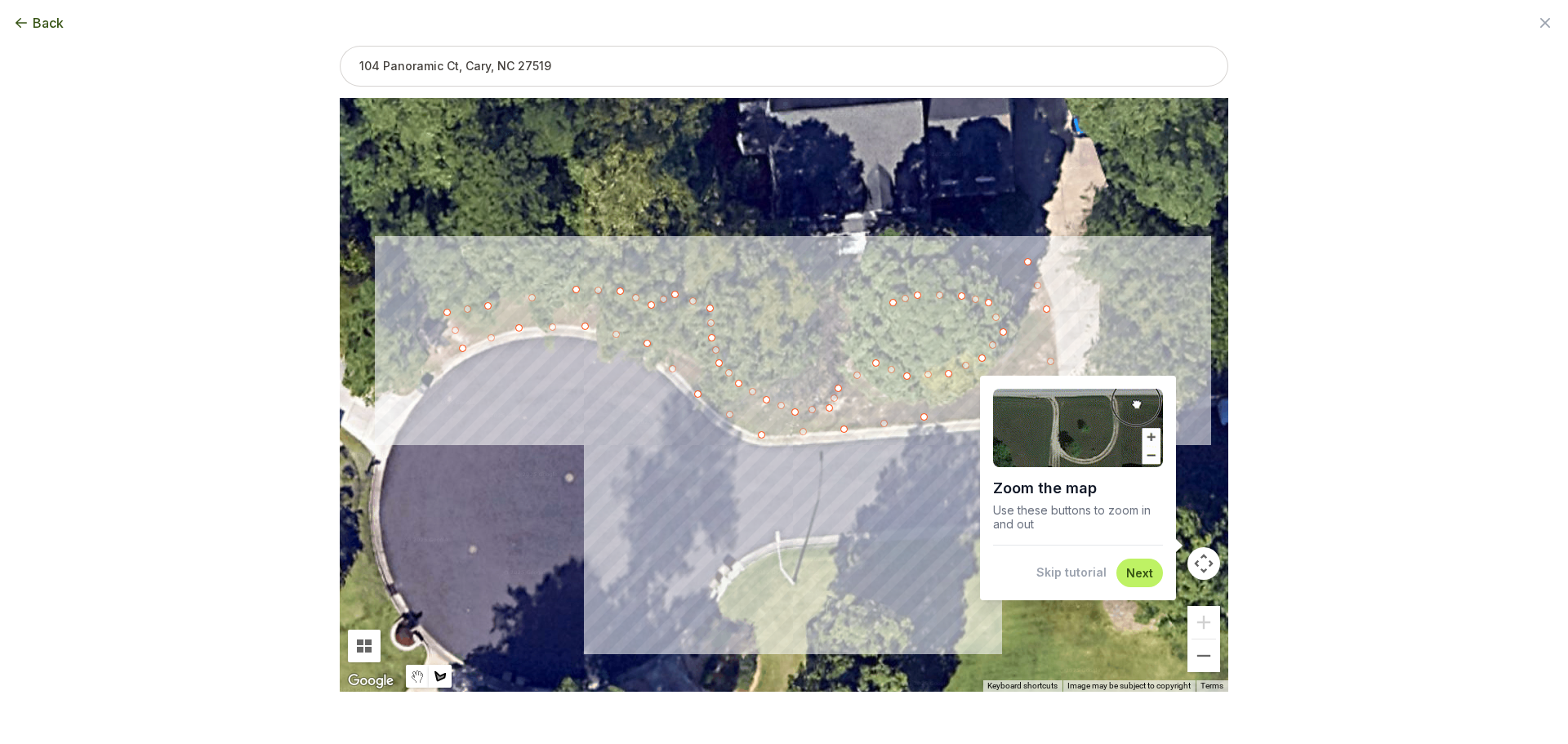 click at bounding box center [784, 395] 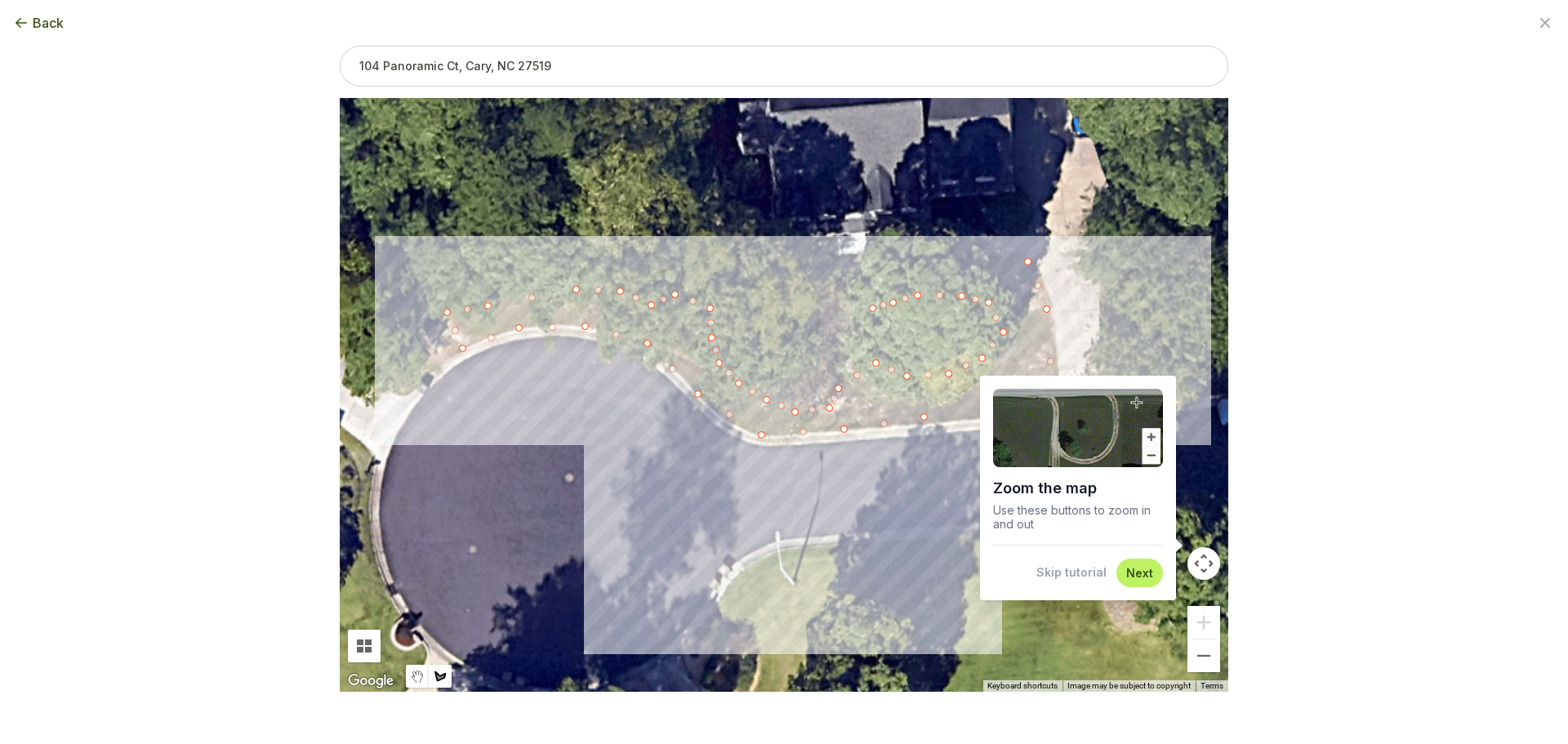 click at bounding box center [784, 395] 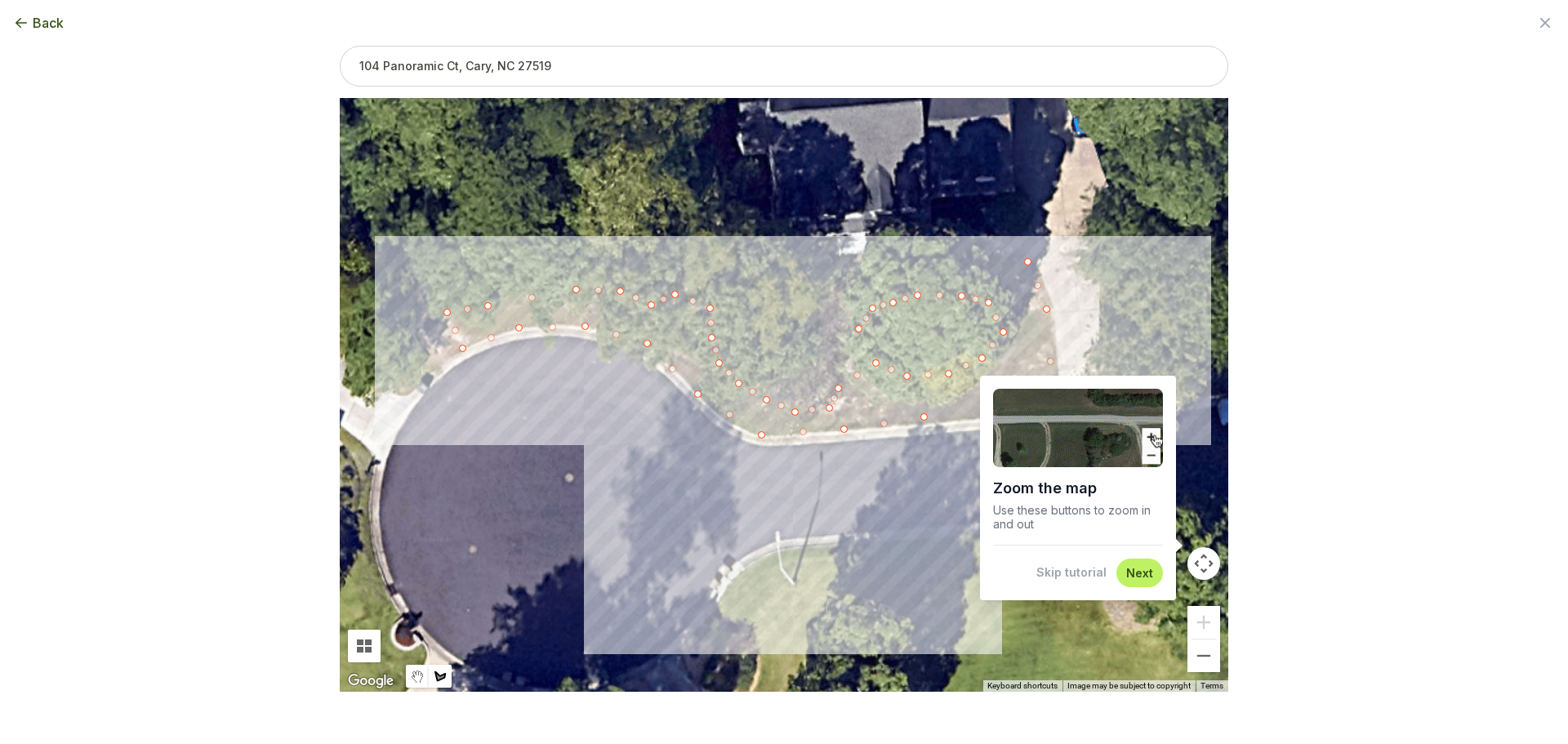 click at bounding box center (784, 395) 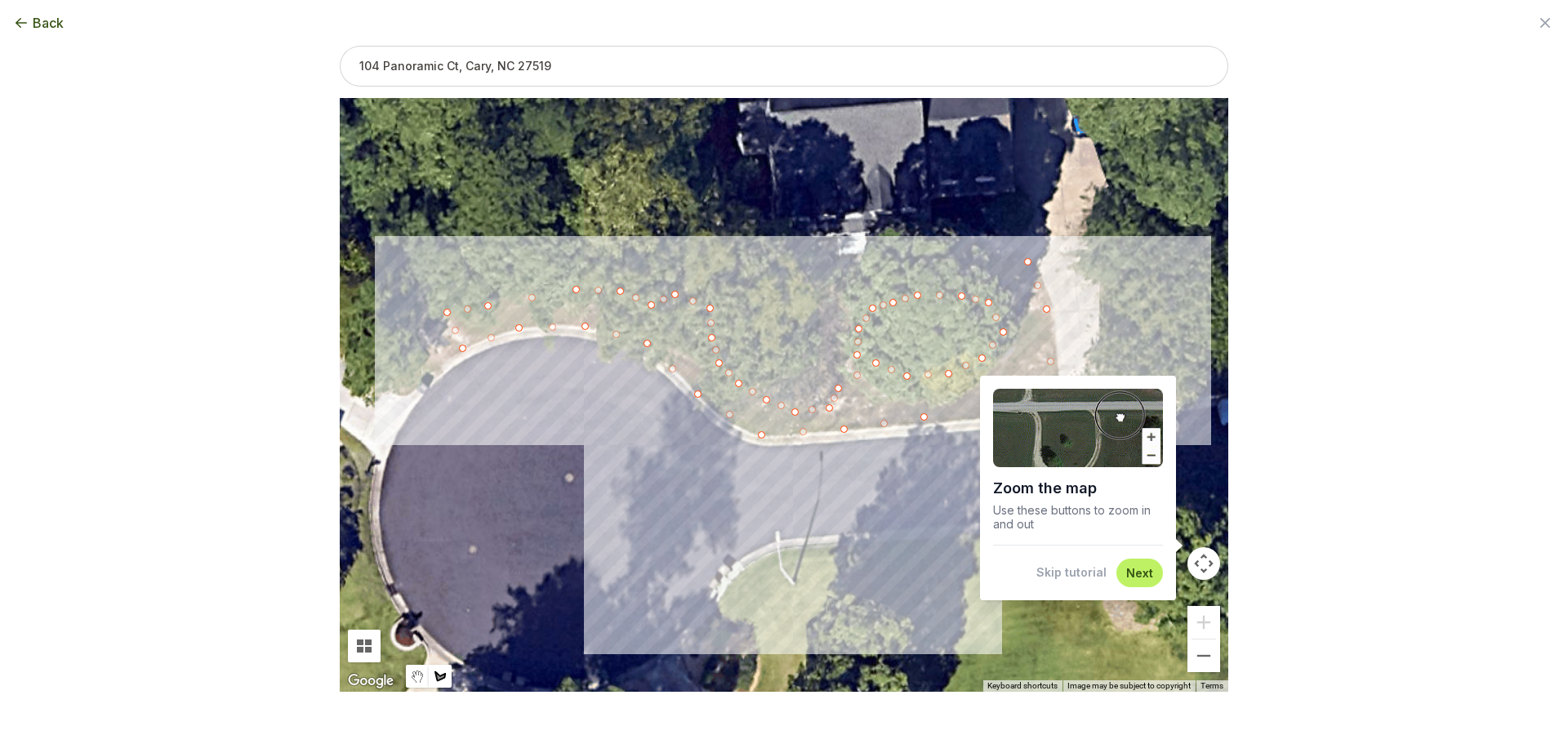 click at bounding box center (784, 395) 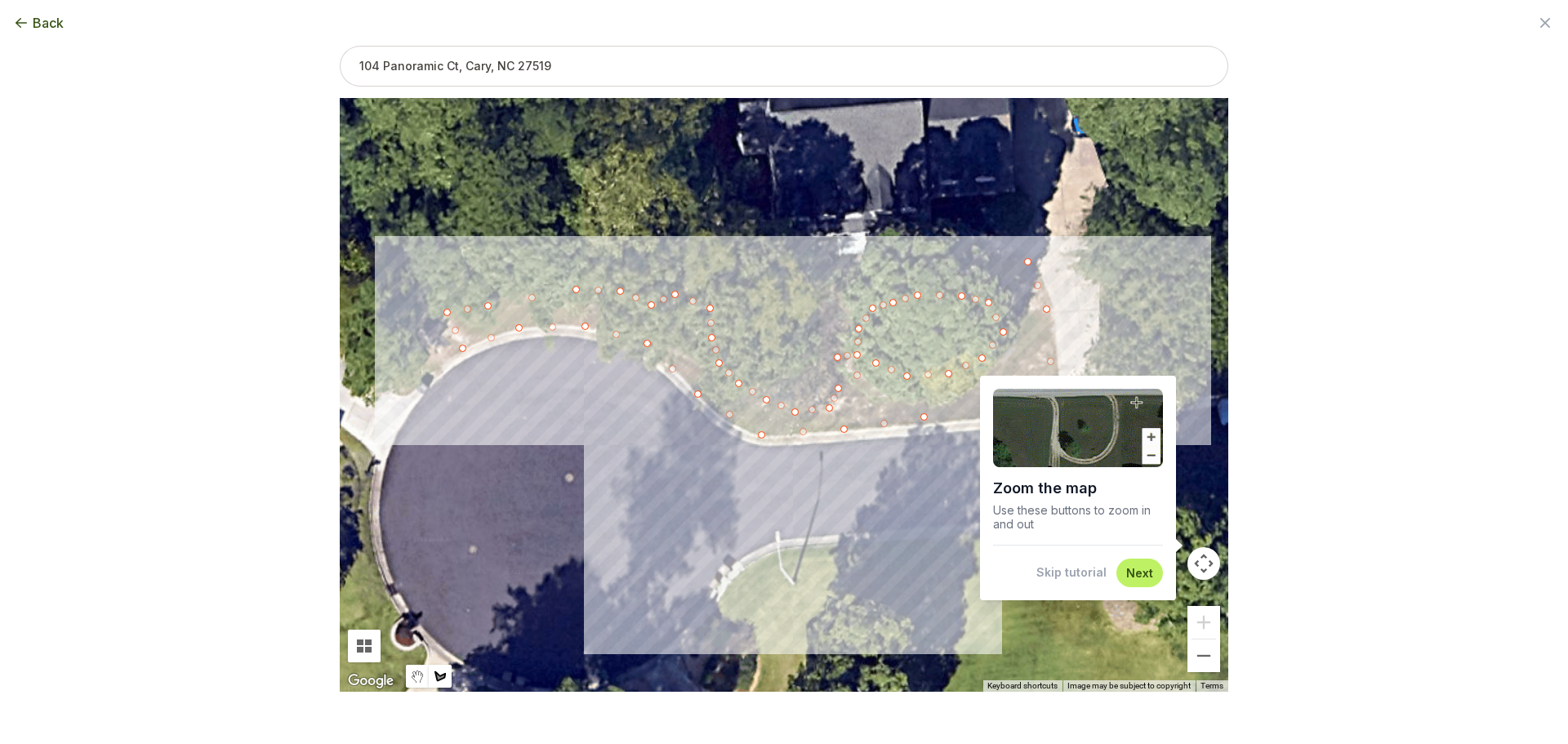 click at bounding box center [784, 395] 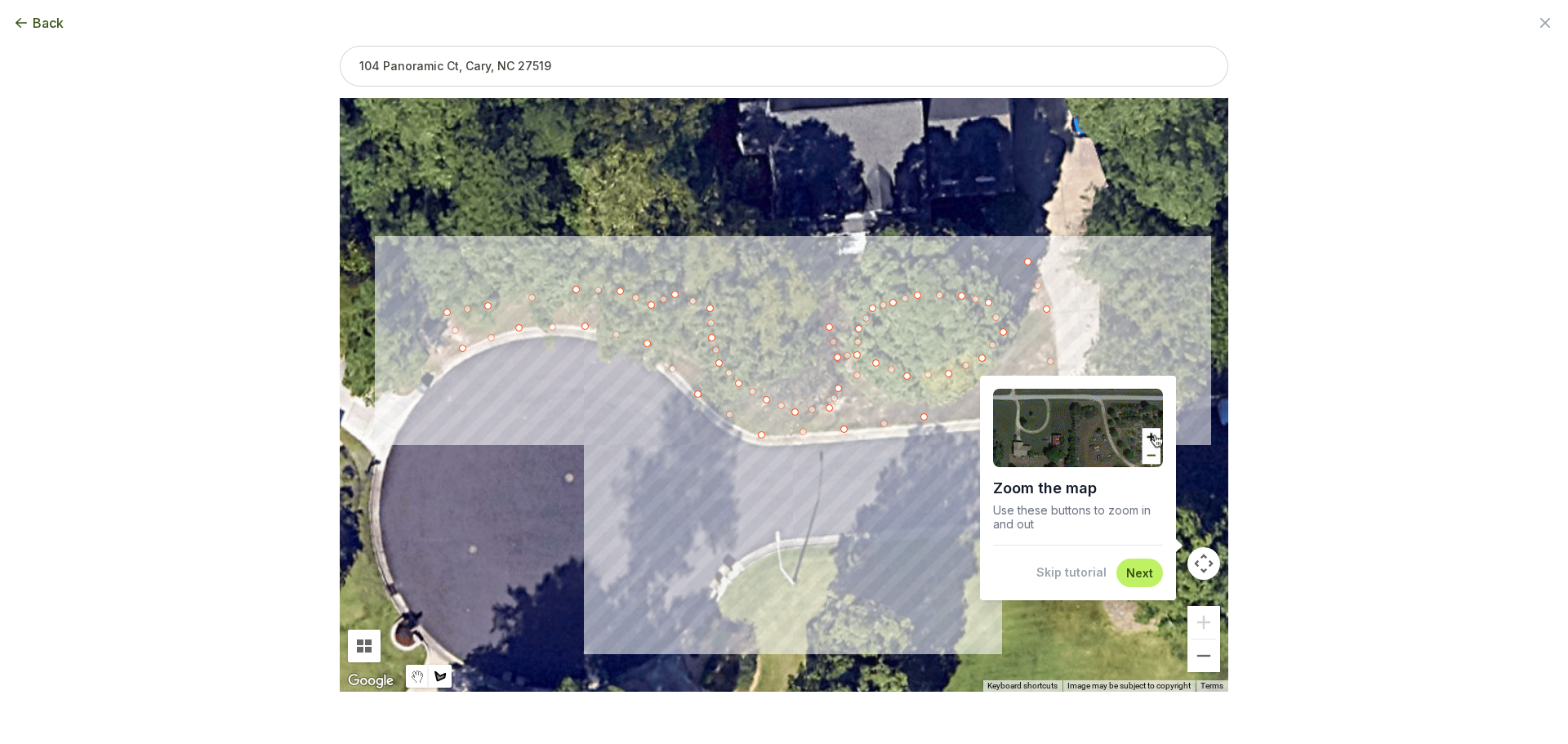 click at bounding box center (784, 395) 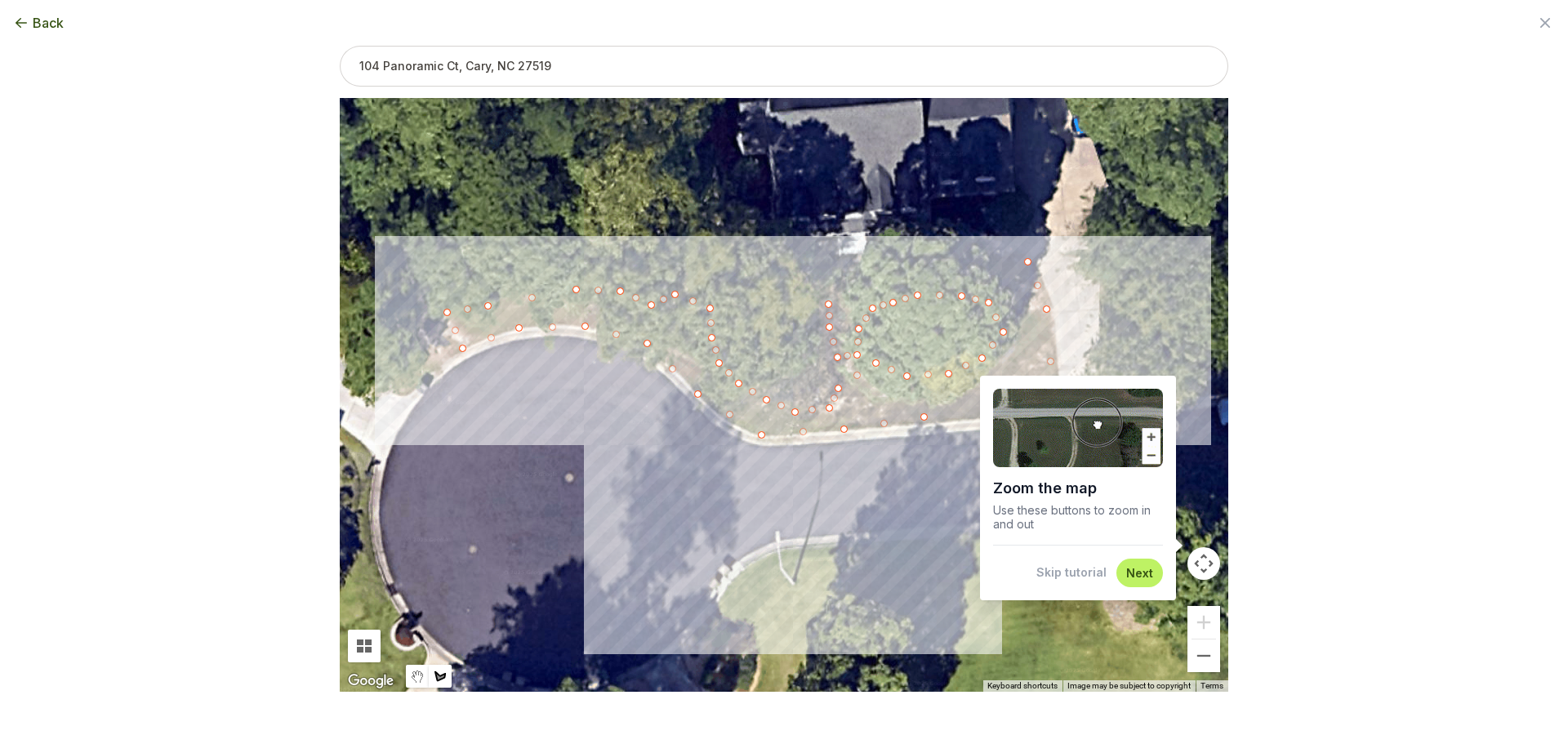 click at bounding box center [784, 395] 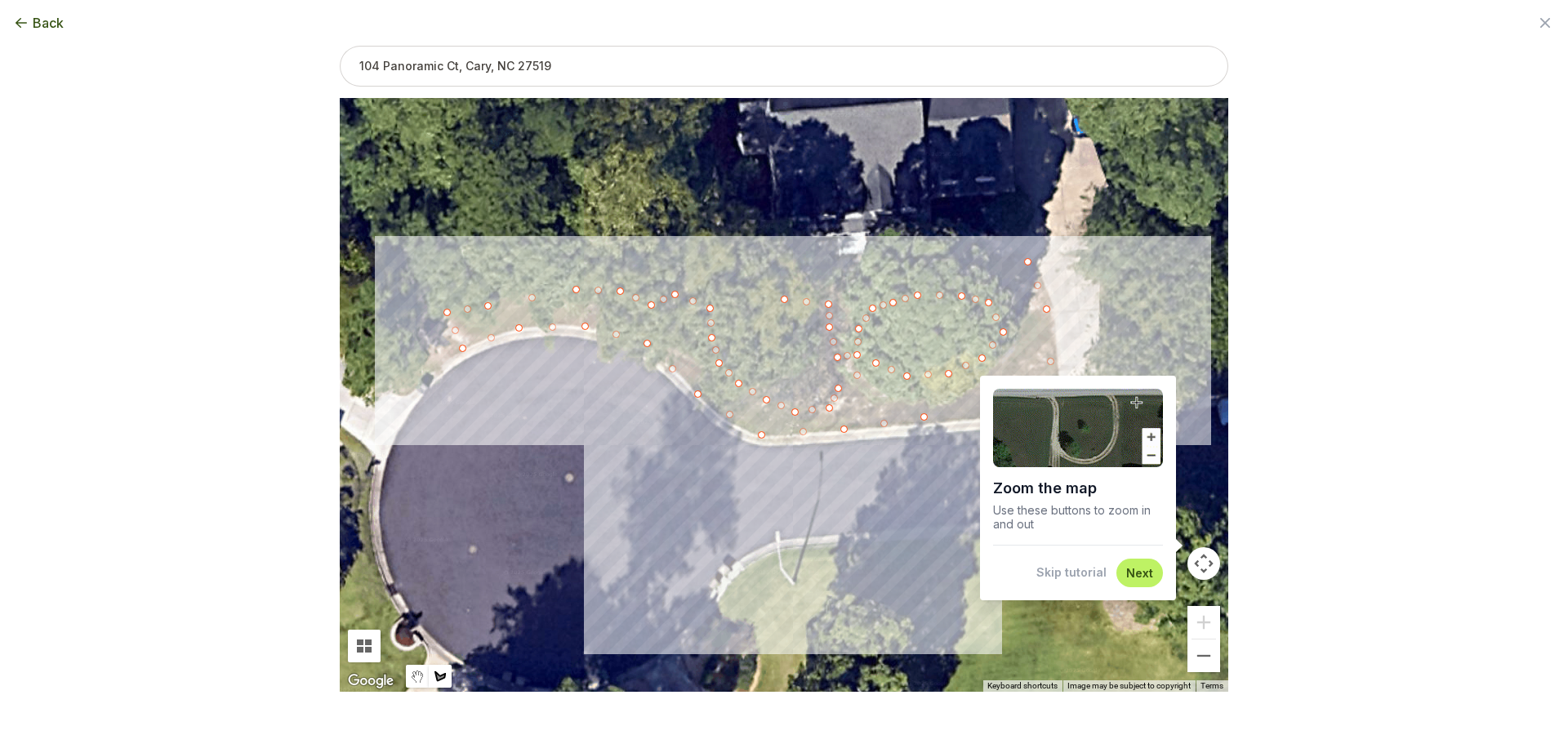 click at bounding box center (784, 395) 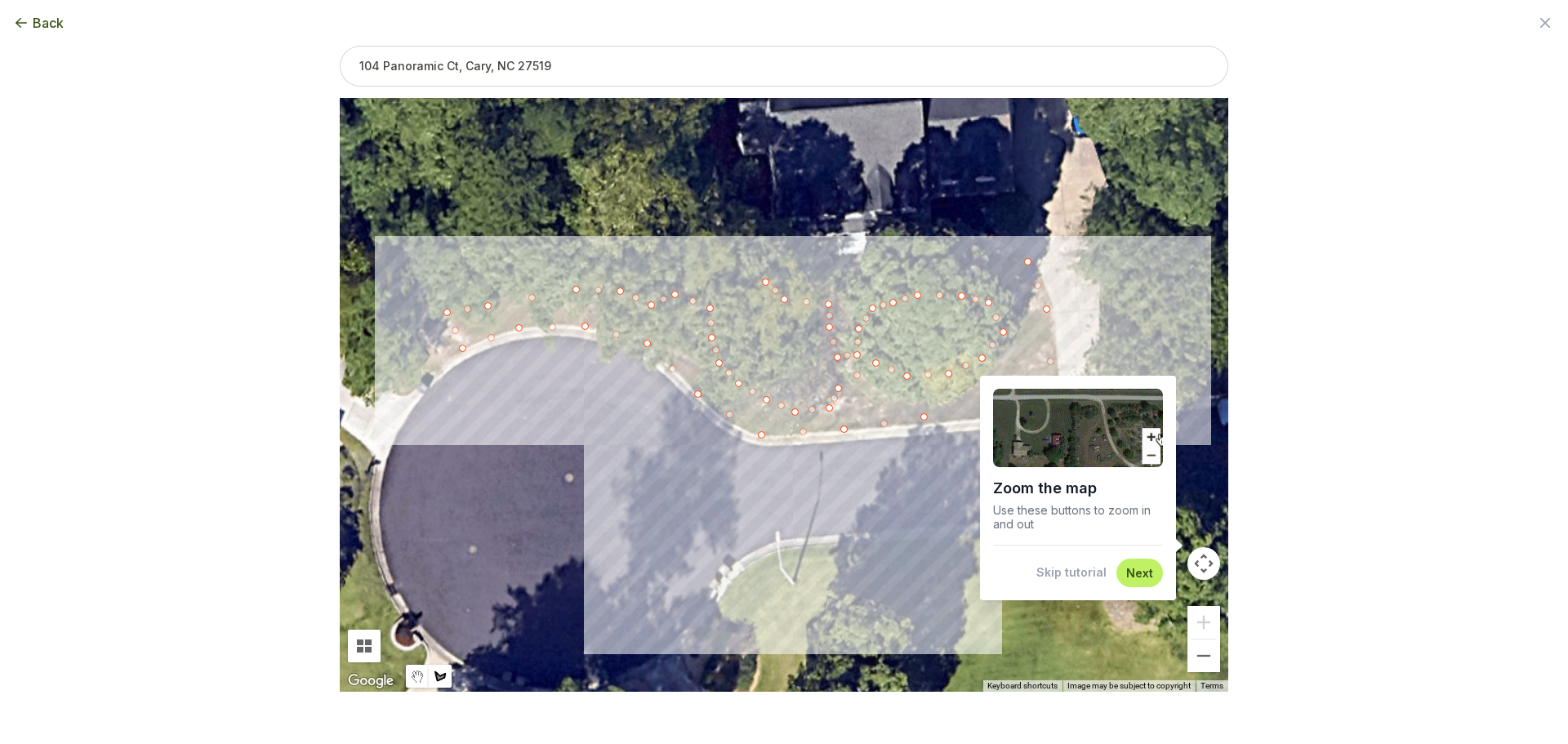 click at bounding box center (784, 395) 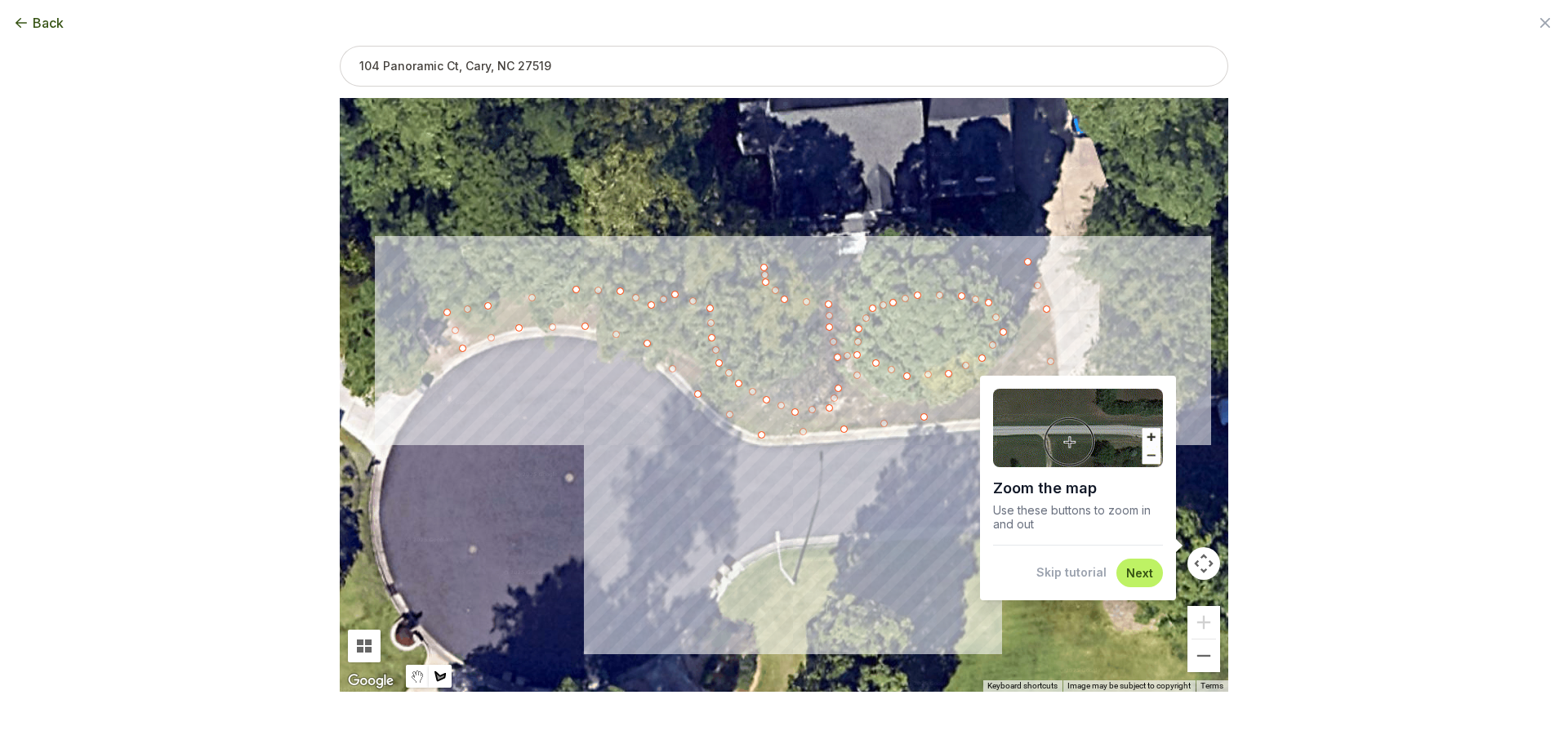 click at bounding box center (784, 395) 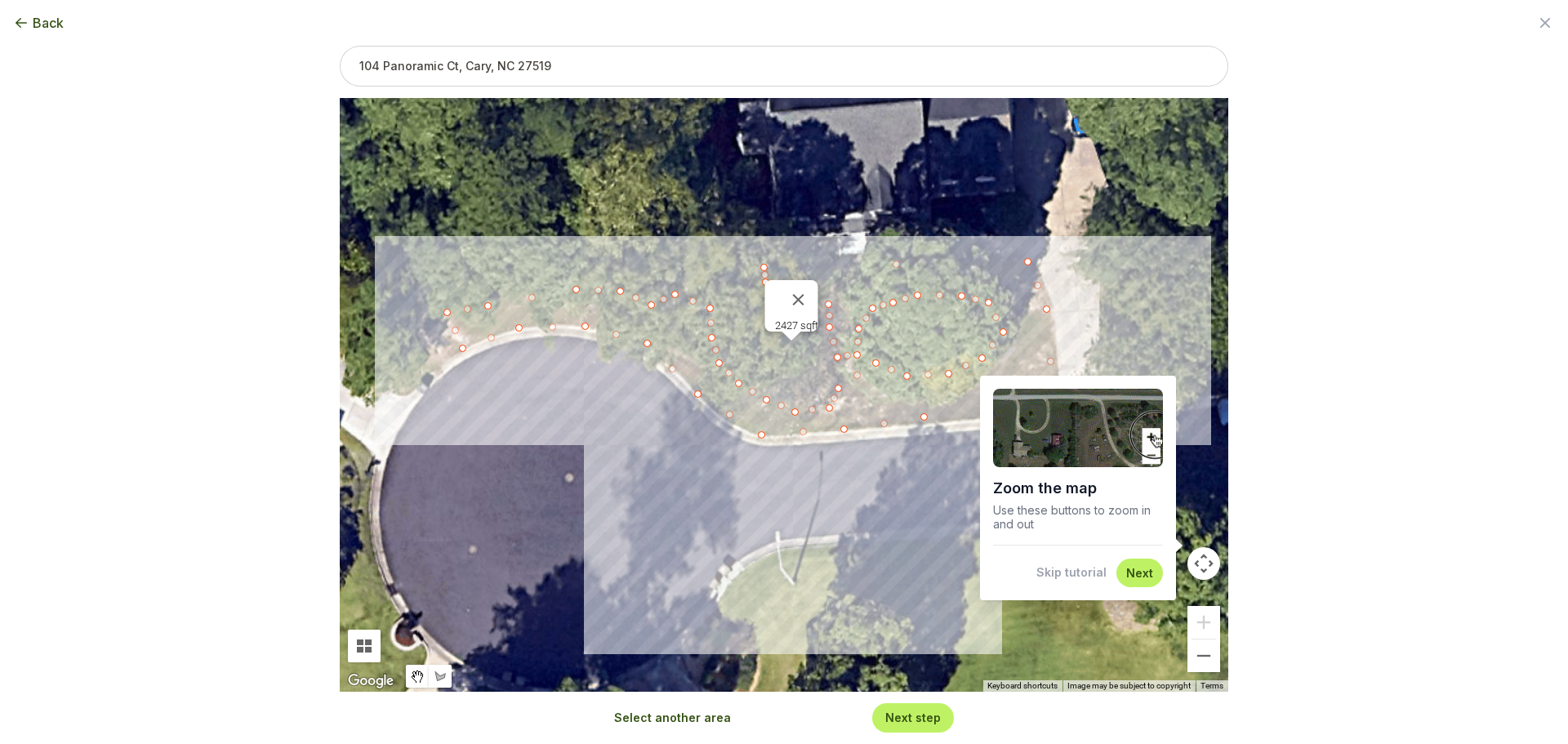drag, startPoint x: 1162, startPoint y: 233, endPoint x: 927, endPoint y: 246, distance: 235.3593 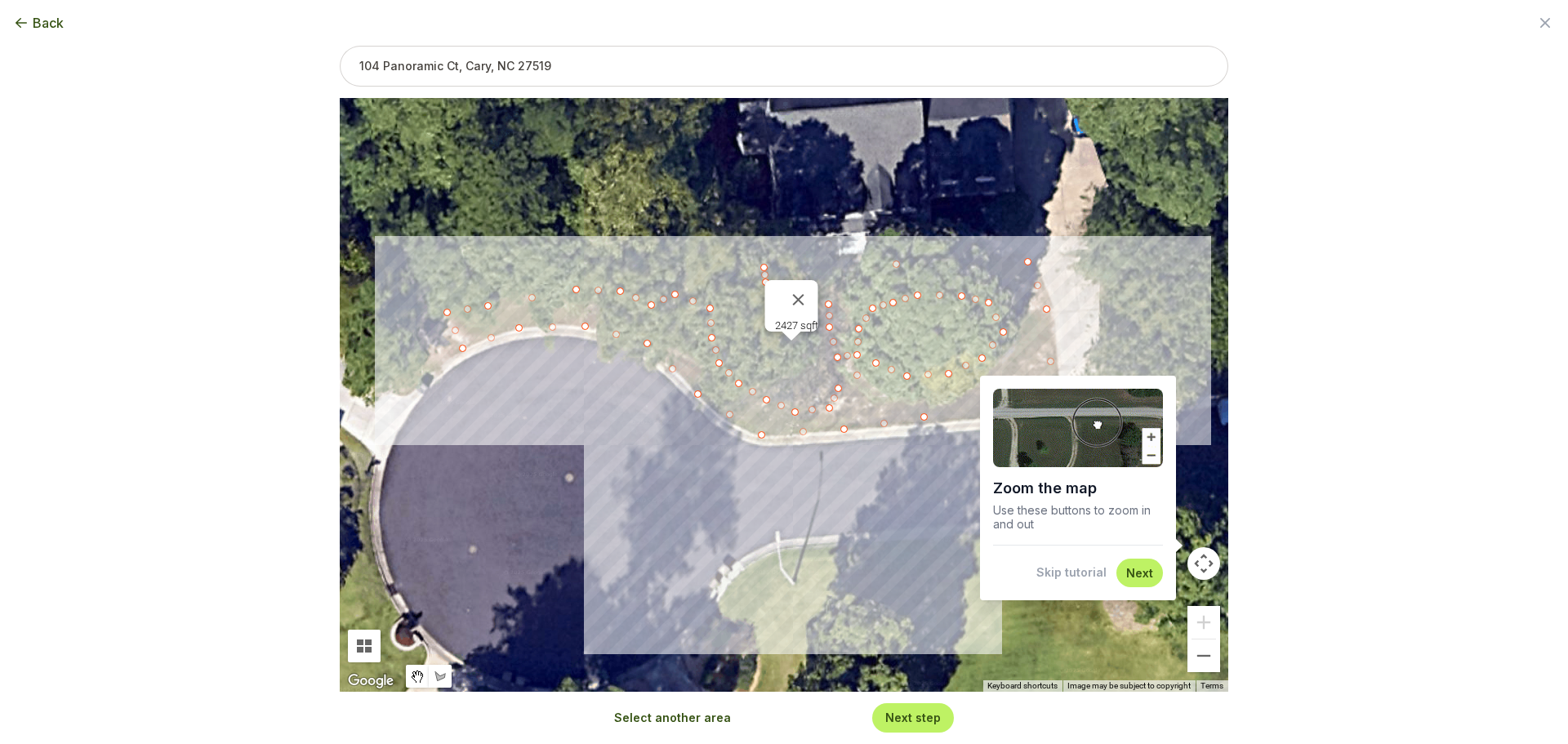 click on "2427 sqft" at bounding box center (784, 394) 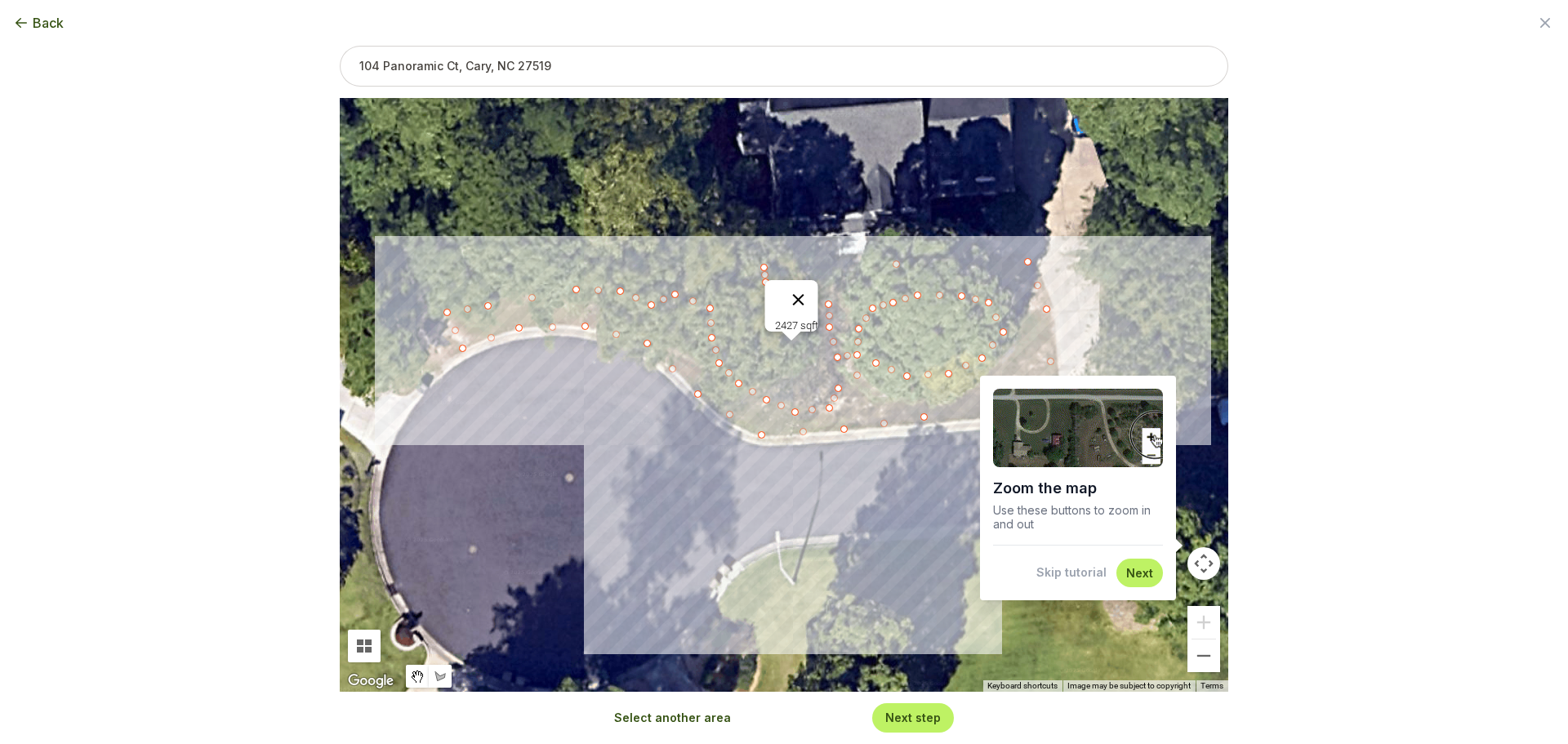 click at bounding box center (799, 300) 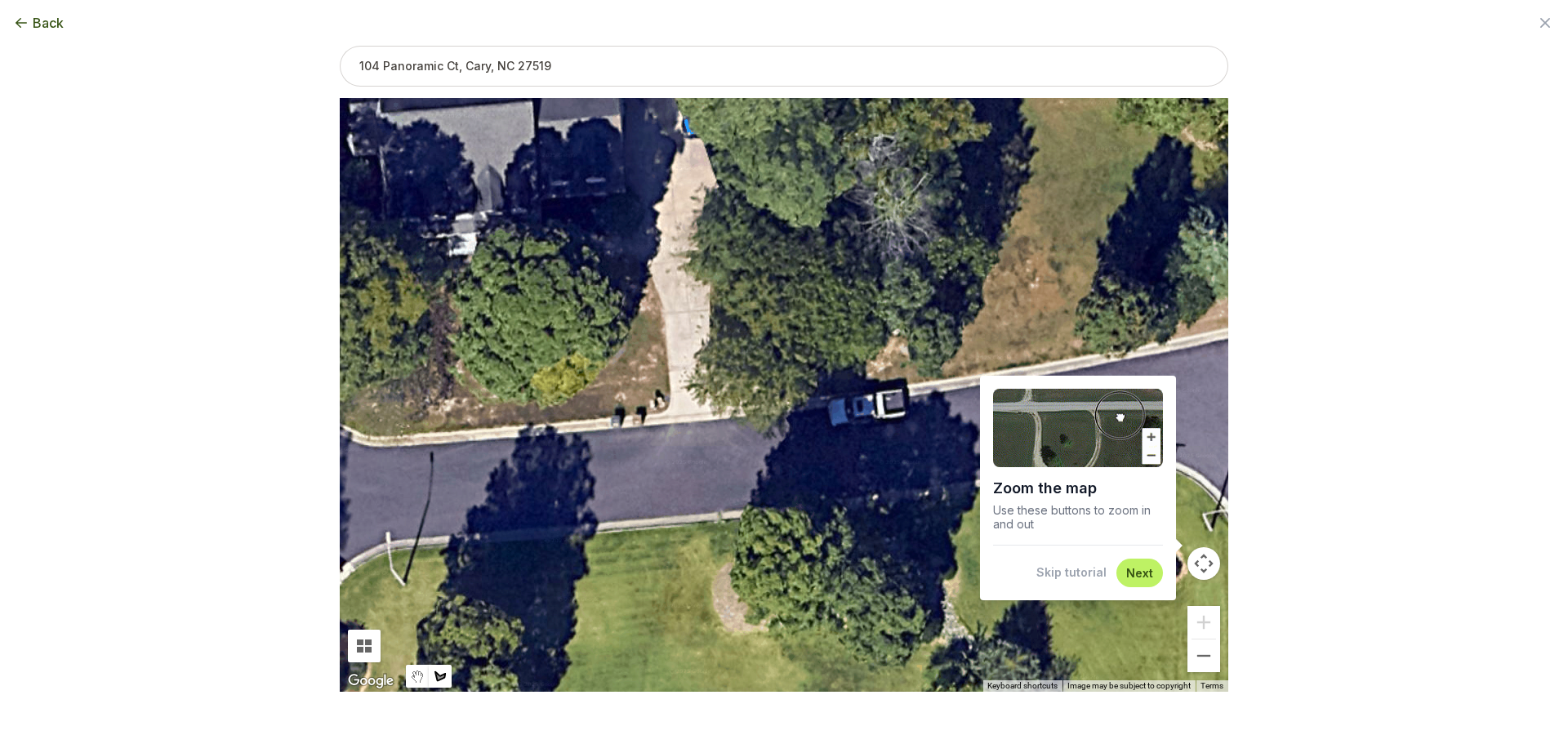 drag, startPoint x: 1178, startPoint y: 319, endPoint x: 788, endPoint y: 320, distance: 390.00128 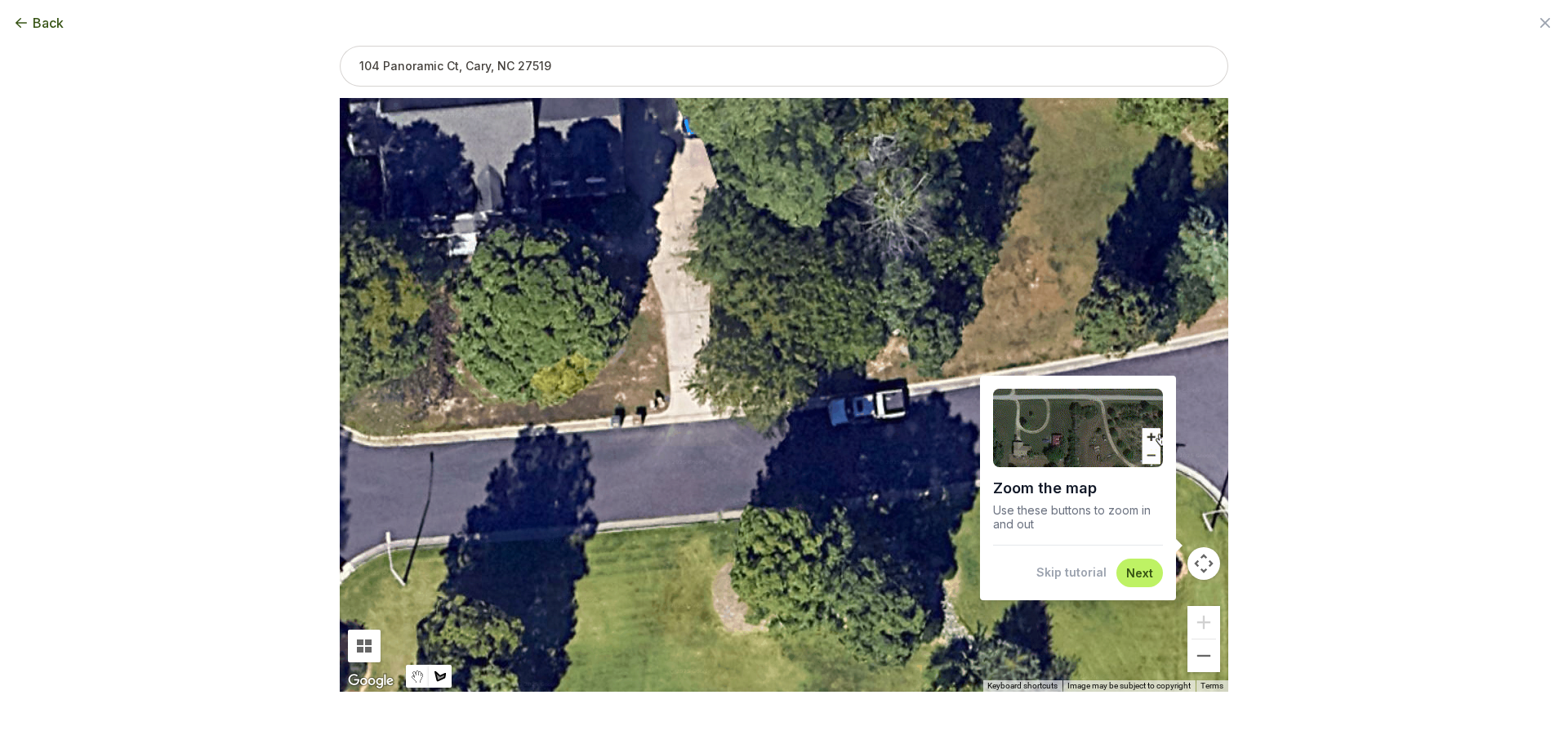 click at bounding box center (784, 395) 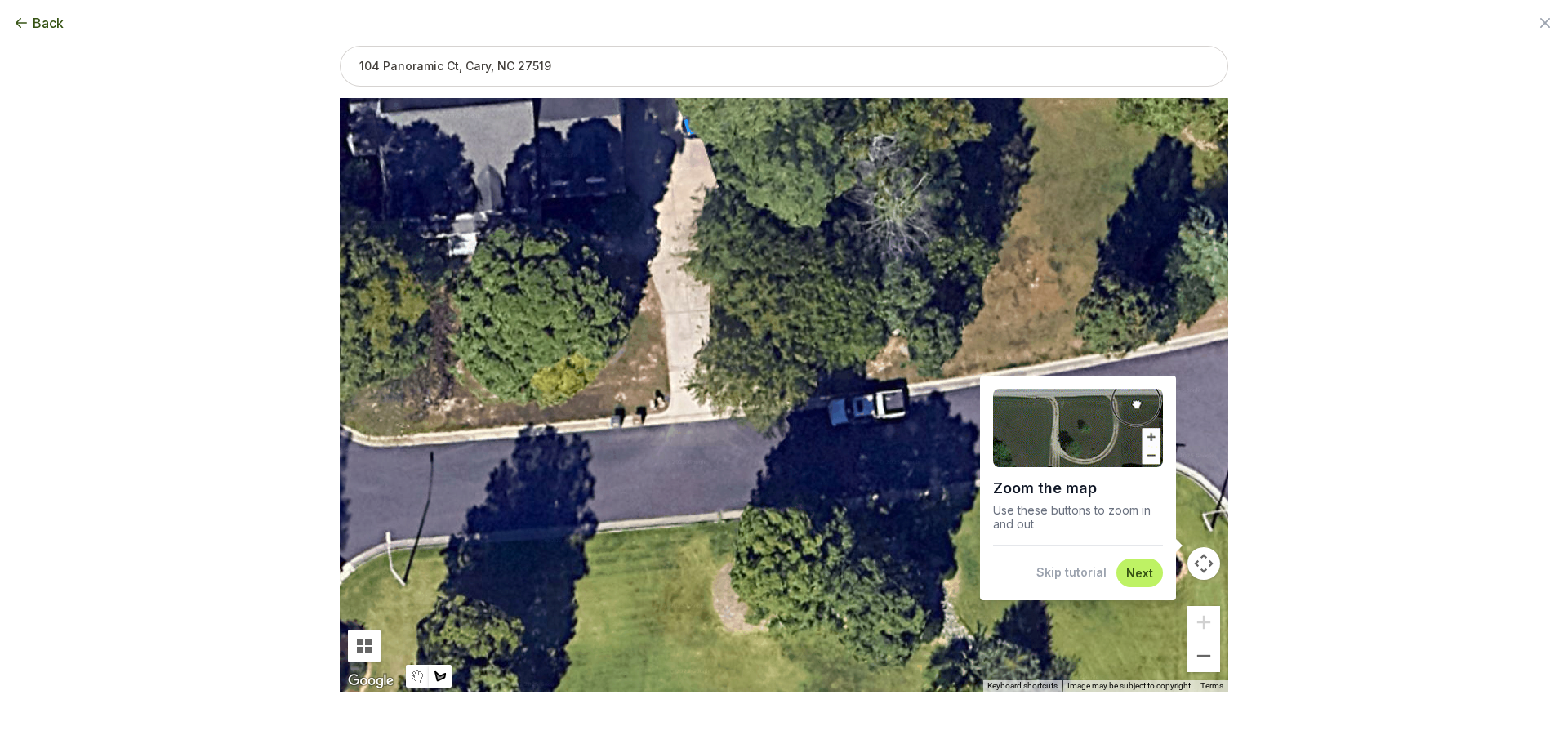 drag, startPoint x: 1142, startPoint y: 572, endPoint x: 864, endPoint y: 363, distance: 347.80023 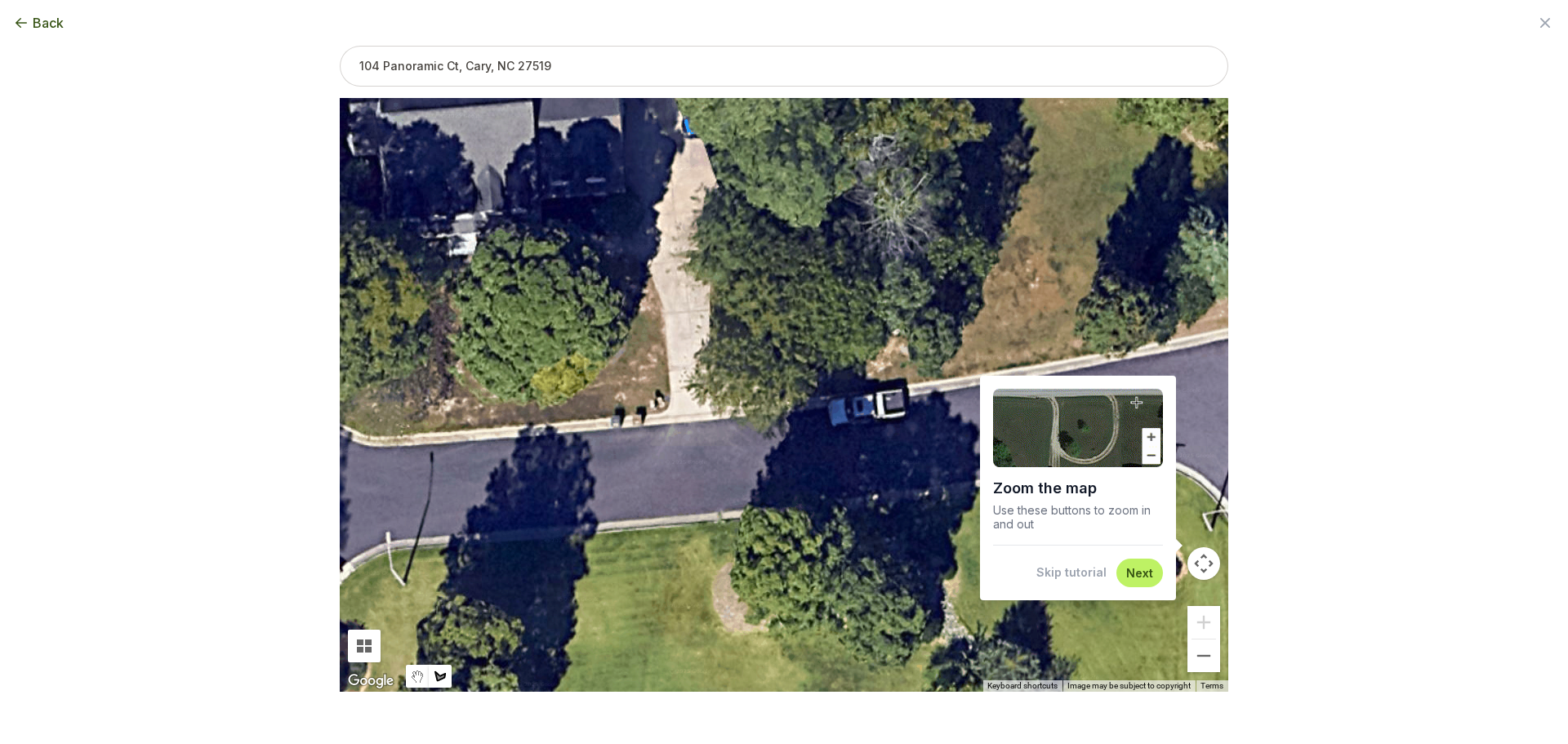 click on "Zoom the map Use these buttons to zoom in and out Skip tutorial Next To navigate the map with touch gestures double-tap and hold your finger on the map, then drag the map. ← Move left → Move right ↑ Move up ↓ Move down + Zoom in - Zoom out Home Jump left by 75% End Jump right by 75% Page Up Jump up by 75% Page Down Jump down by 75% Keyboard shortcuts Map Data Image may be subject to copyright 2 m  Click to toggle between metric and imperial units Terms Report a map error" at bounding box center (784, 342) 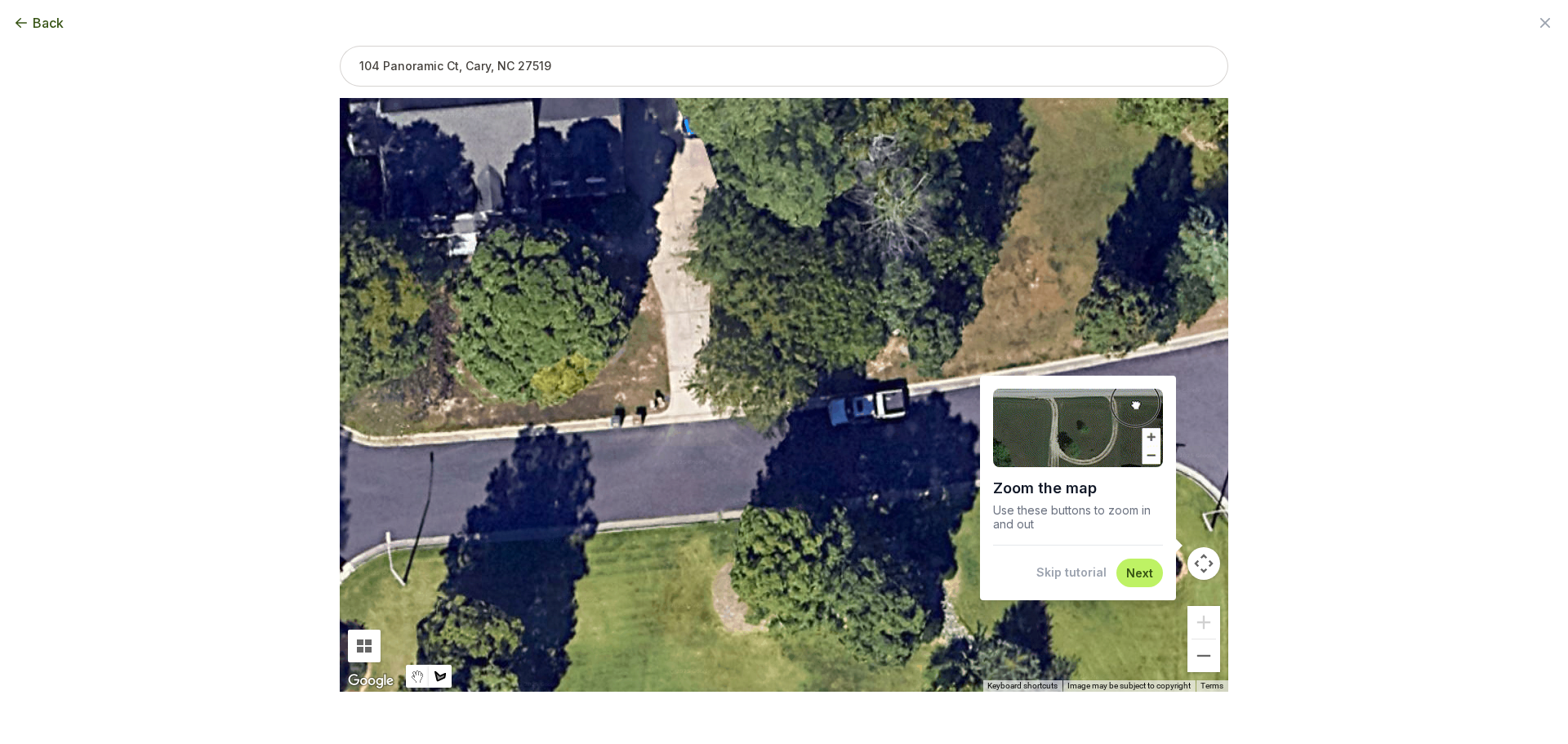click at bounding box center (784, 395) 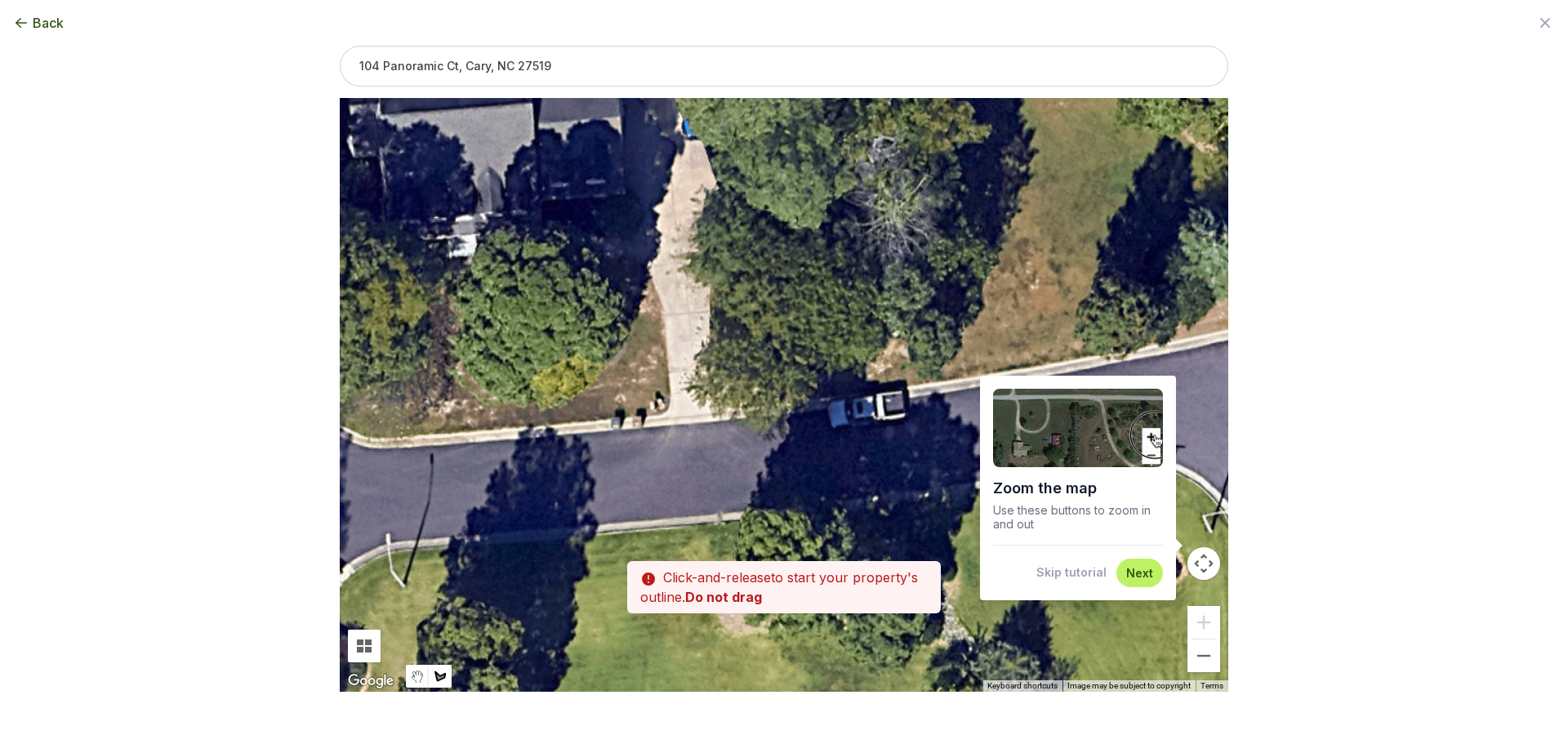 click at bounding box center (784, 395) 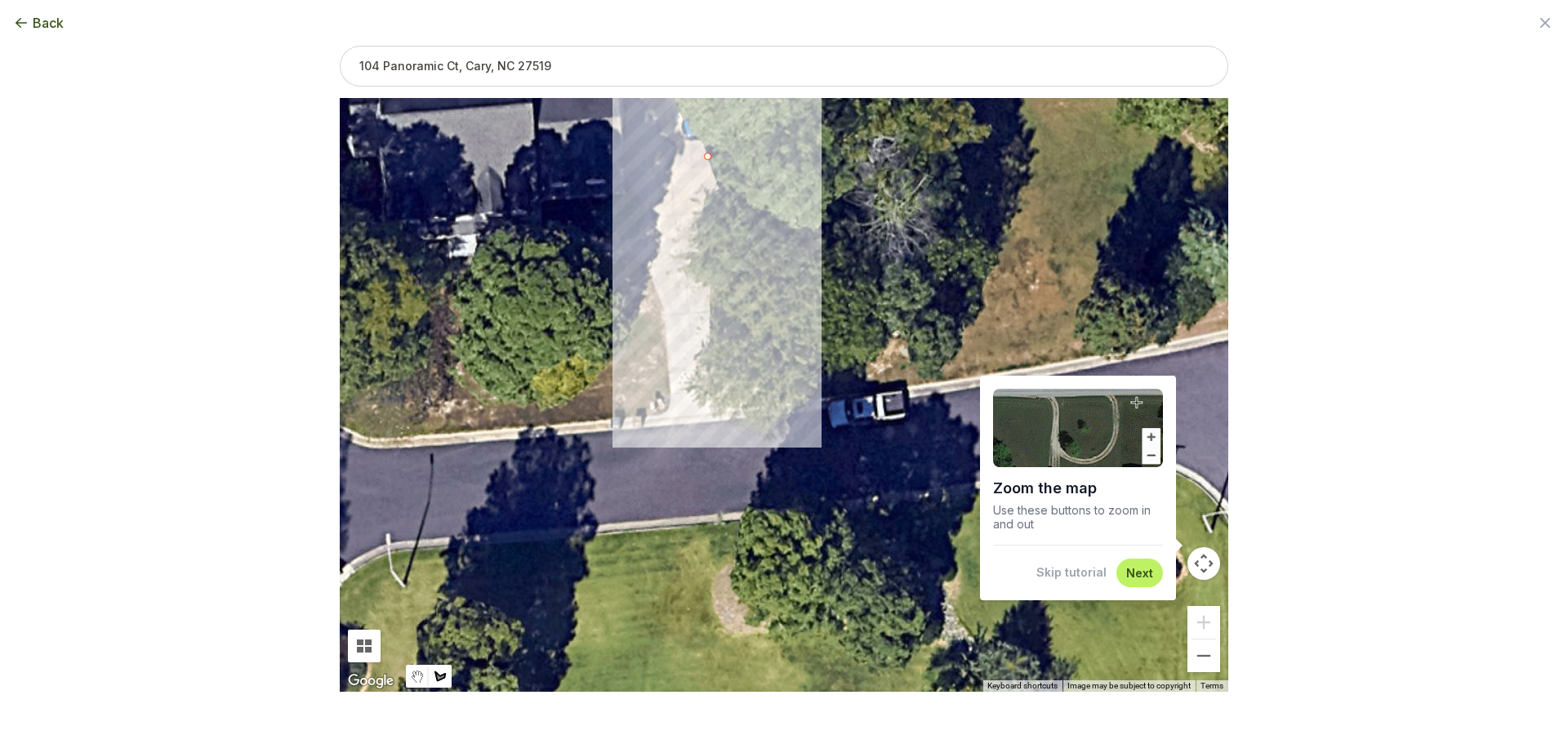 click at bounding box center (784, 395) 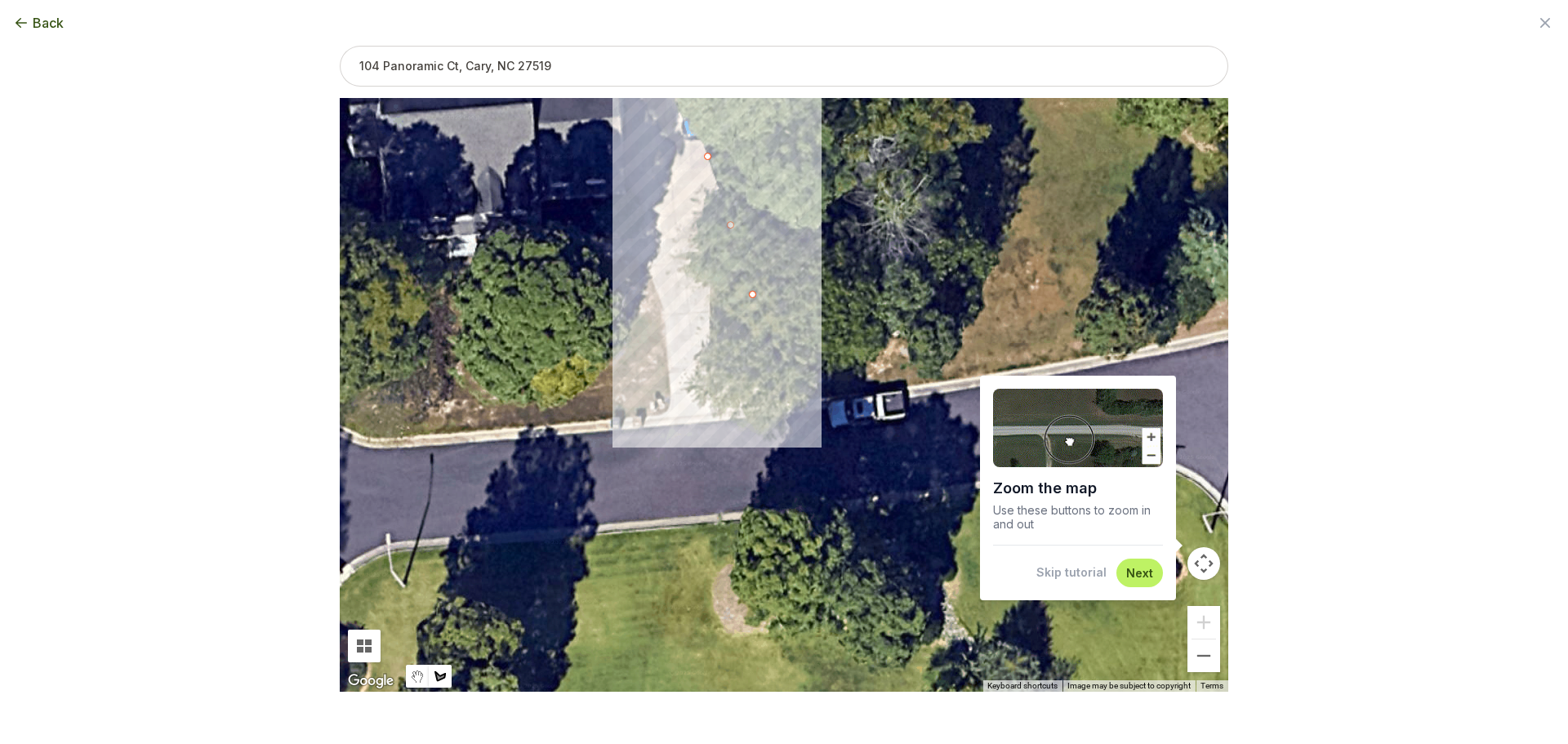 click at bounding box center (784, 395) 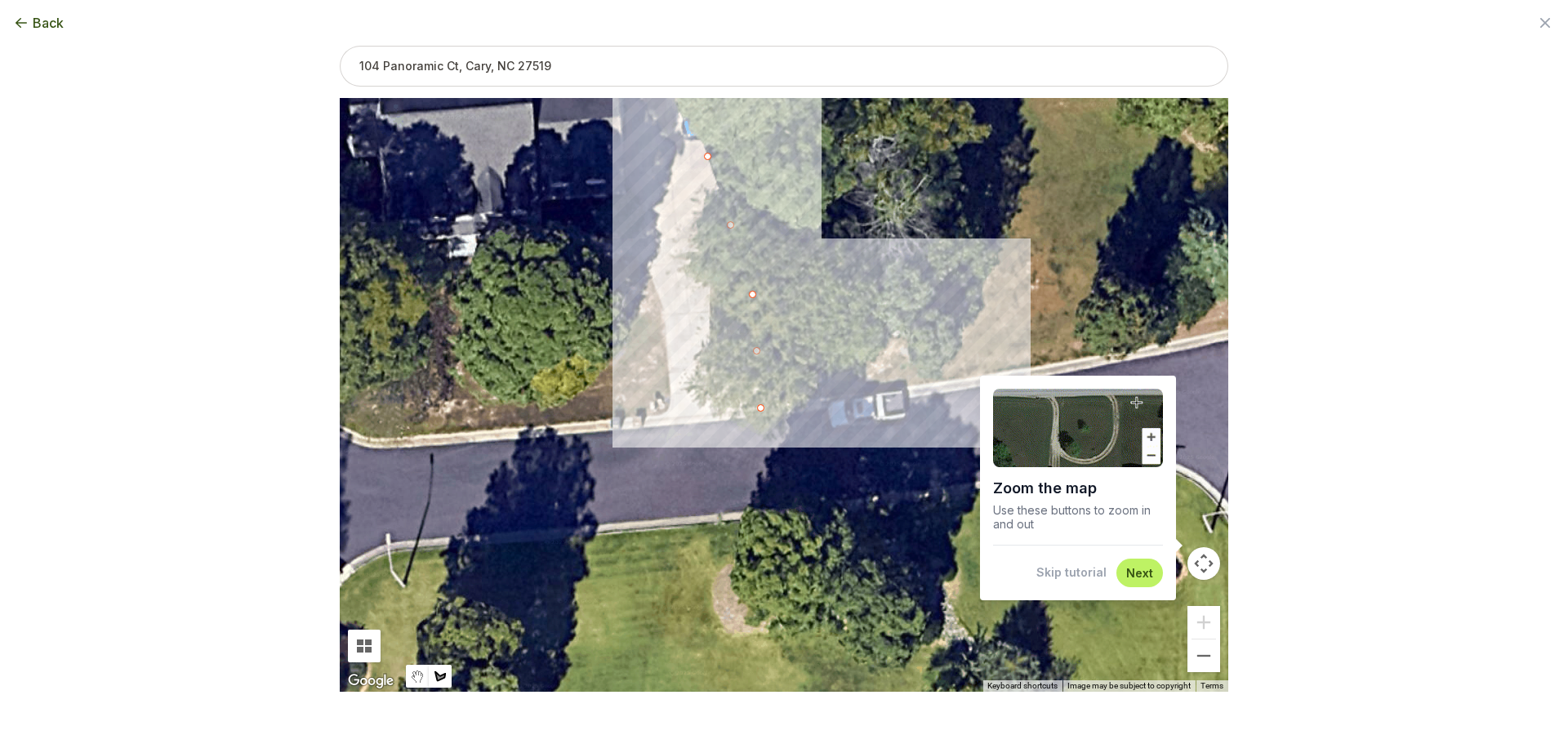 click at bounding box center [784, 395] 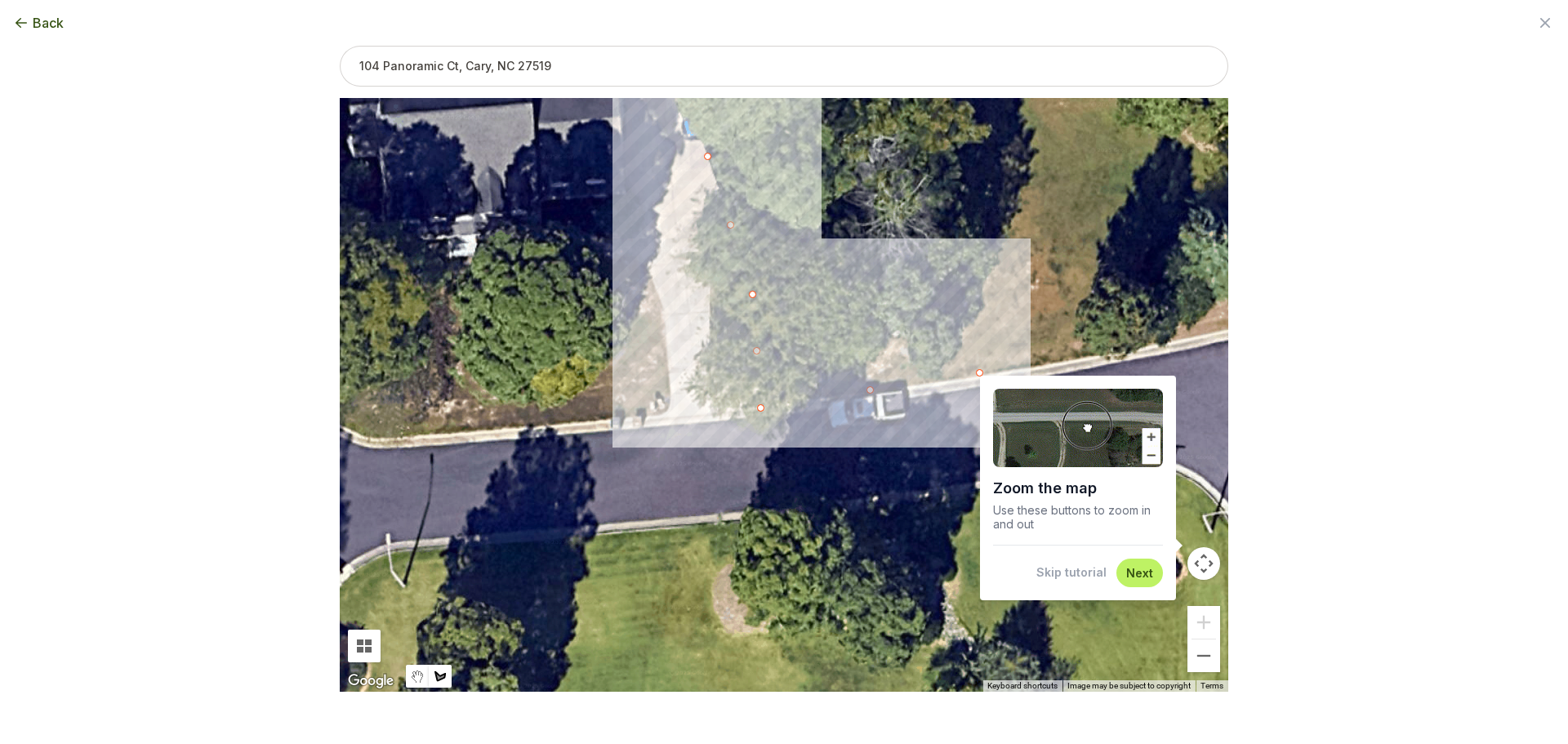 click at bounding box center [784, 395] 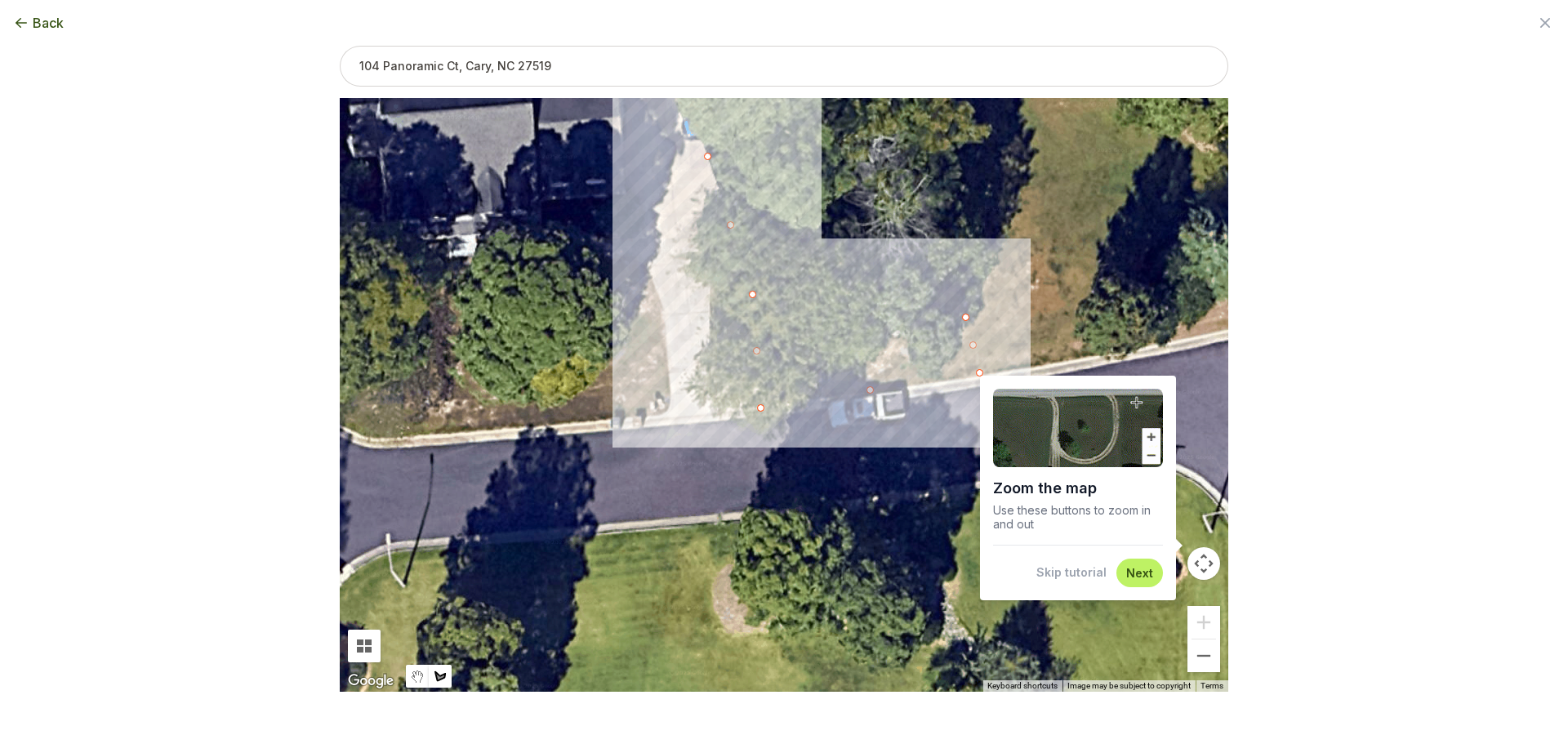 click at bounding box center (784, 395) 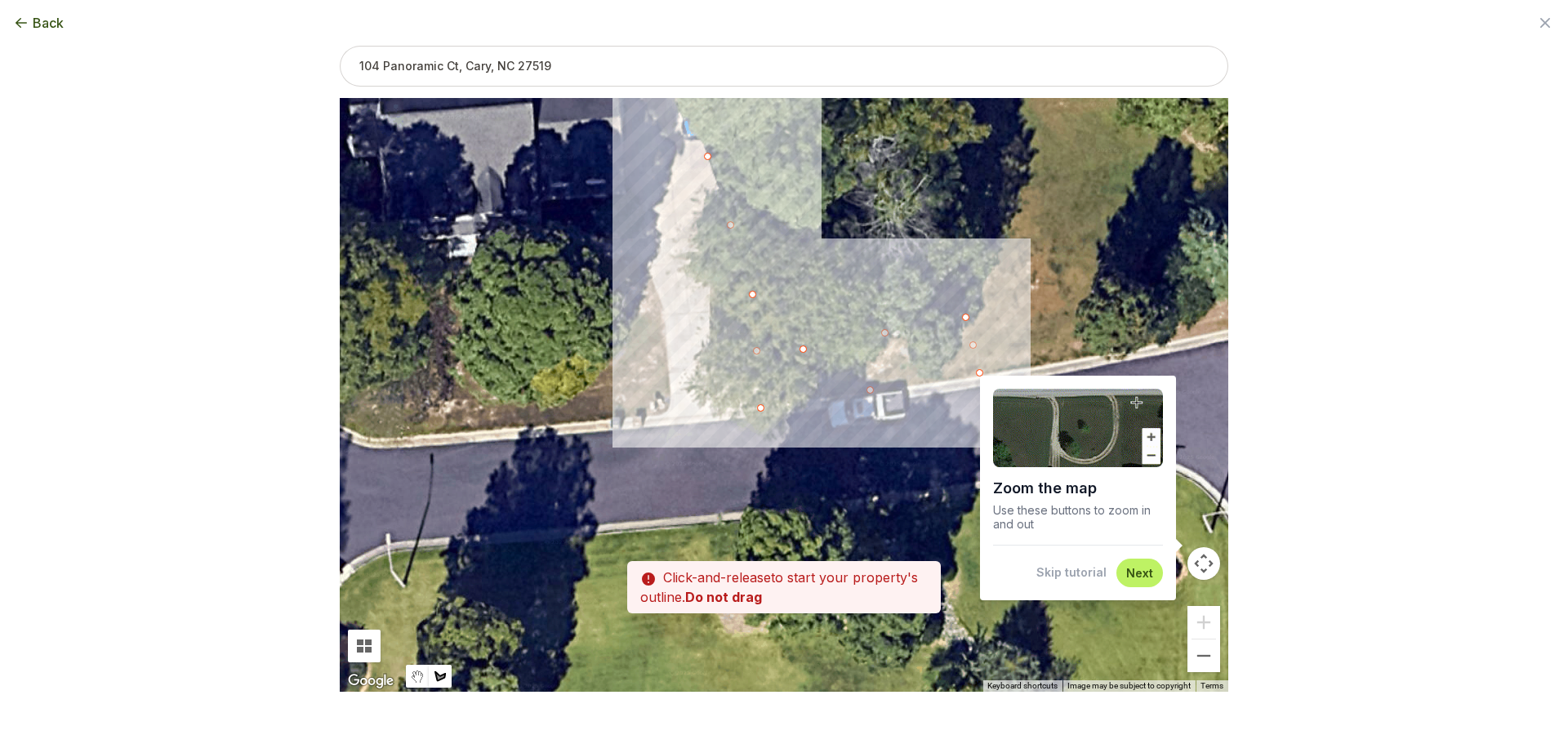 click at bounding box center [784, 395] 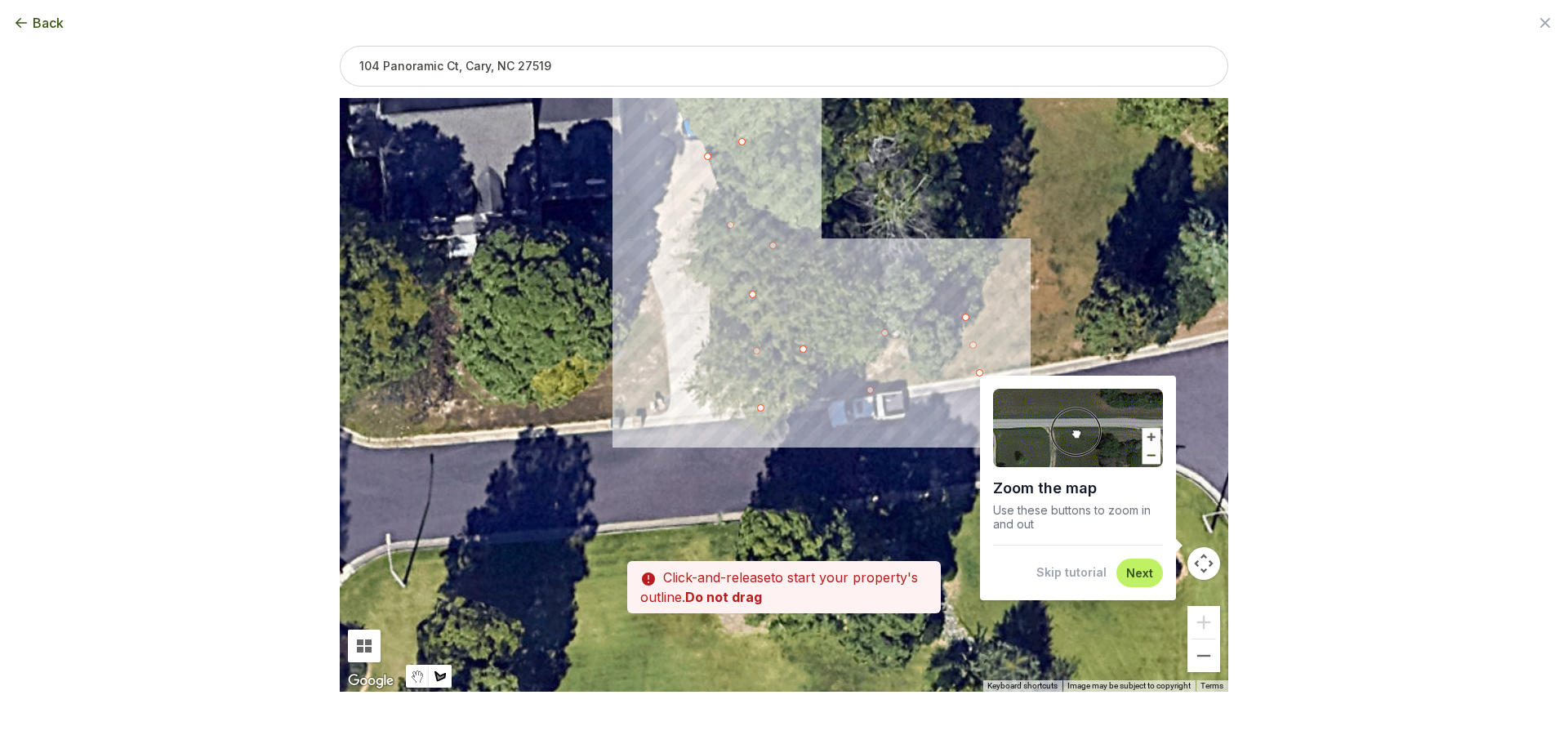click at bounding box center (784, 395) 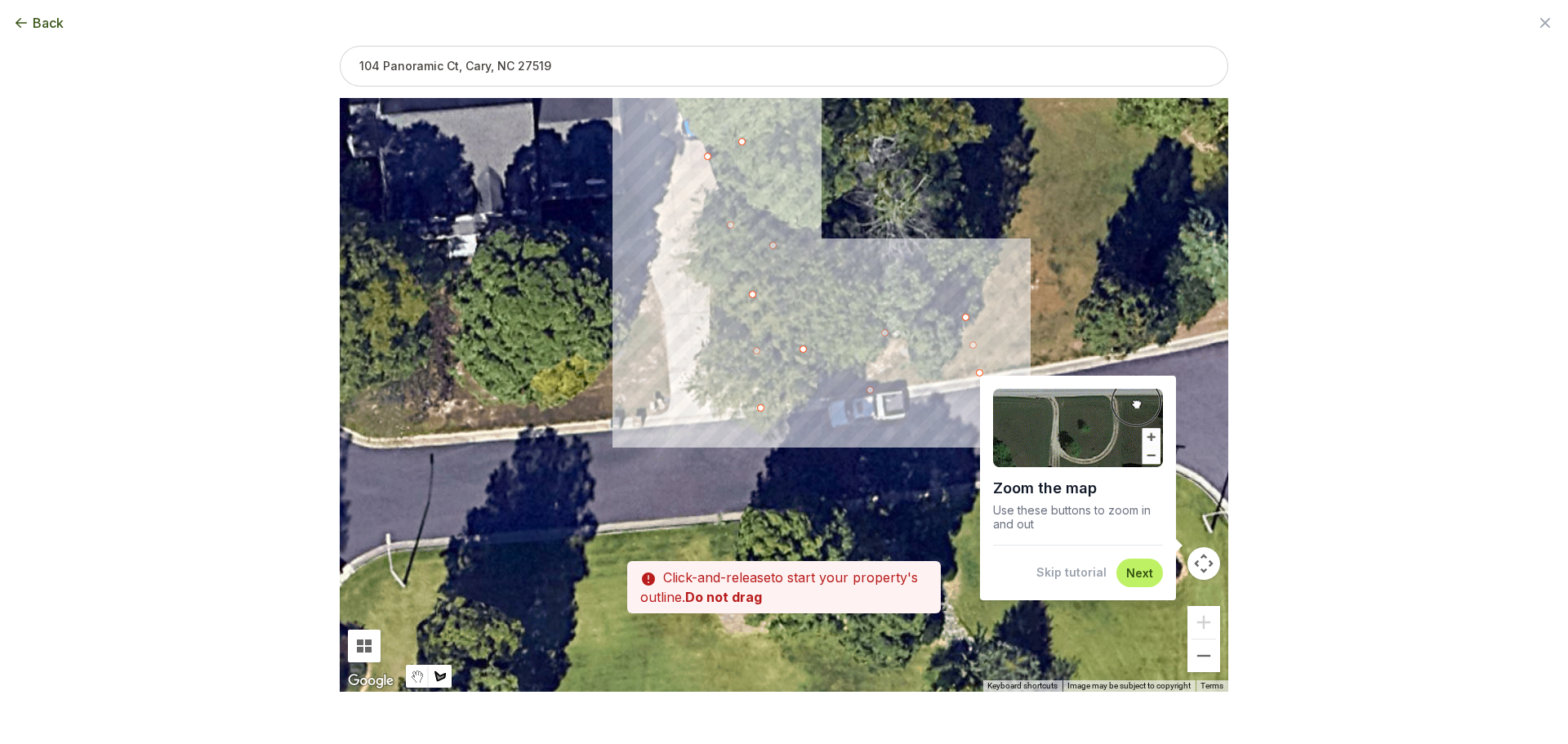type on "1145" 